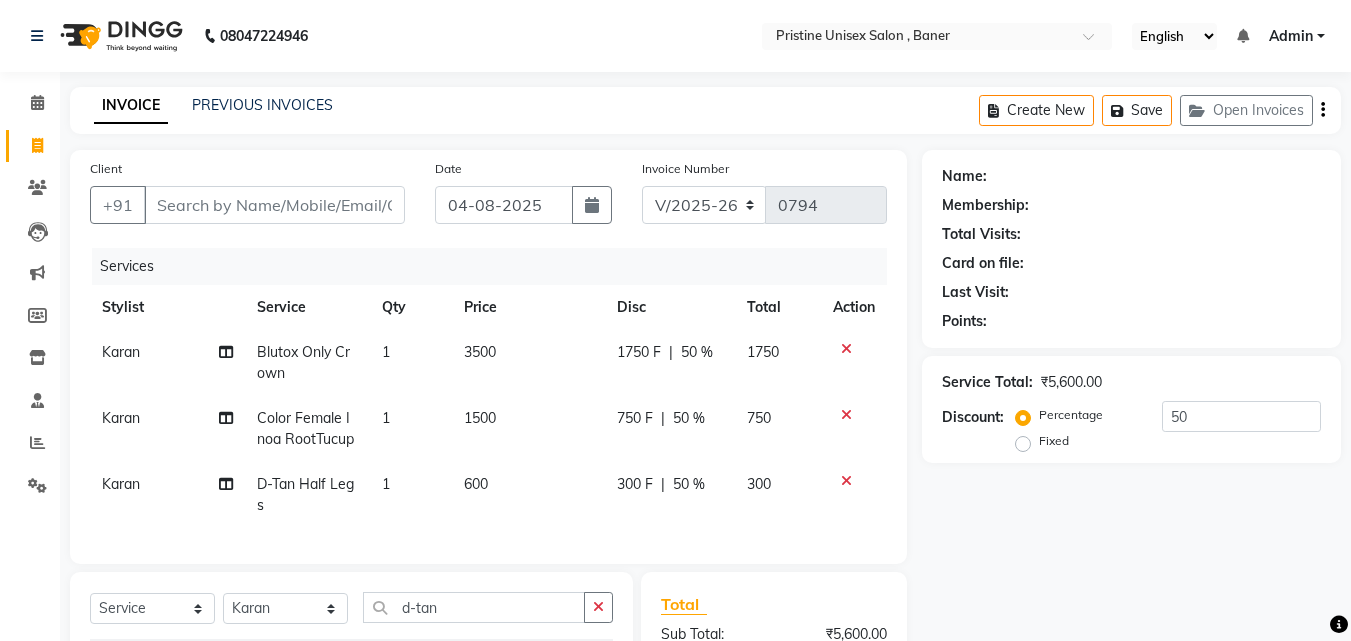 select on "6610" 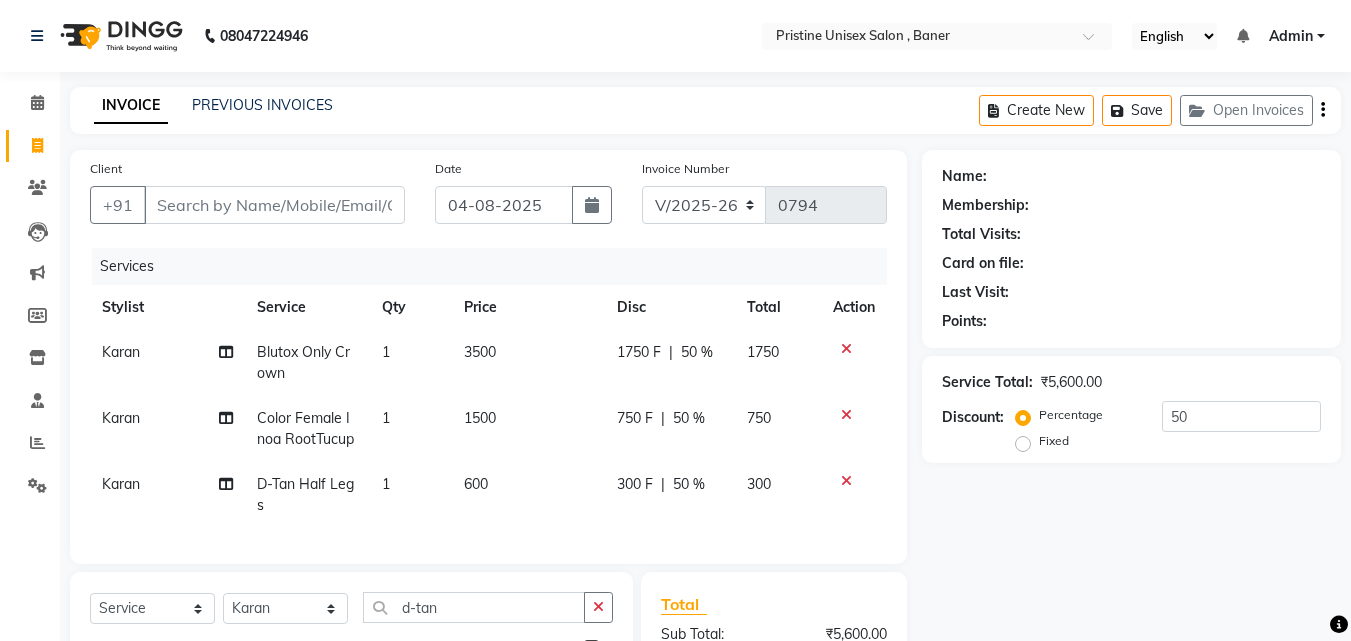click 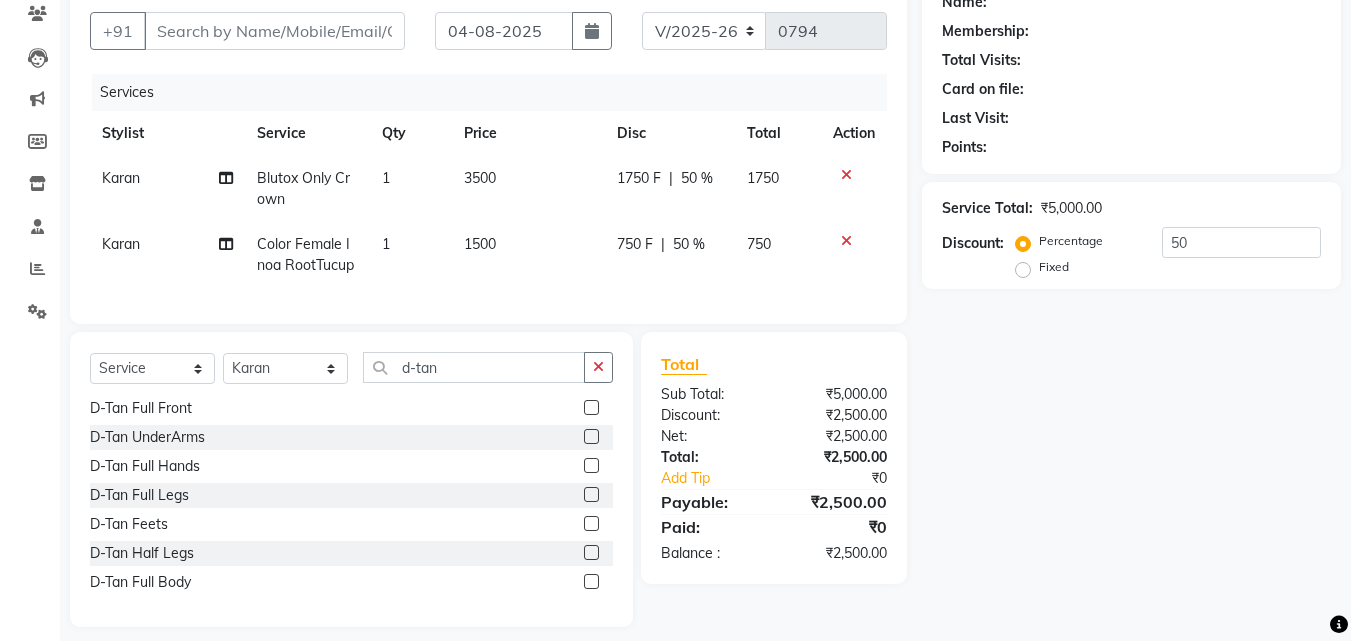 scroll, scrollTop: 205, scrollLeft: 0, axis: vertical 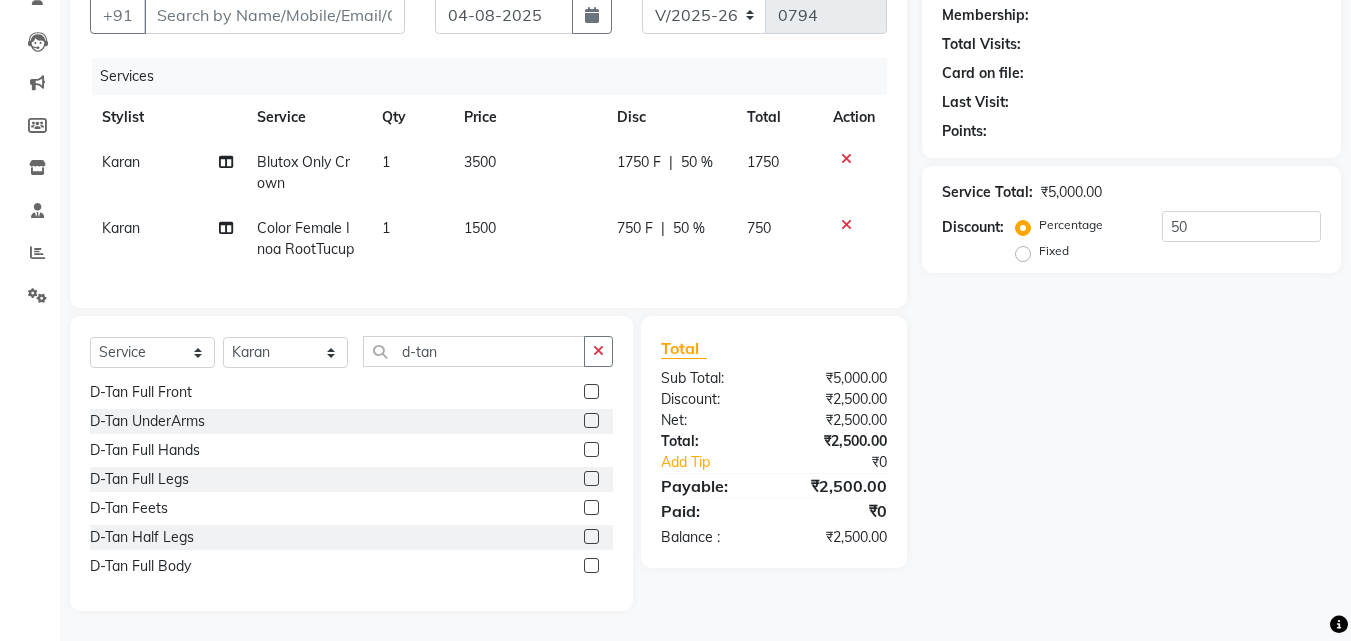 click on "1750 F" 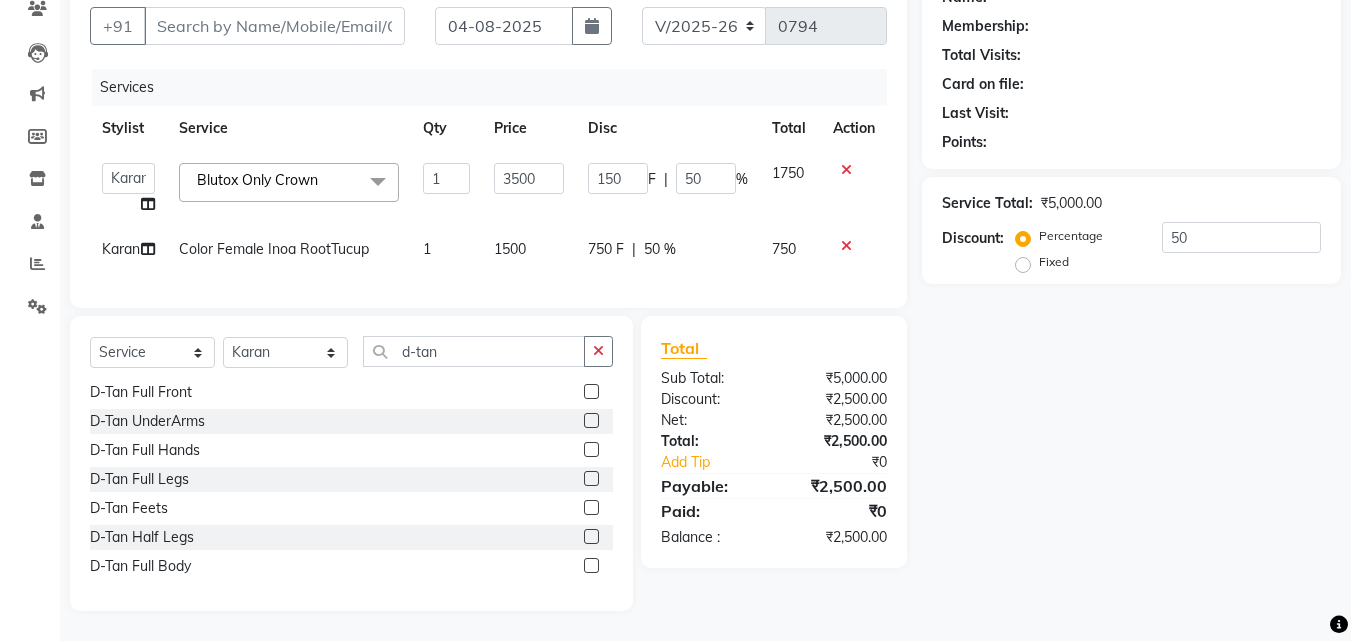 type on "1500" 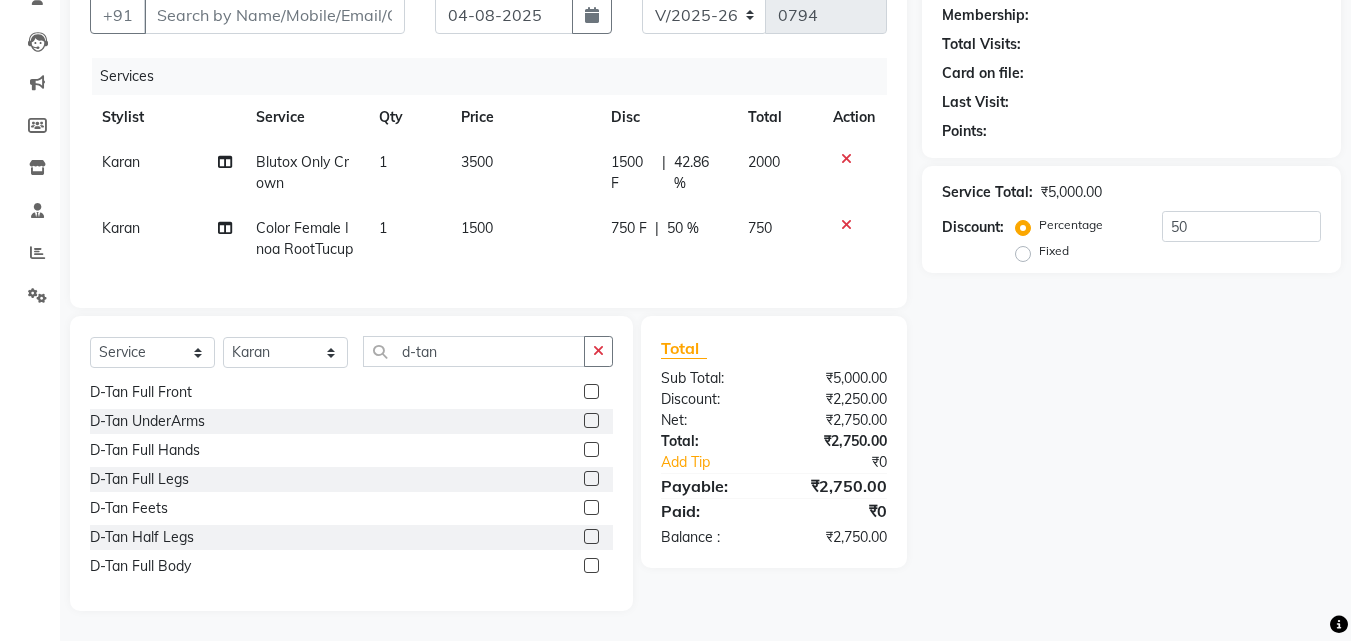 click on "Name: Membership: Total Visits: Card on file: Last Visit:  Points:  Service Total:  ₹5,000.00  Discount:  Percentage   Fixed  50" 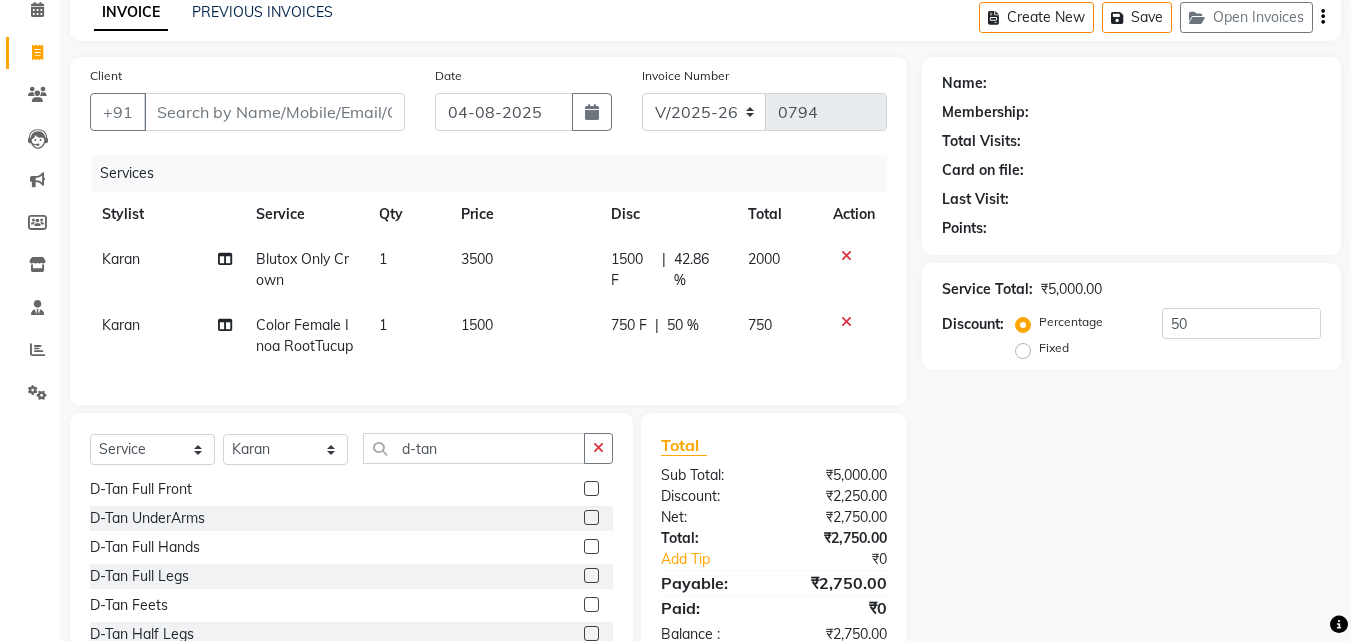 scroll, scrollTop: 200, scrollLeft: 0, axis: vertical 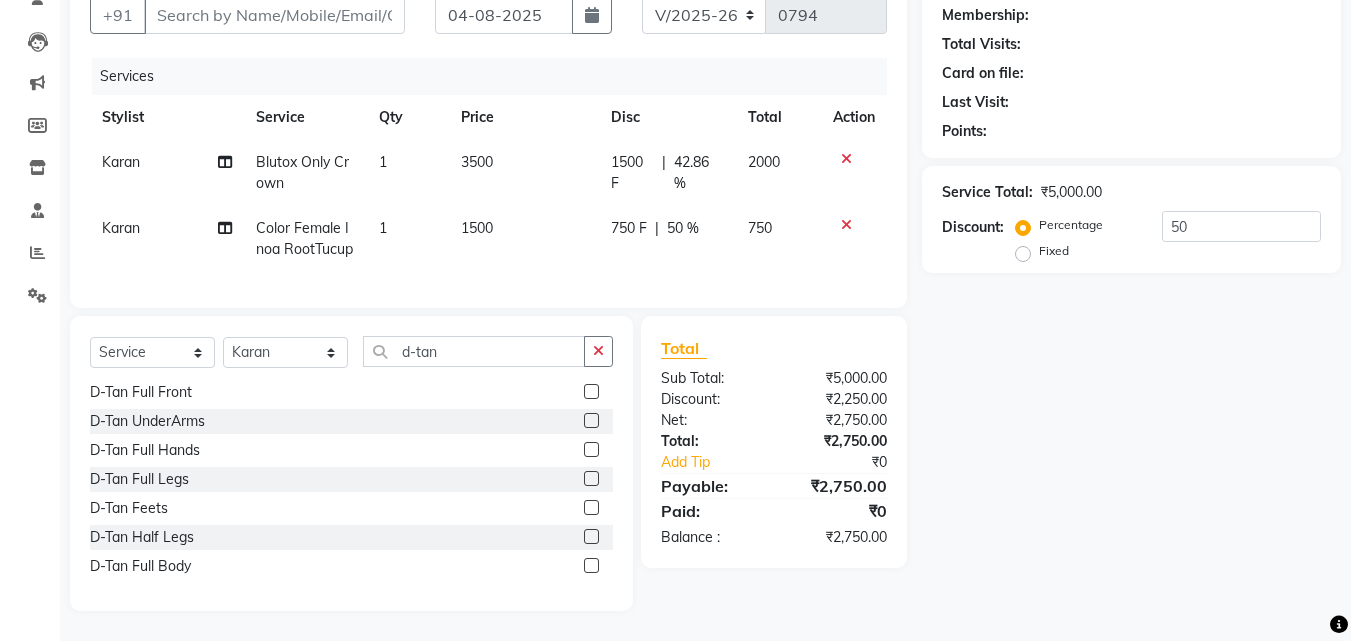 click on "1500 F" 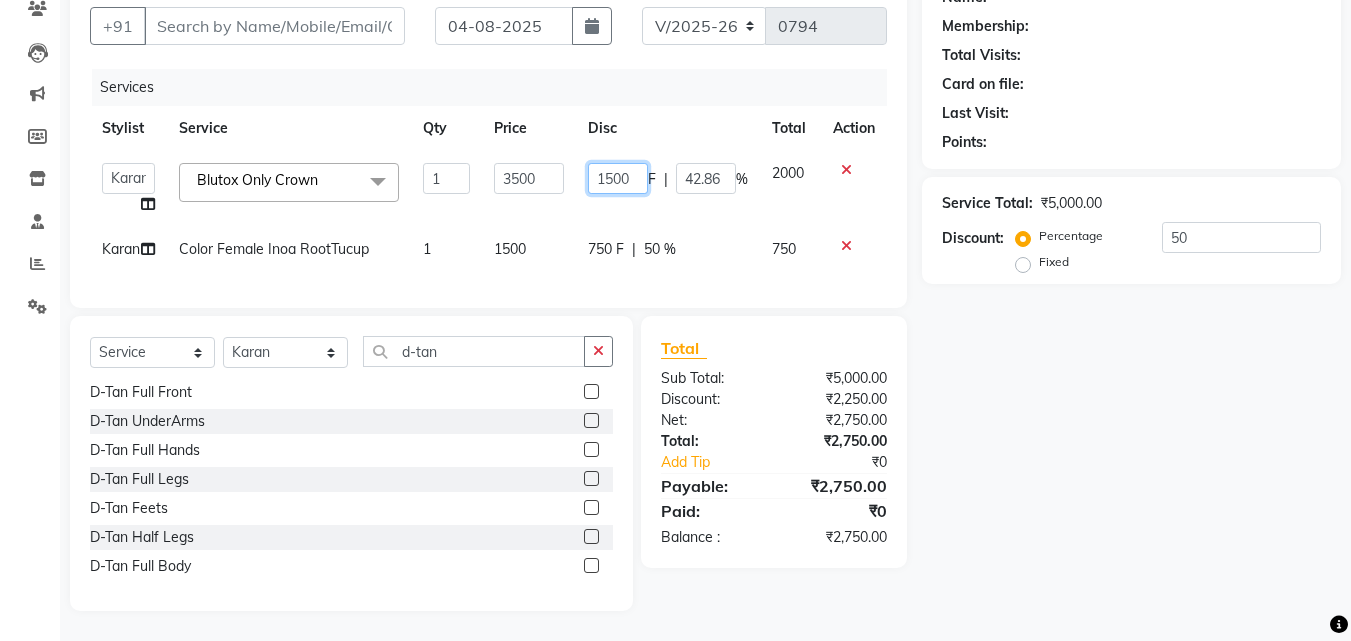drag, startPoint x: 630, startPoint y: 155, endPoint x: 588, endPoint y: 163, distance: 42.755116 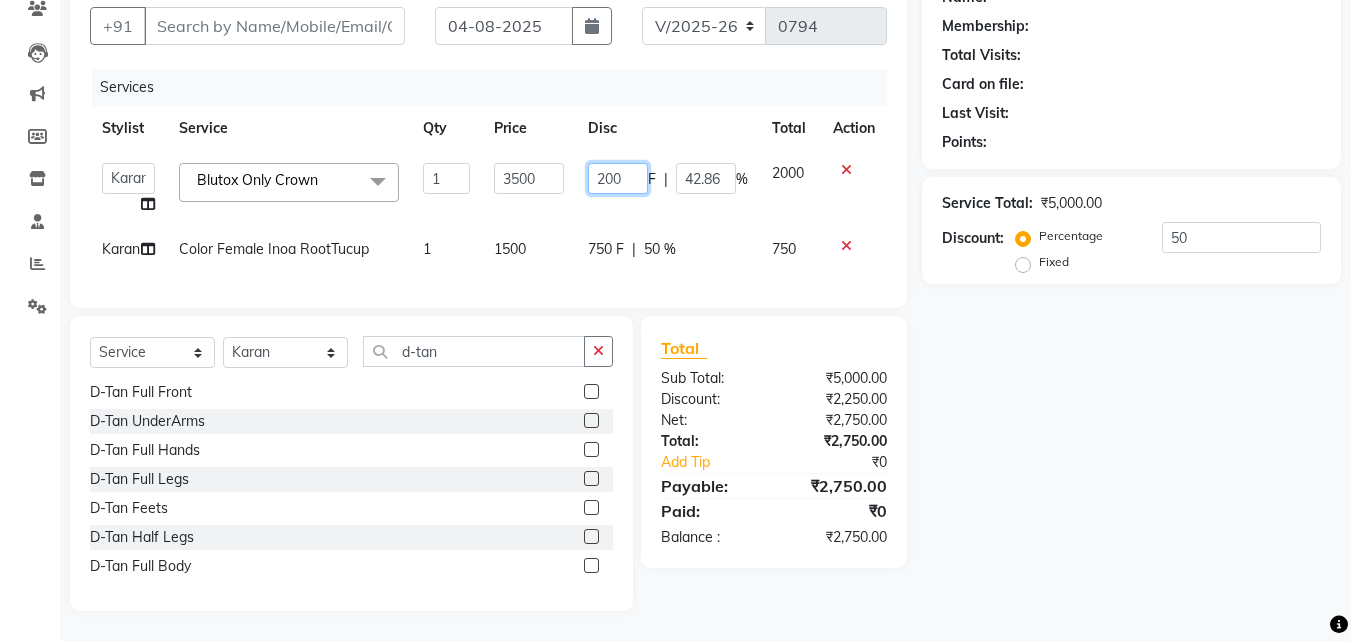 type on "2000" 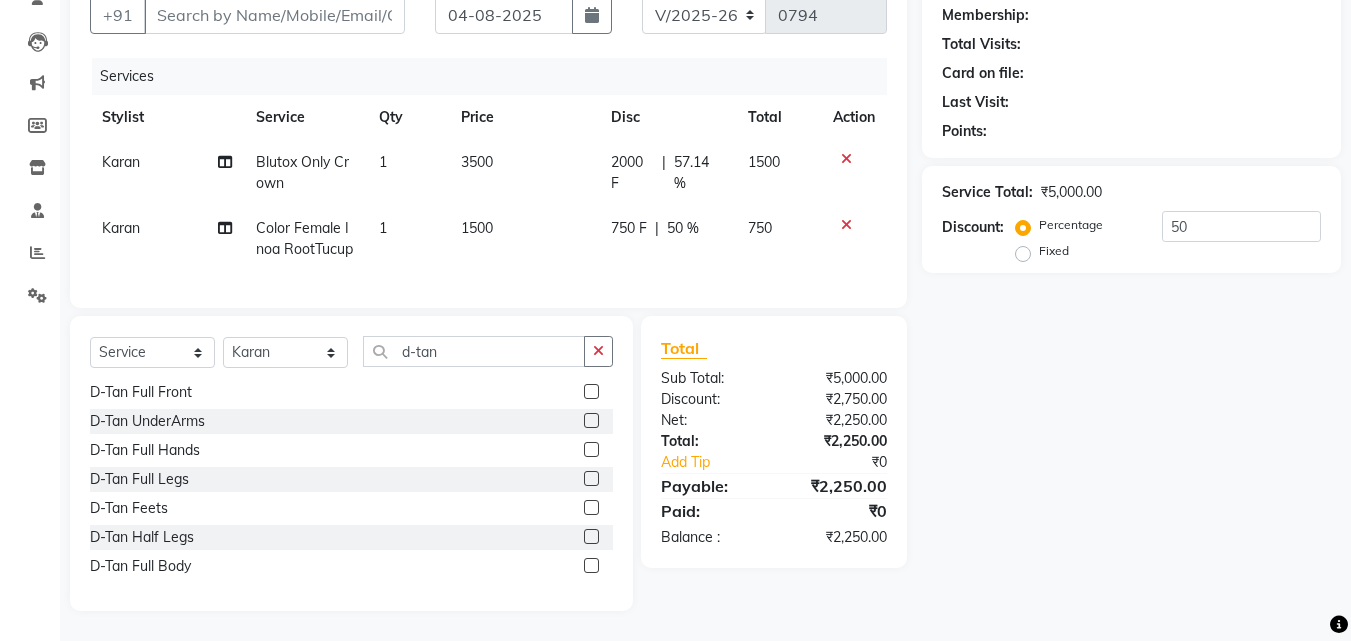 click on "Name: Membership: Total Visits: Card on file: Last Visit:  Points:  Service Total:  ₹5,000.00  Discount:  Percentage   Fixed  50" 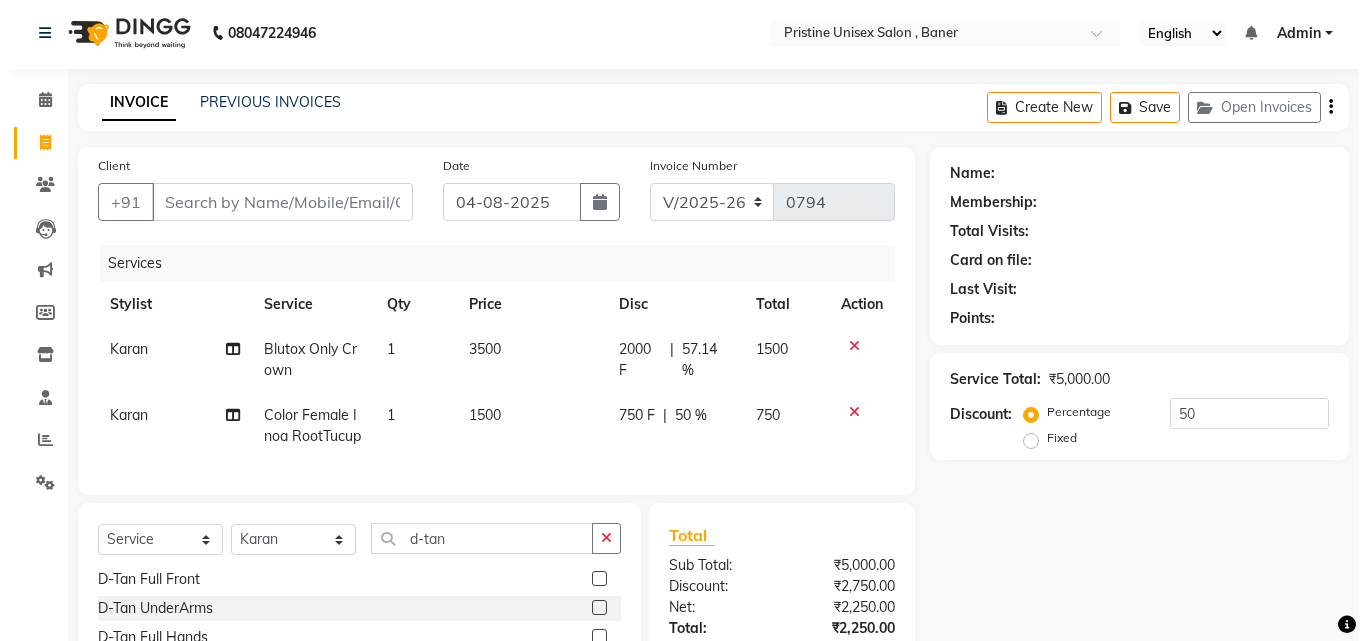 scroll, scrollTop: 0, scrollLeft: 0, axis: both 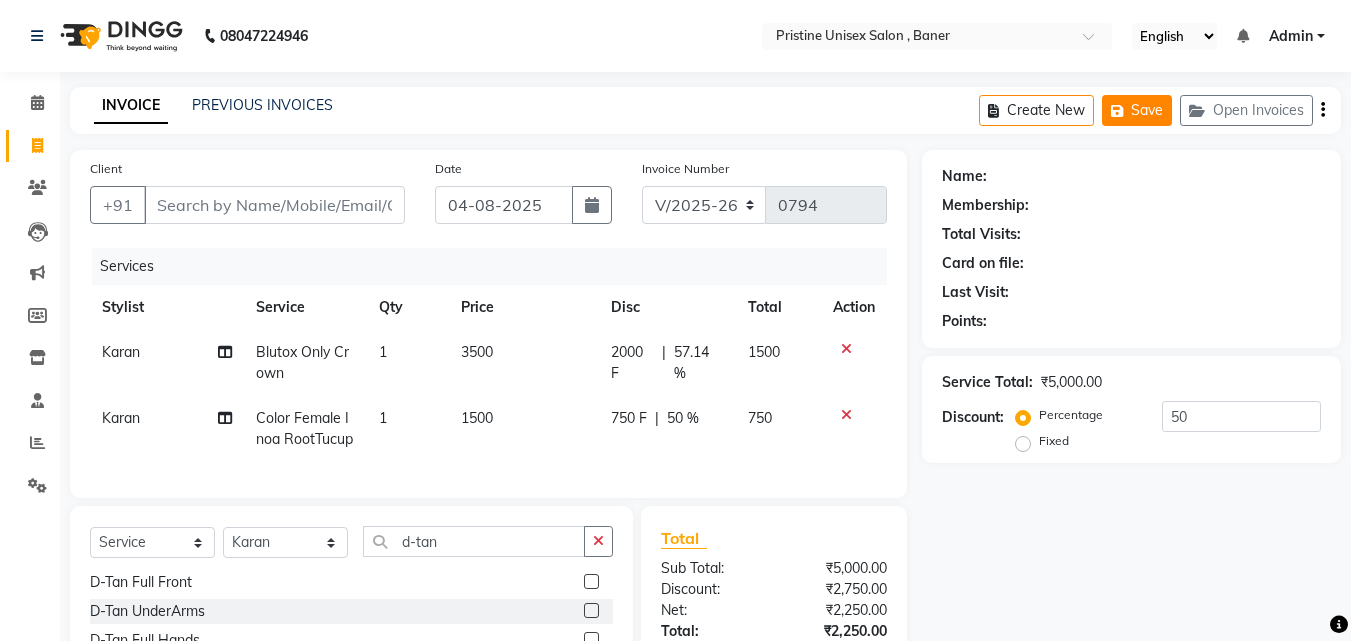 click on "Save" 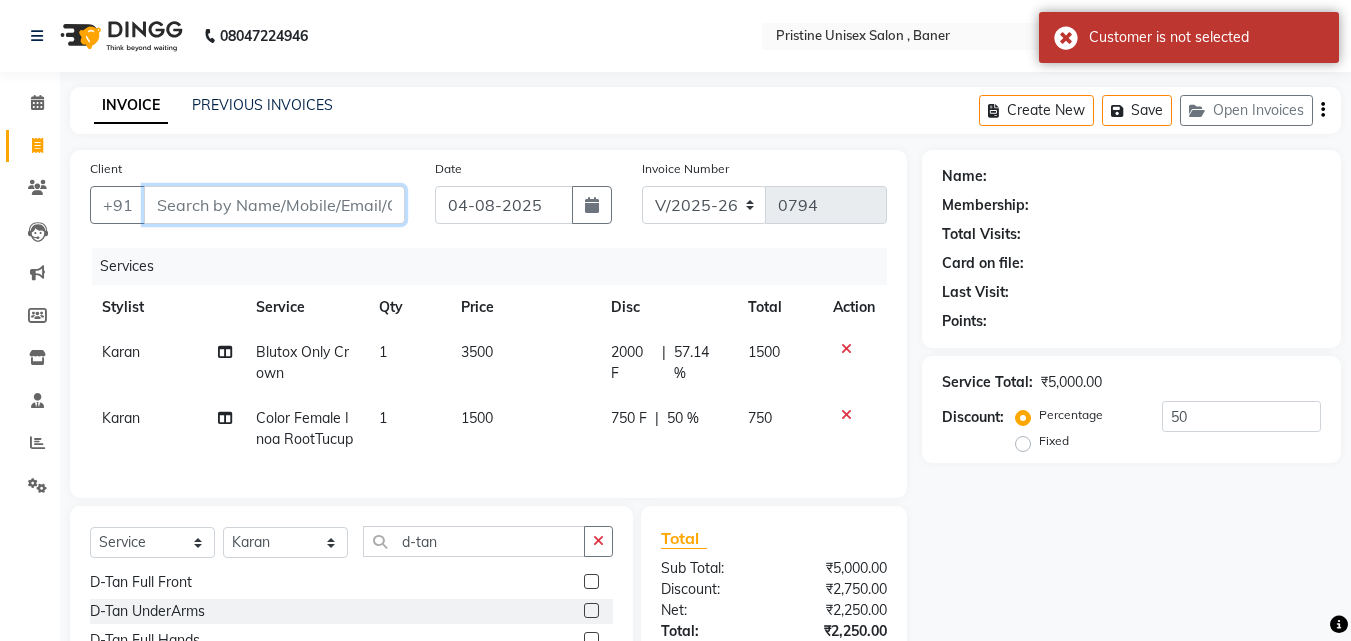 click on "Client" at bounding box center [274, 205] 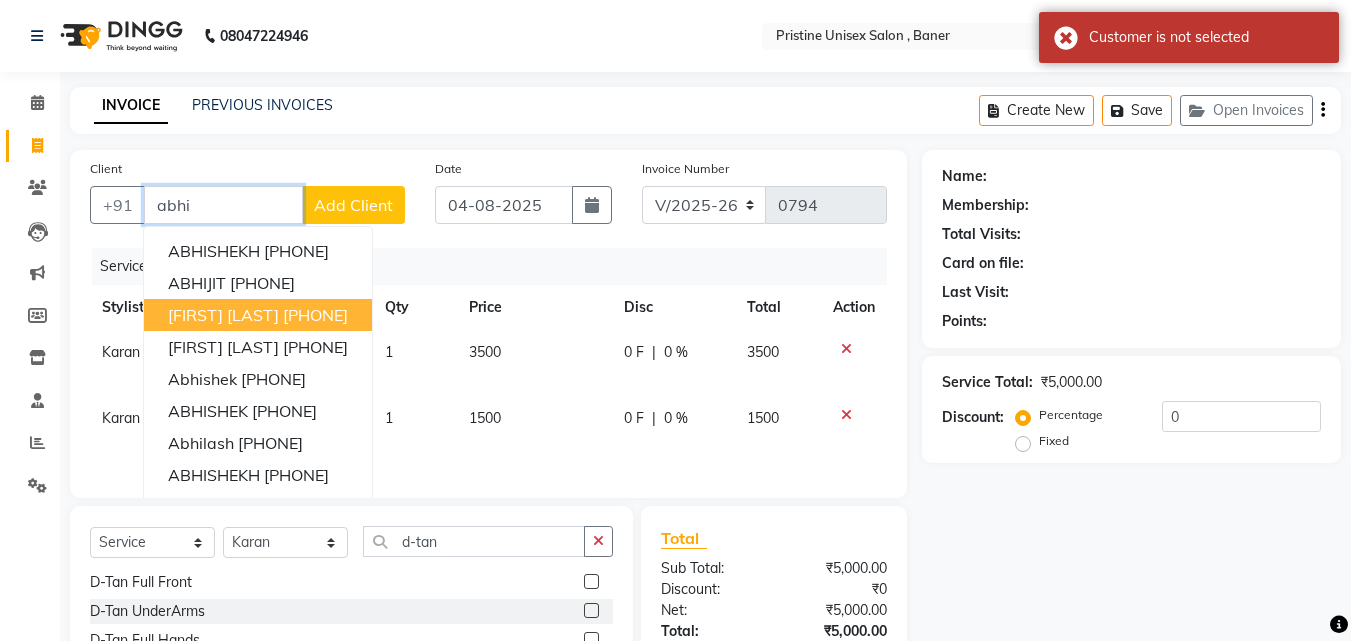 click on "8180031559" at bounding box center (315, 315) 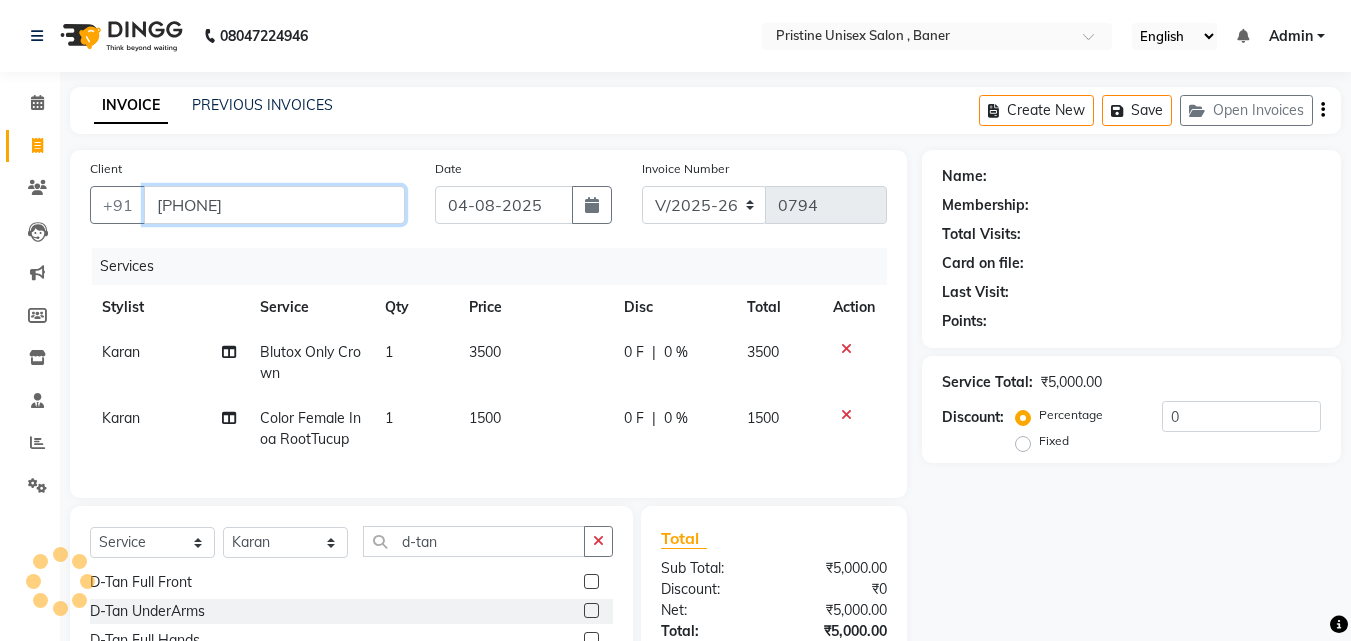 type on "8180031559" 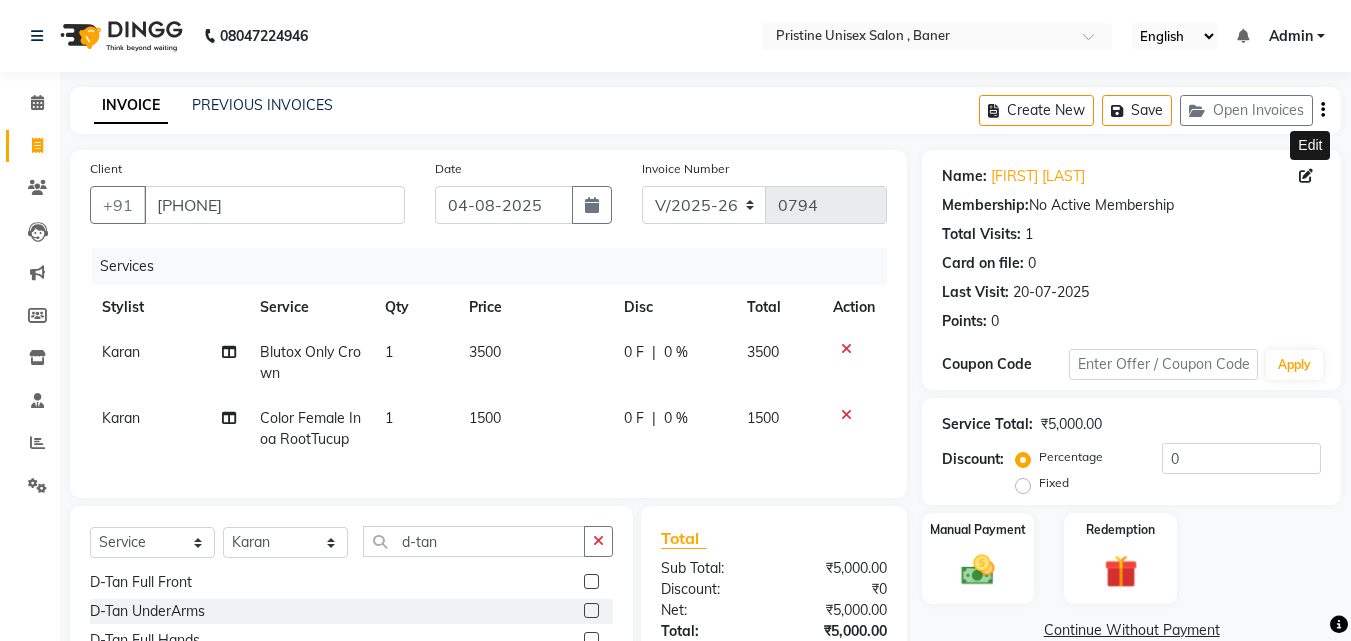 click 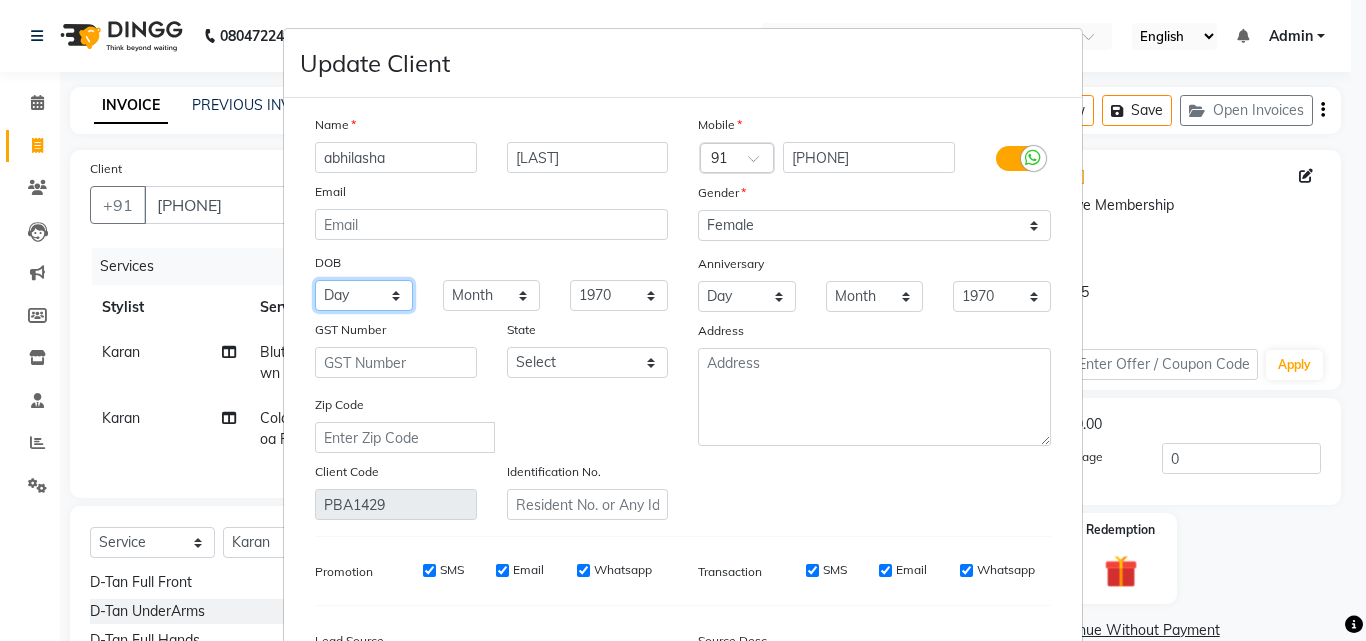 click on "Day 01 02 03 04 05 06 07 08 09 10 11 12 13 14 15 16 17 18 19 20 21 22 23 24 25 26 27 28 29 30 31" at bounding box center (364, 295) 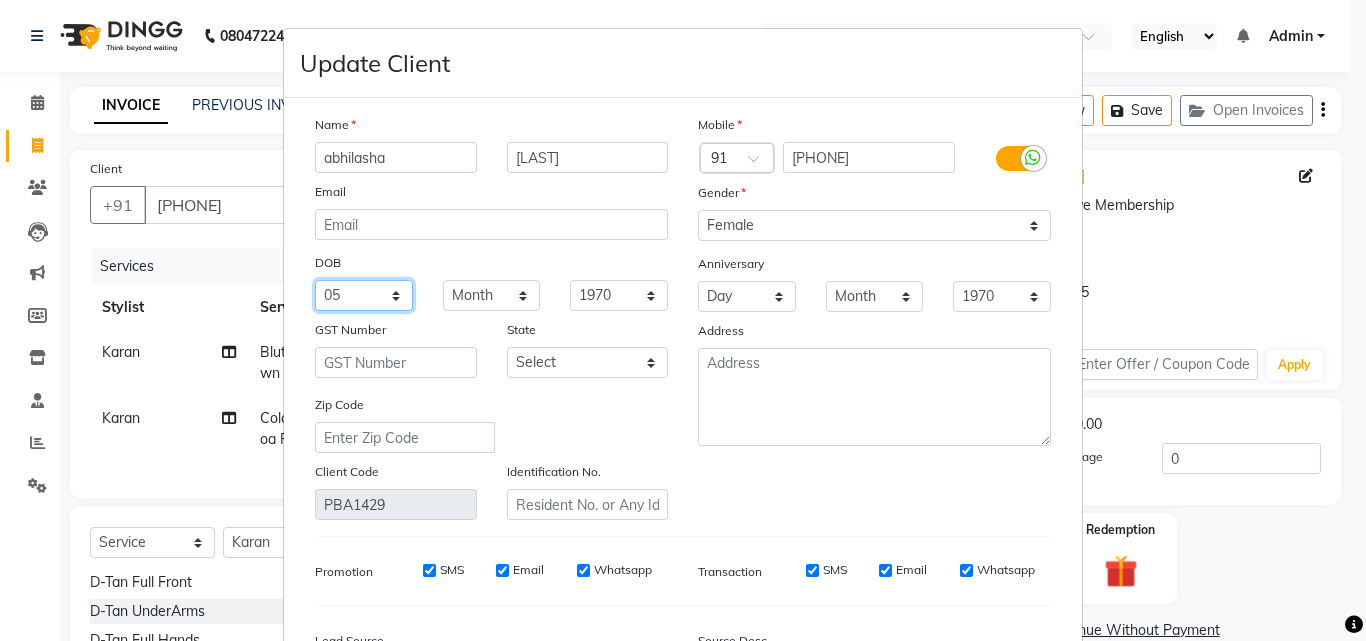 click on "Day 01 02 03 04 05 06 07 08 09 10 11 12 13 14 15 16 17 18 19 20 21 22 23 24 25 26 27 28 29 30 31" at bounding box center (364, 295) 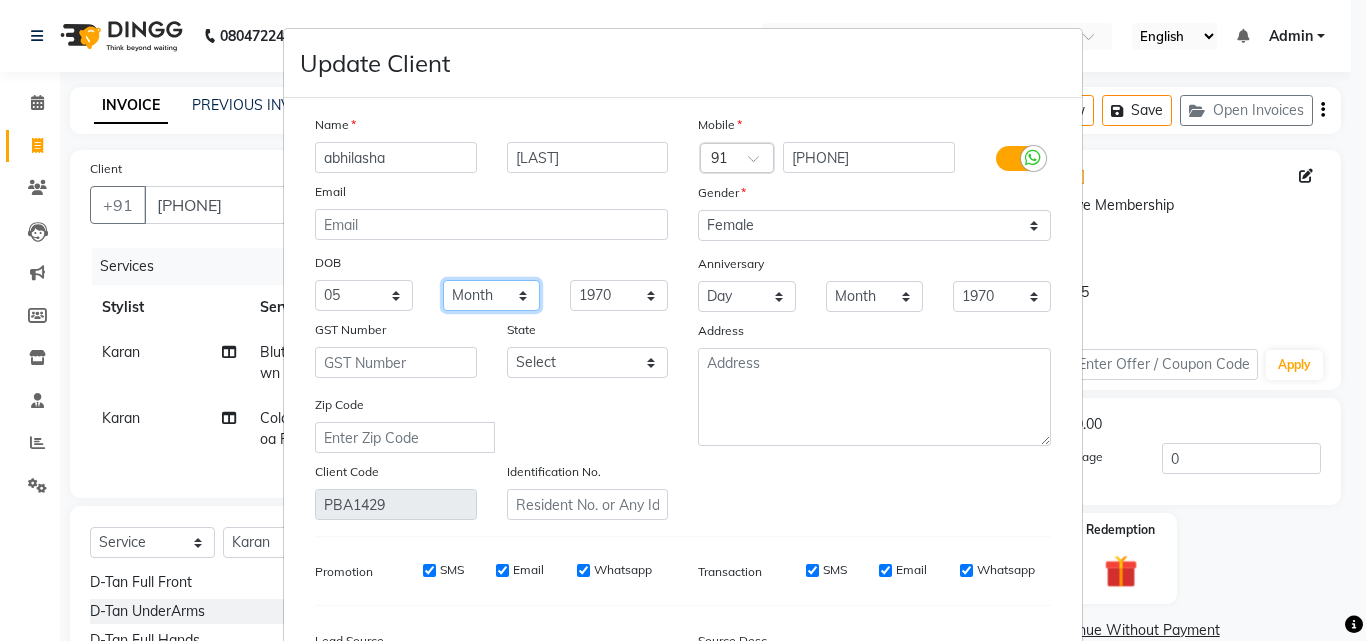click on "Month January February March April May June July August September October November December" at bounding box center [492, 295] 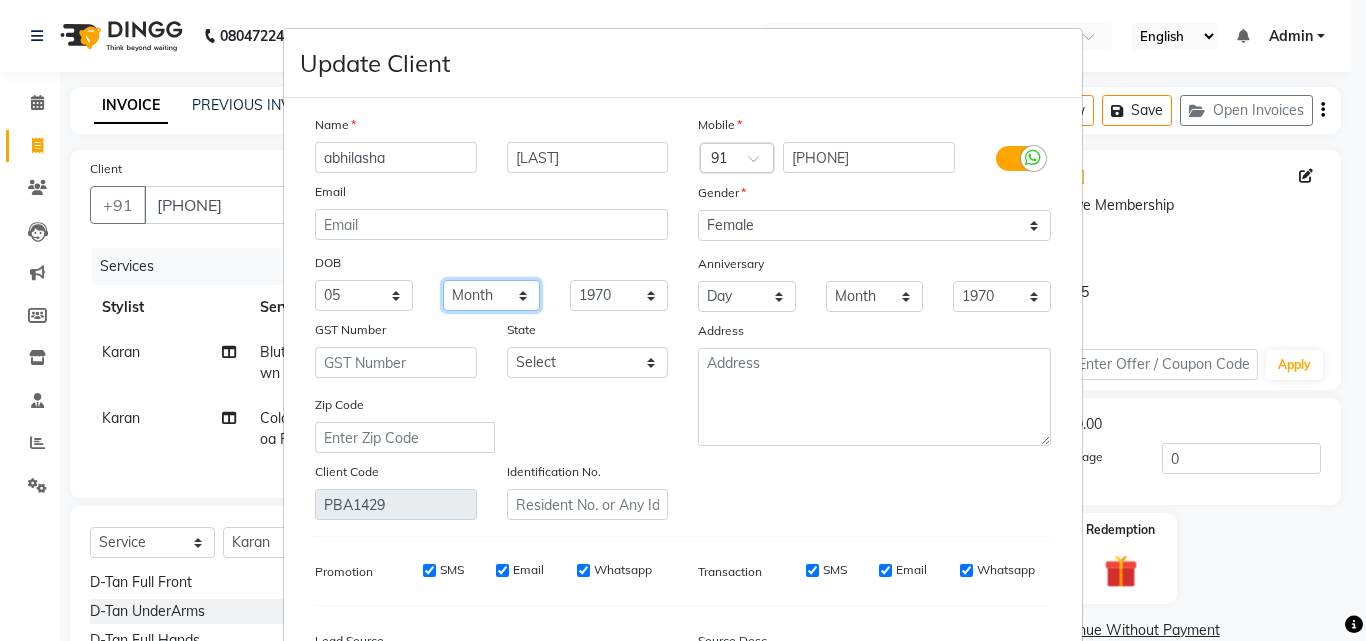 select on "05" 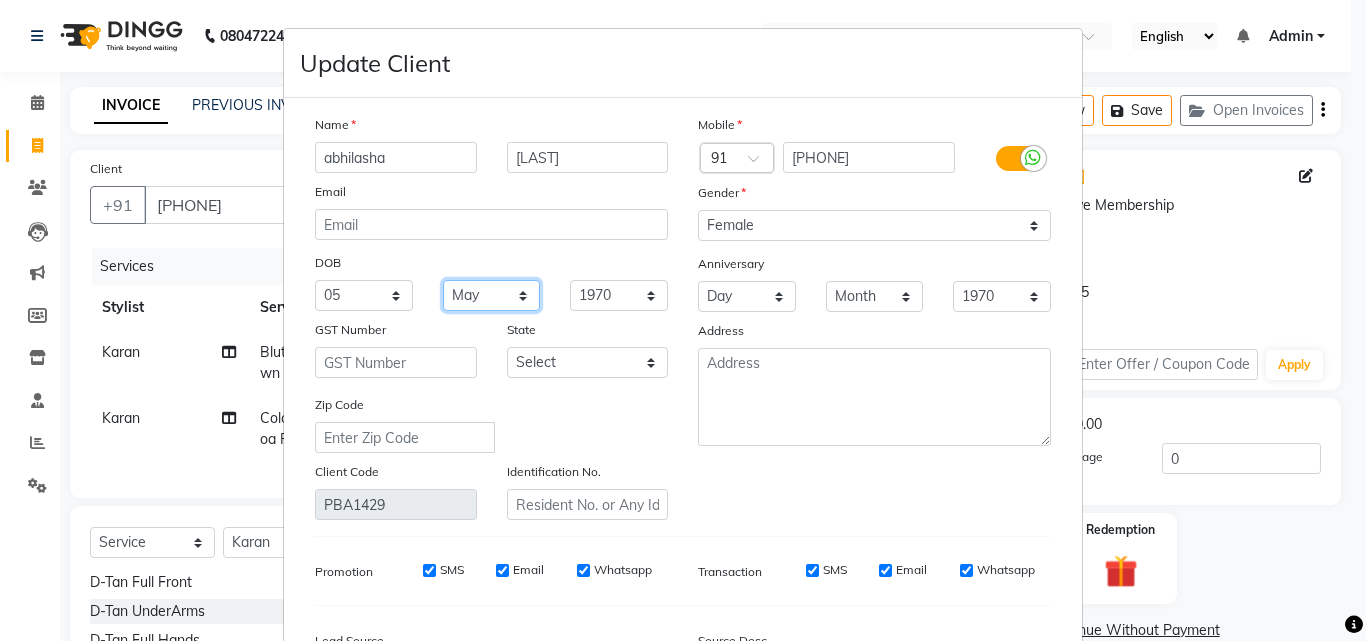 click on "Month January February March April May June July August September October November December" at bounding box center (492, 295) 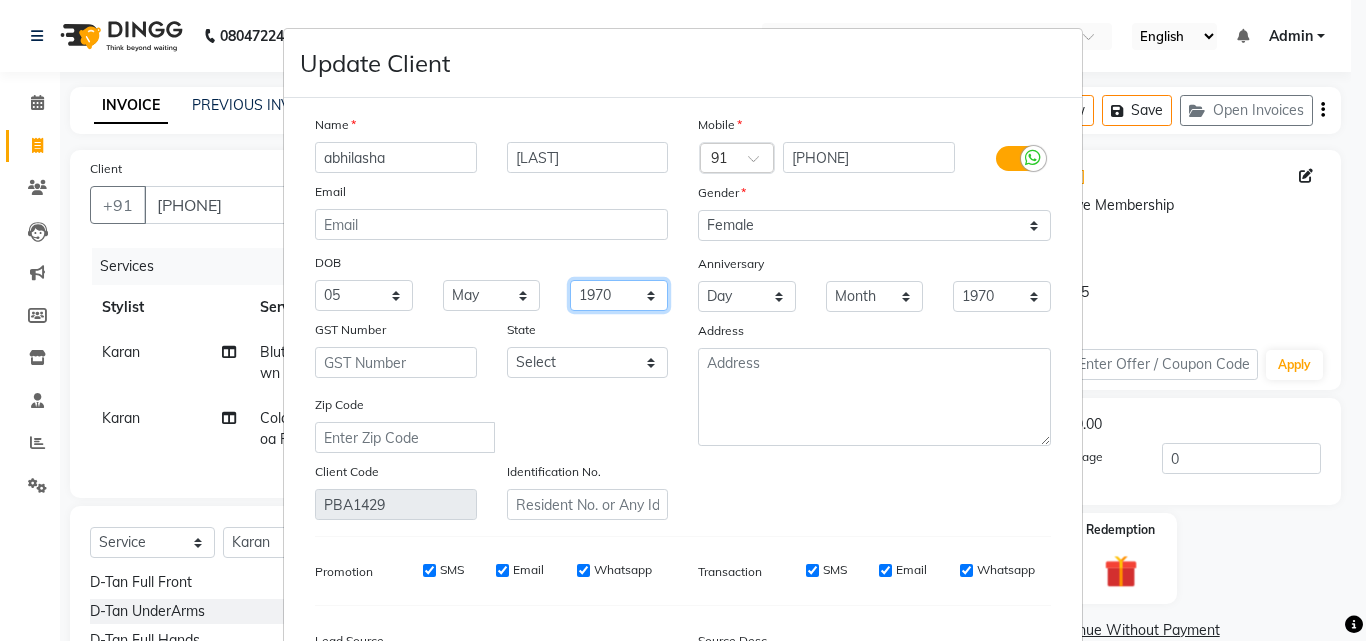 click on "1940 1941 1942 1943 1944 1945 1946 1947 1948 1949 1950 1951 1952 1953 1954 1955 1956 1957 1958 1959 1960 1961 1962 1963 1964 1965 1966 1967 1968 1969 1970 1971 1972 1973 1974 1975 1976 1977 1978 1979 1980 1981 1982 1983 1984 1985 1986 1987 1988 1989 1990 1991 1992 1993 1994 1995 1996 1997 1998 1999 2000 2001 2002 2003 2004 2005 2006 2007 2008 2009 2010 2011 2012 2013 2014 2015 2016 2017 2018 2019 2020 2021 2022 2023 2024" at bounding box center (619, 295) 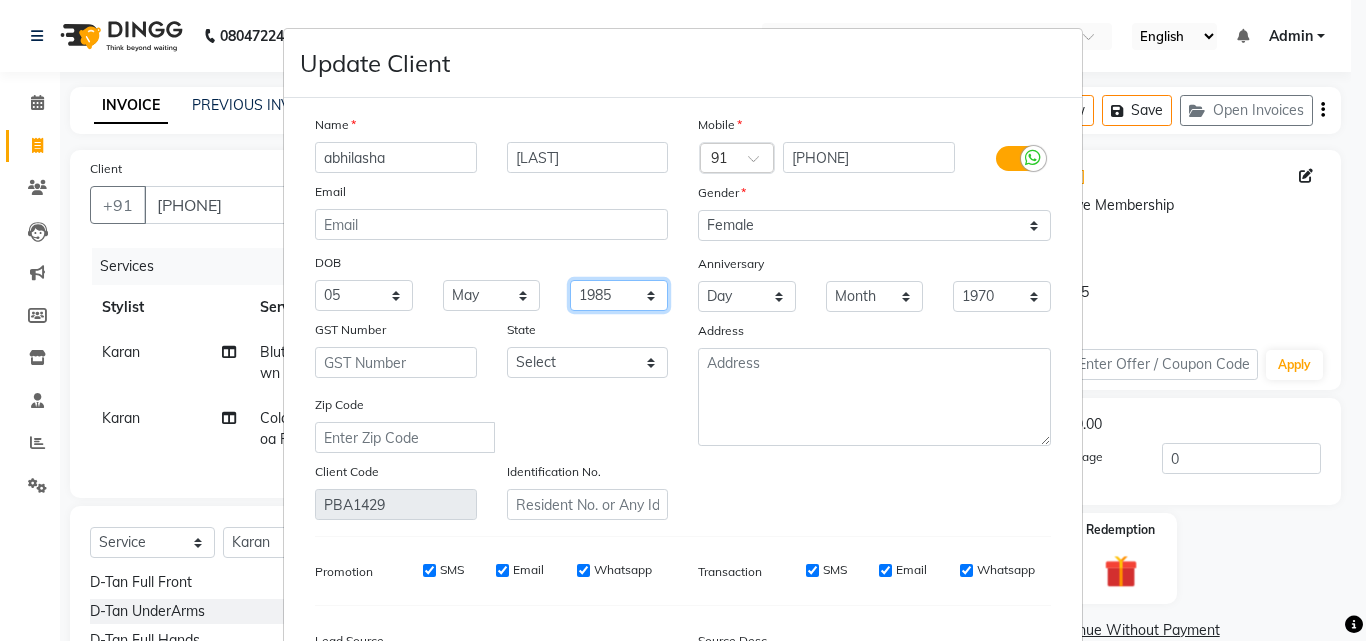 click on "1940 1941 1942 1943 1944 1945 1946 1947 1948 1949 1950 1951 1952 1953 1954 1955 1956 1957 1958 1959 1960 1961 1962 1963 1964 1965 1966 1967 1968 1969 1970 1971 1972 1973 1974 1975 1976 1977 1978 1979 1980 1981 1982 1983 1984 1985 1986 1987 1988 1989 1990 1991 1992 1993 1994 1995 1996 1997 1998 1999 2000 2001 2002 2003 2004 2005 2006 2007 2008 2009 2010 2011 2012 2013 2014 2015 2016 2017 2018 2019 2020 2021 2022 2023 2024" at bounding box center (619, 295) 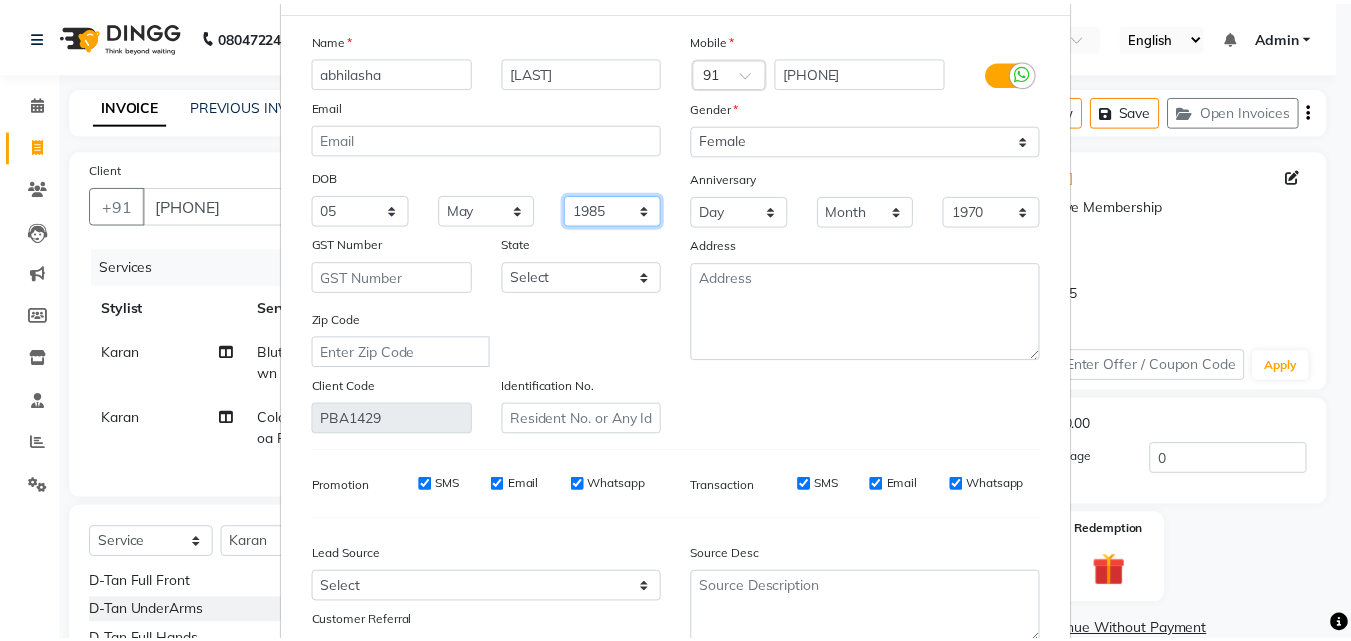 scroll, scrollTop: 200, scrollLeft: 0, axis: vertical 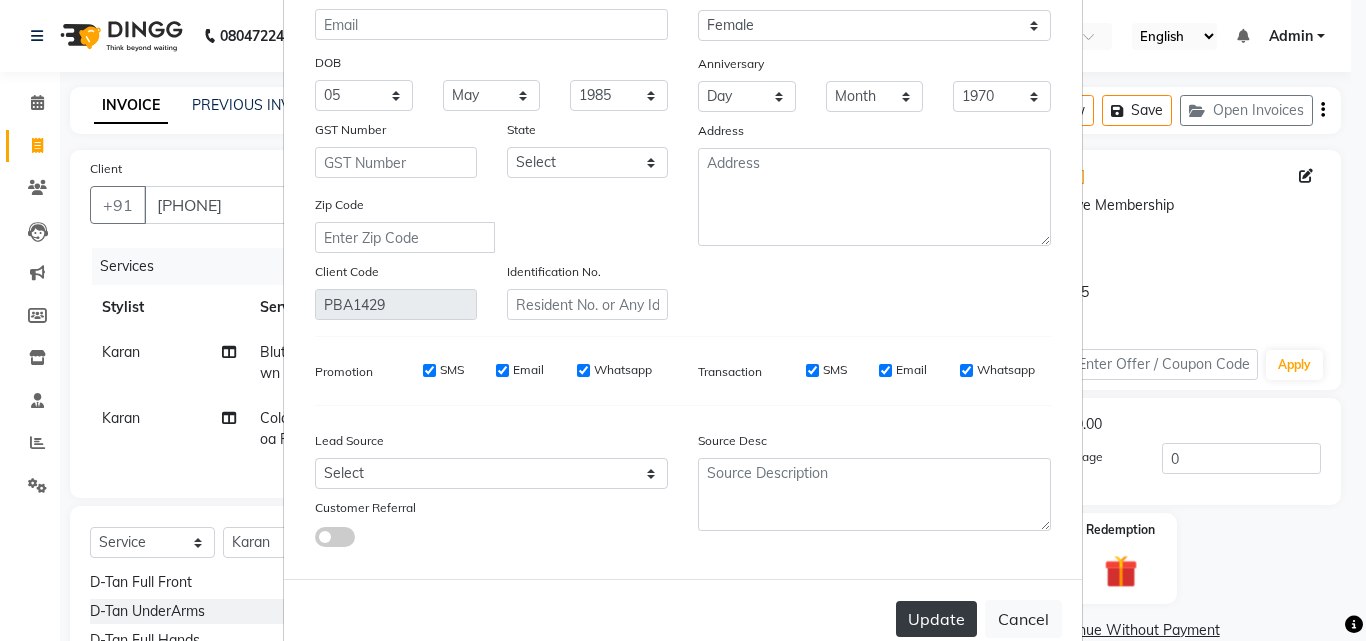 click on "Update" at bounding box center [936, 619] 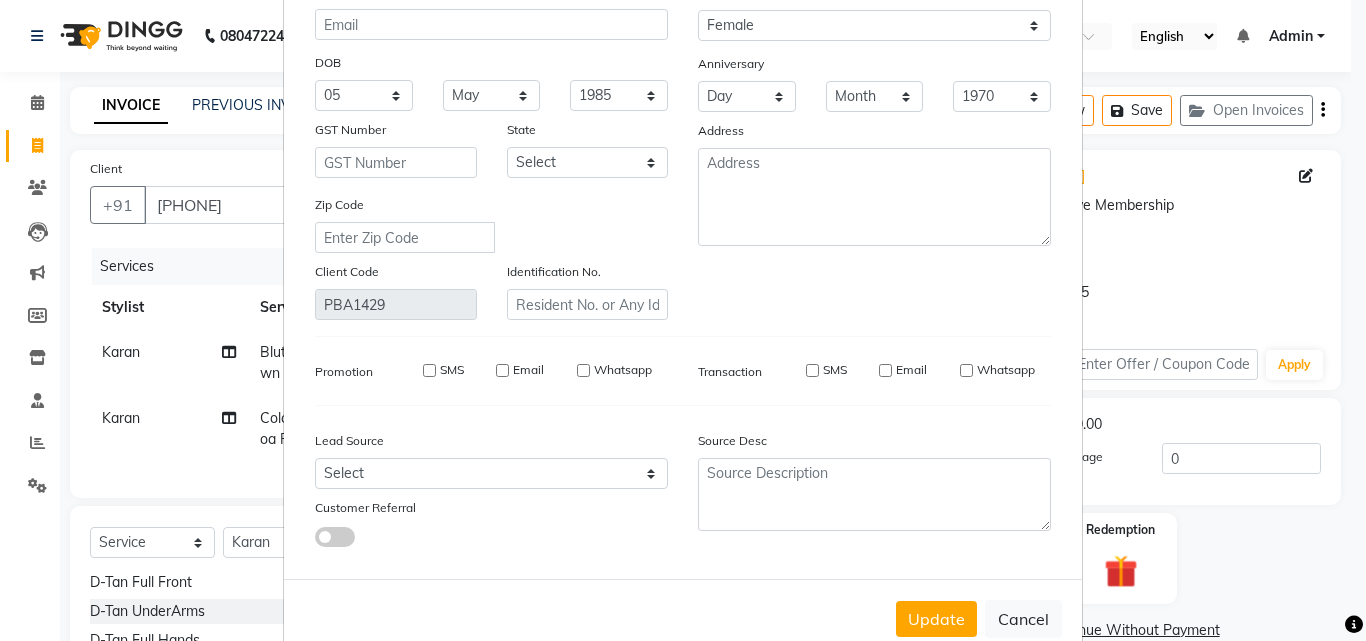 type 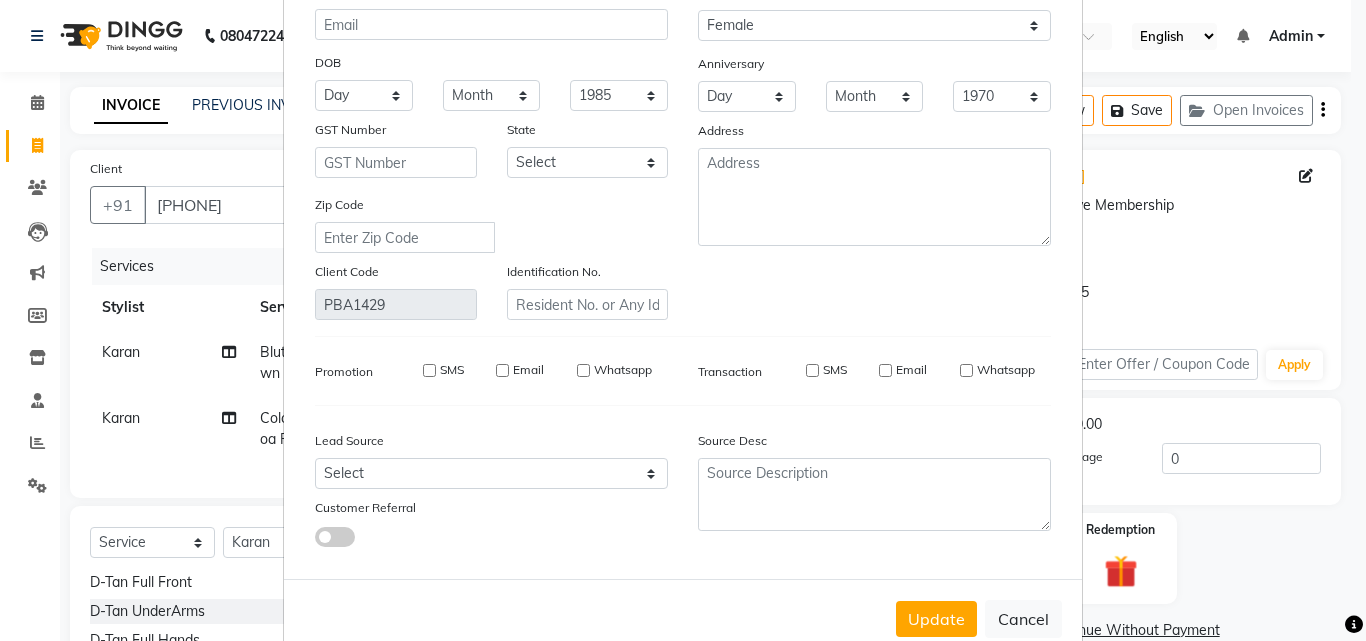 select 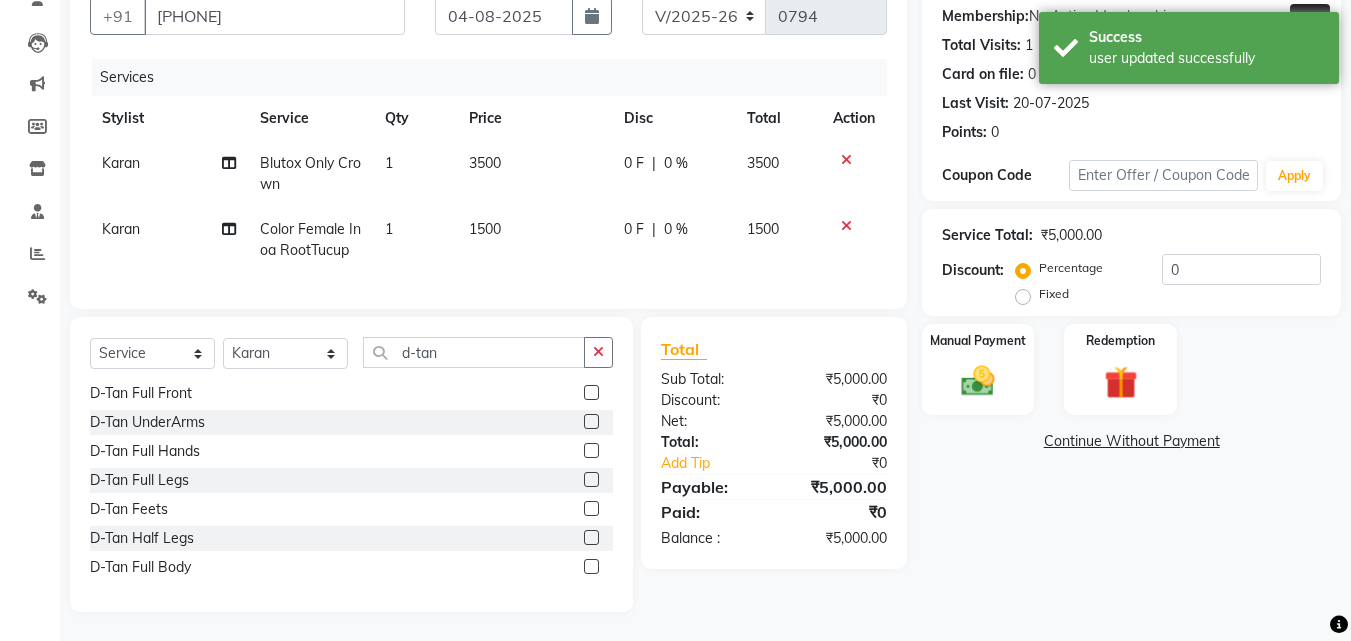 scroll, scrollTop: 200, scrollLeft: 0, axis: vertical 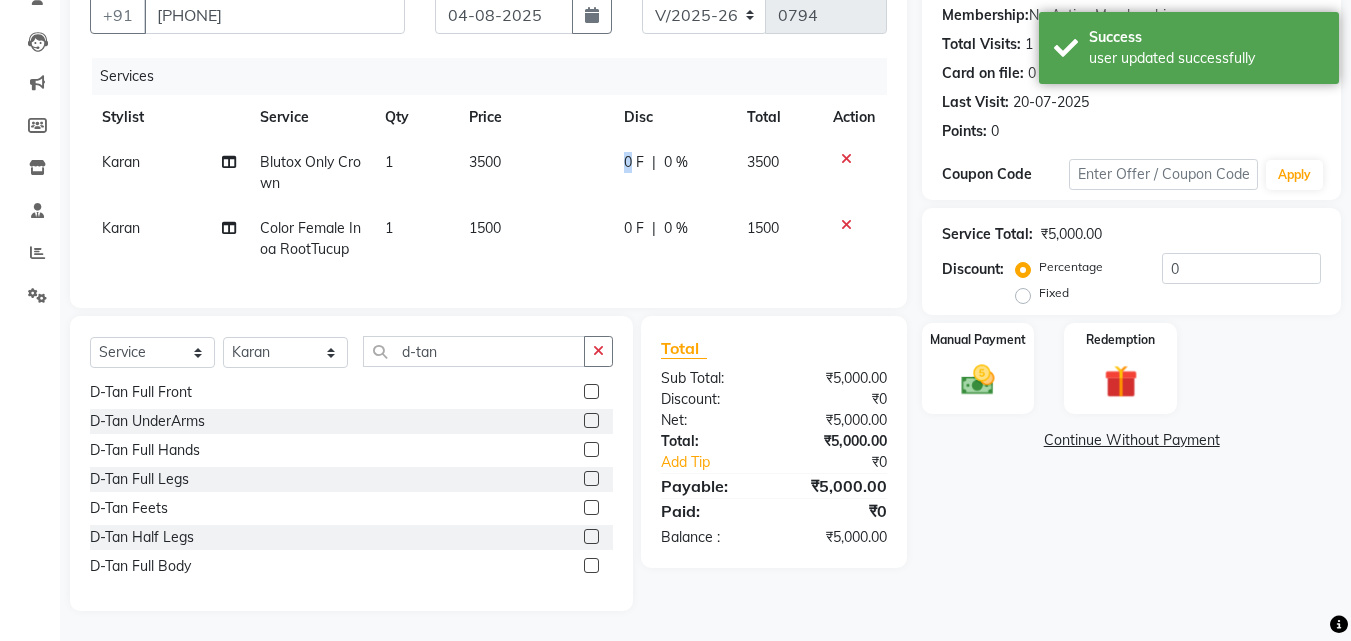 drag, startPoint x: 631, startPoint y: 152, endPoint x: 611, endPoint y: 154, distance: 20.09975 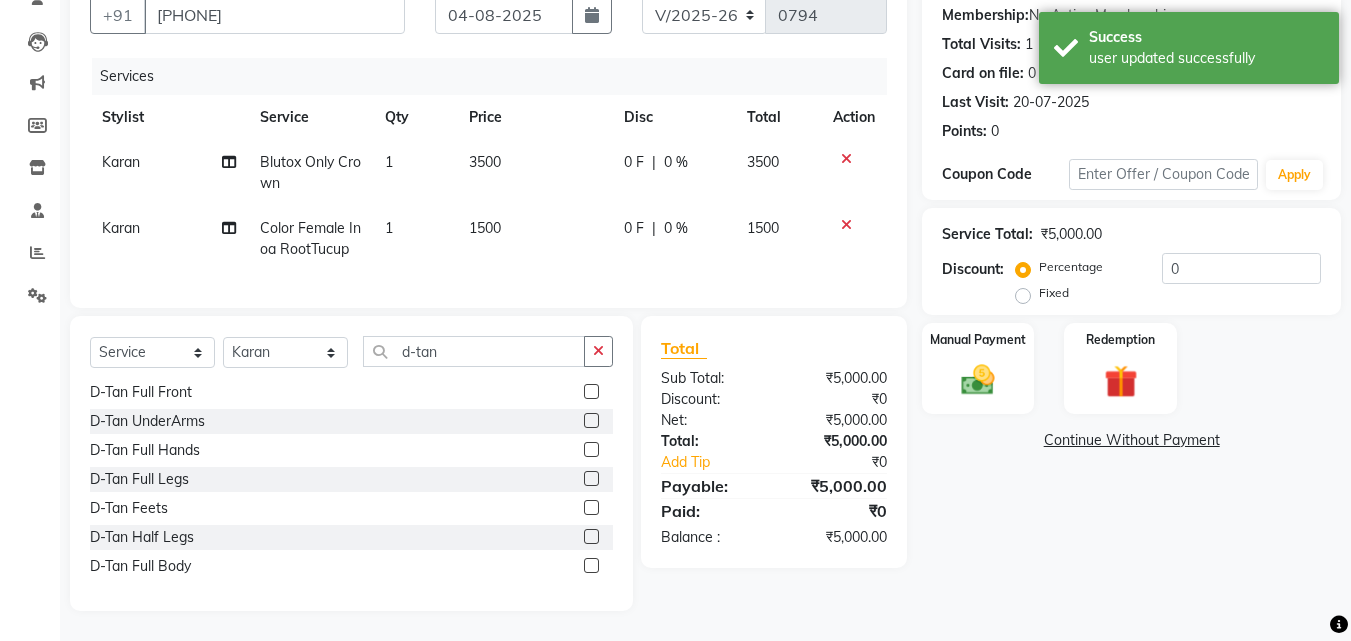 select on "51203" 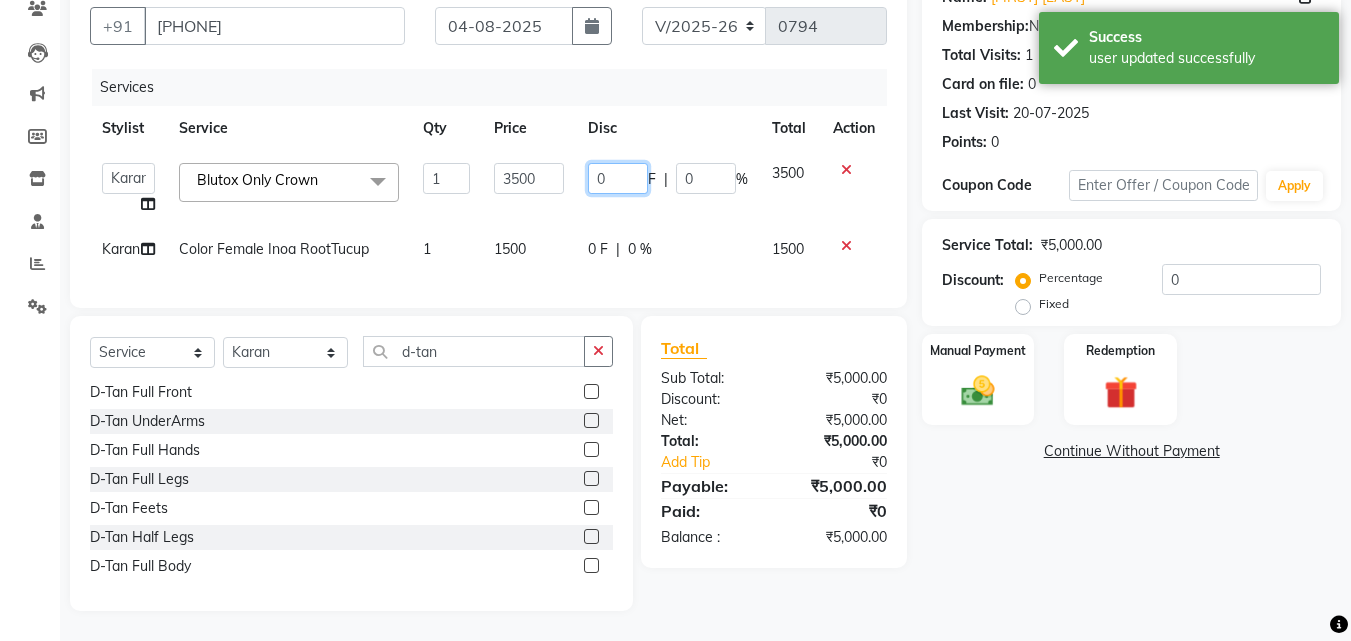 drag, startPoint x: 611, startPoint y: 154, endPoint x: 591, endPoint y: 154, distance: 20 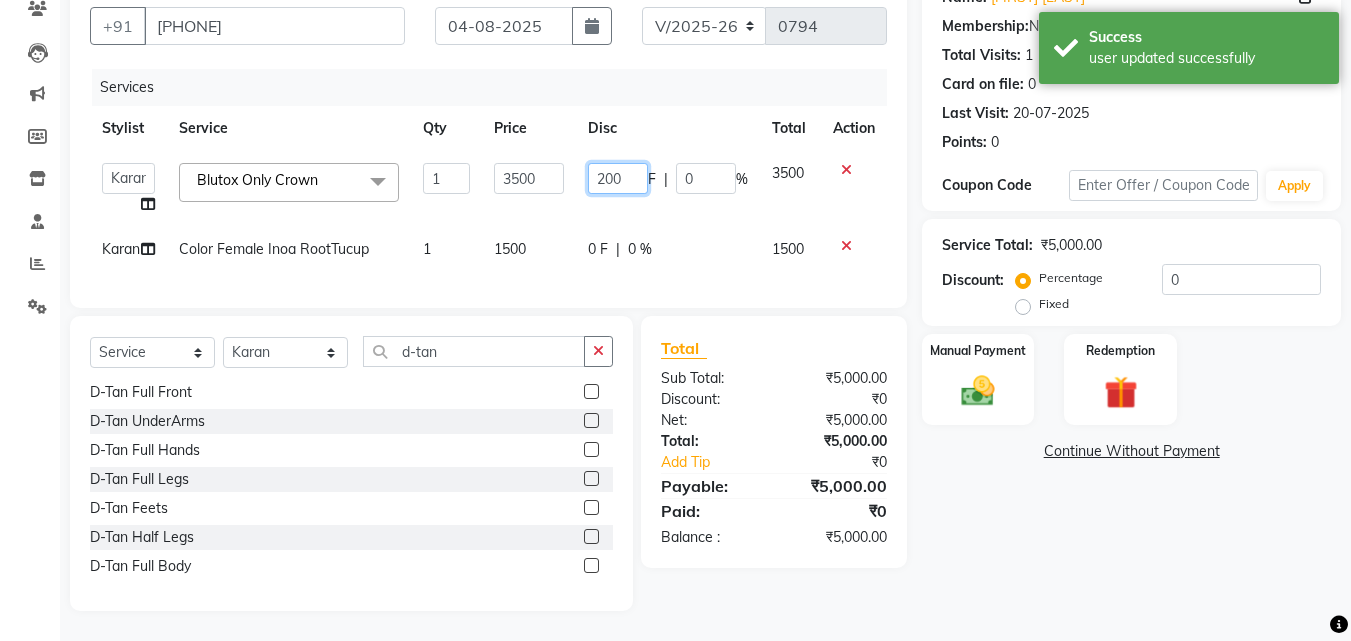 type on "2000" 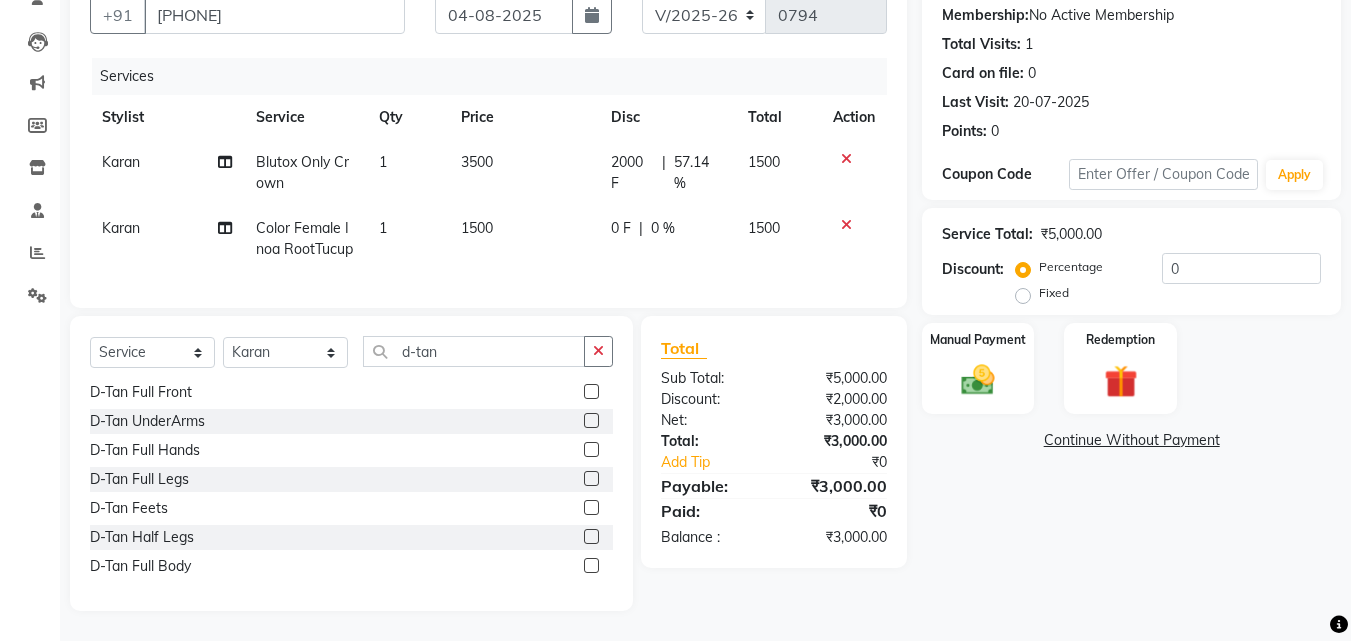 click on "0 F | 0 %" 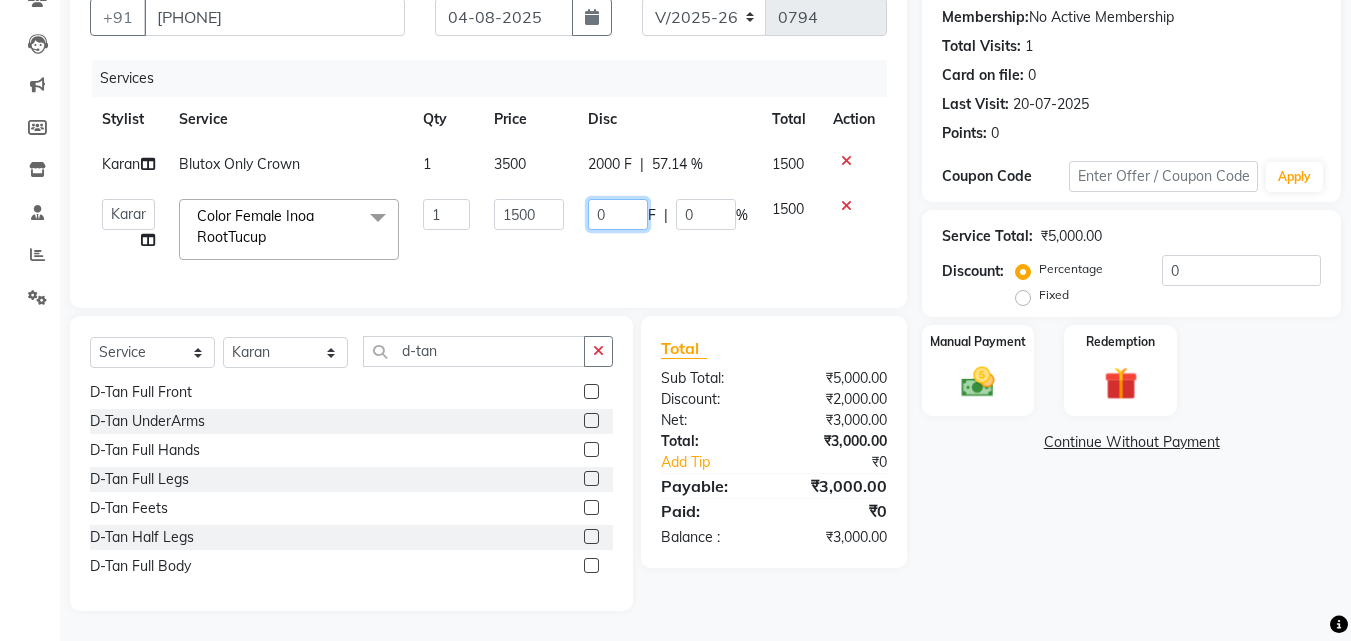drag, startPoint x: 635, startPoint y: 227, endPoint x: 585, endPoint y: 228, distance: 50.01 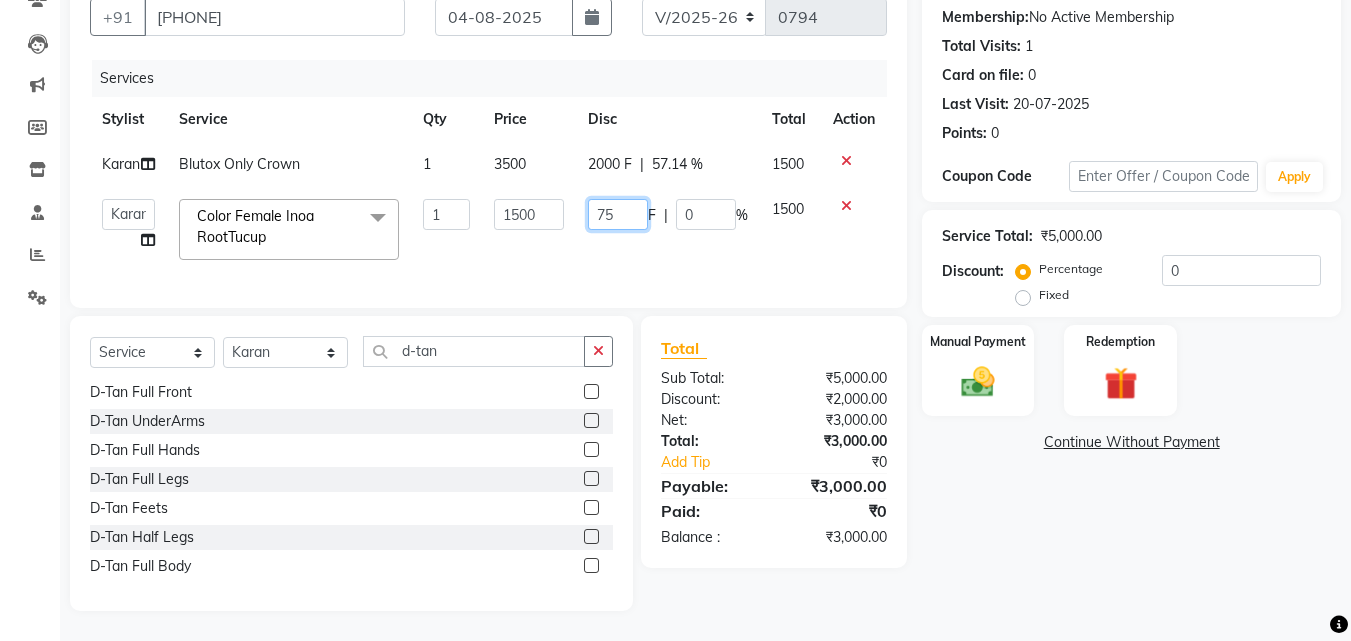 type on "750" 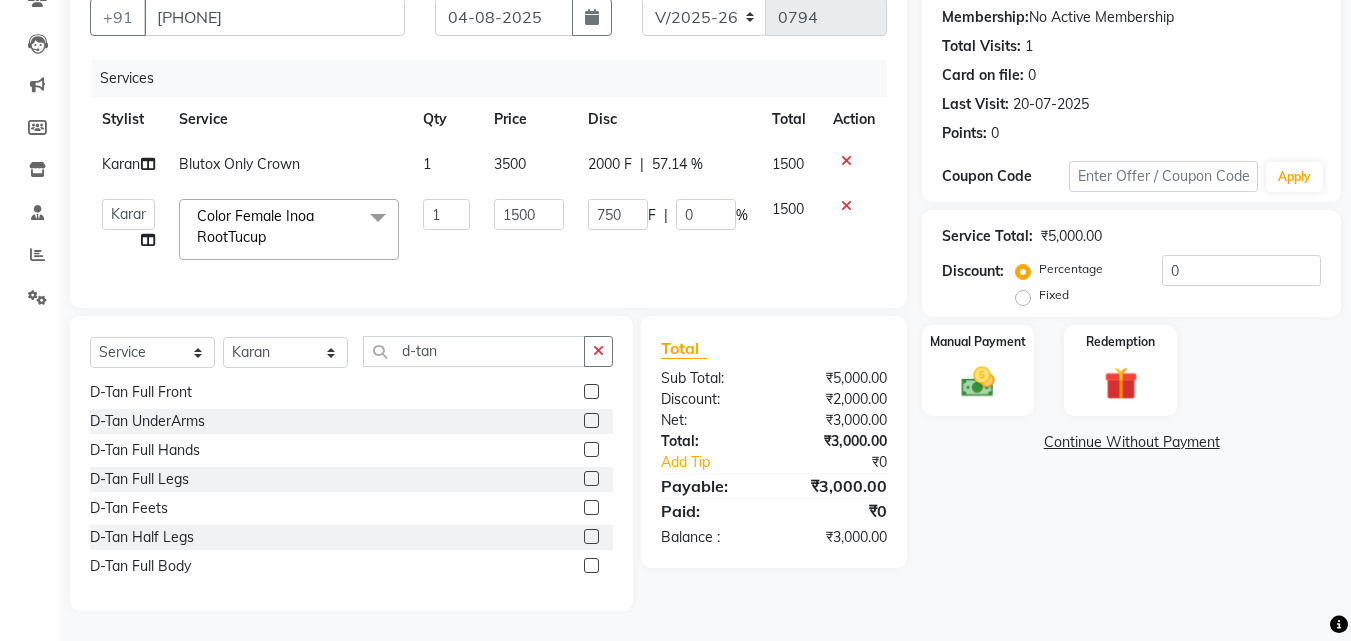 click on "Name: Abhilasha Bhatwal Membership:  No Active Membership  Total Visits:  1 Card on file:  0 Last Visit:   20-07-2025 Points:   0  Coupon Code Apply Service Total:  ₹5,000.00  Discount:  Percentage   Fixed  0 Manual Payment Redemption  Continue Without Payment" 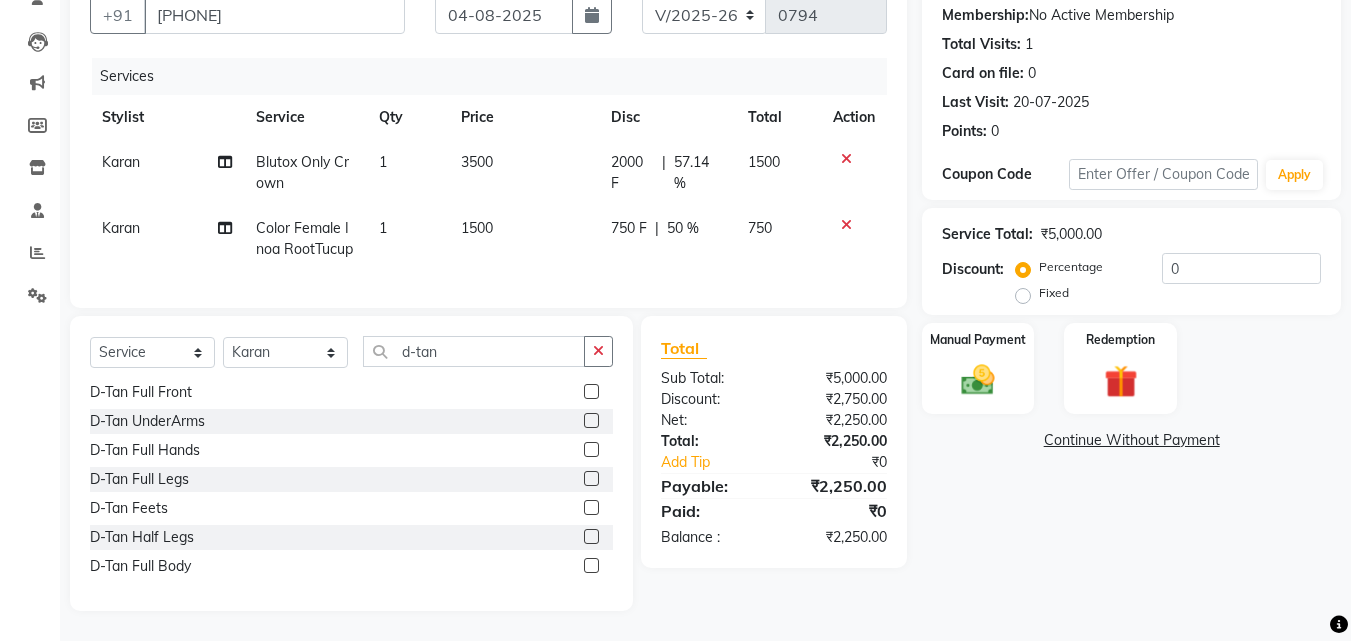 scroll, scrollTop: 205, scrollLeft: 0, axis: vertical 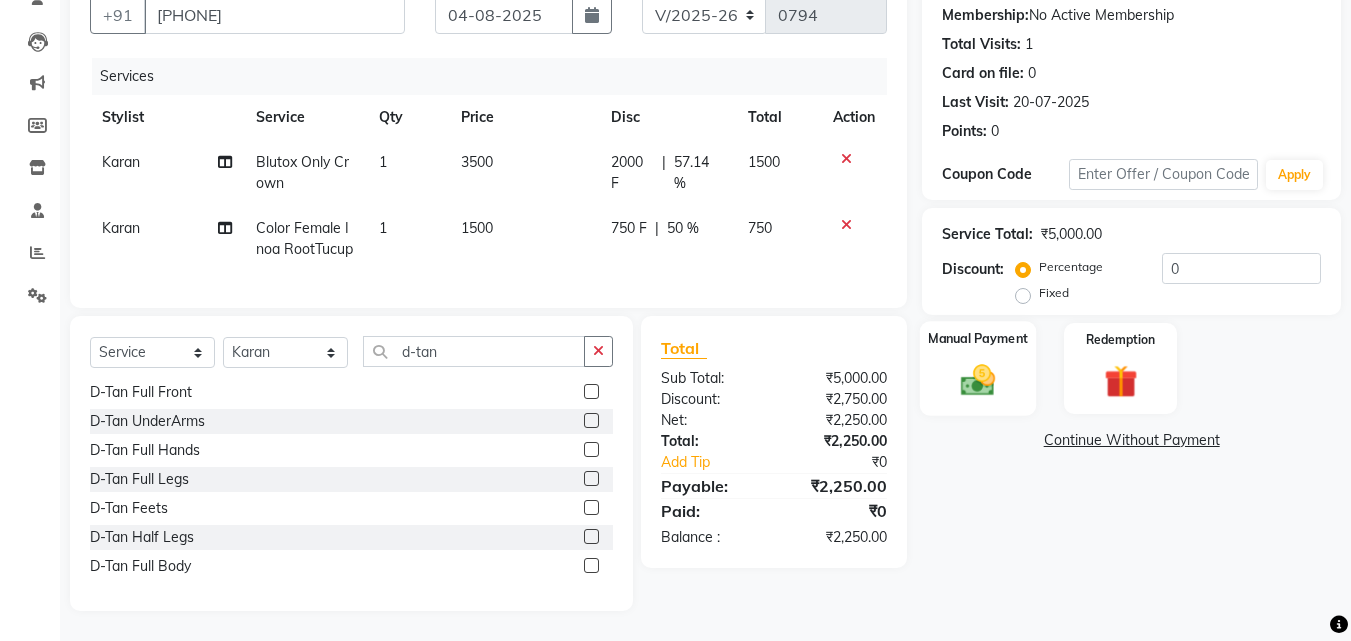 click 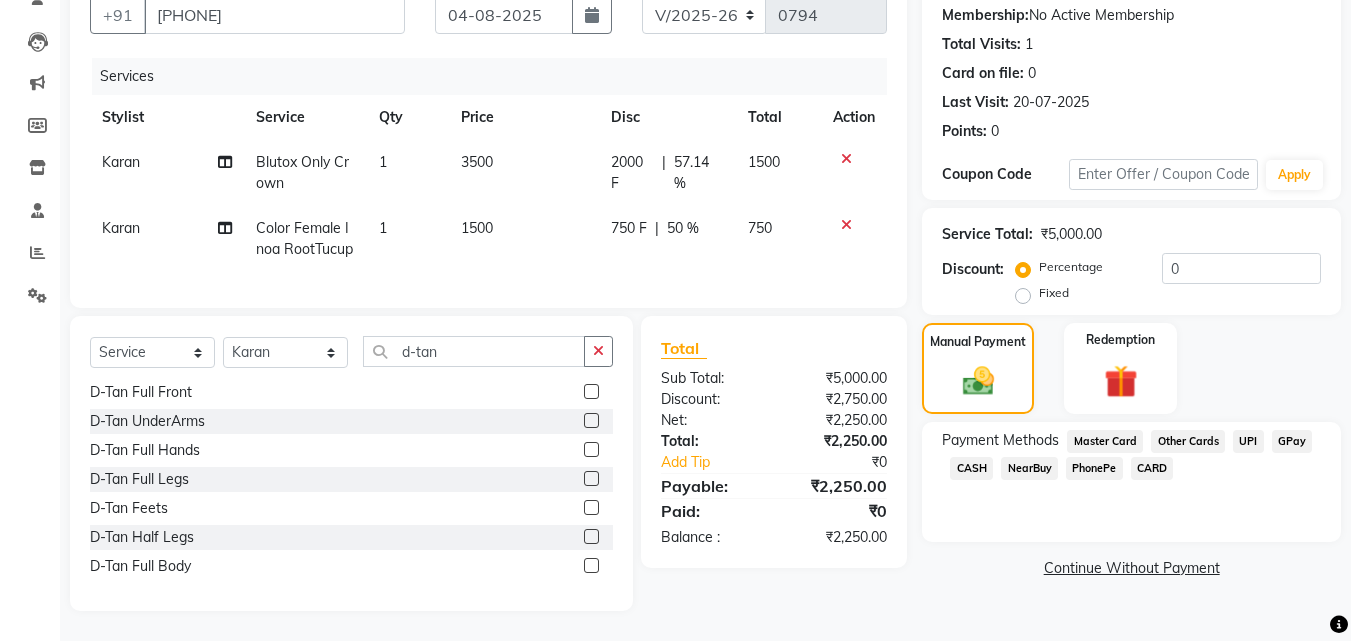 click on "GPay" 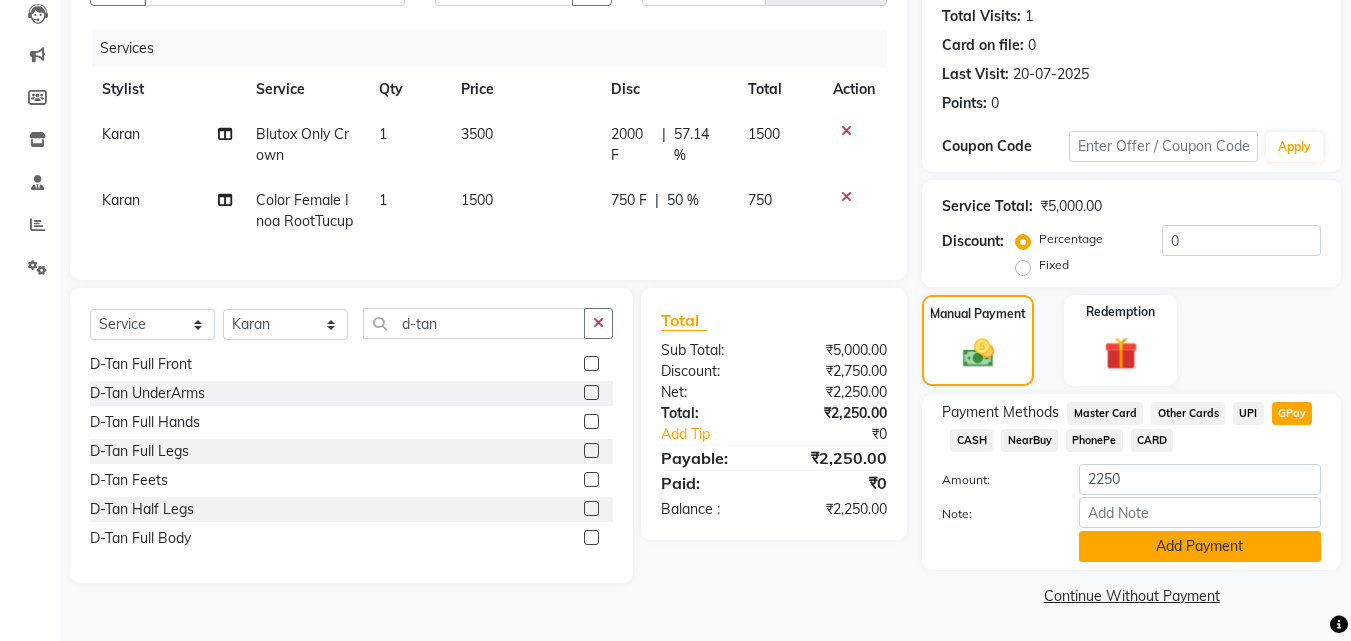 click on "Add Payment" 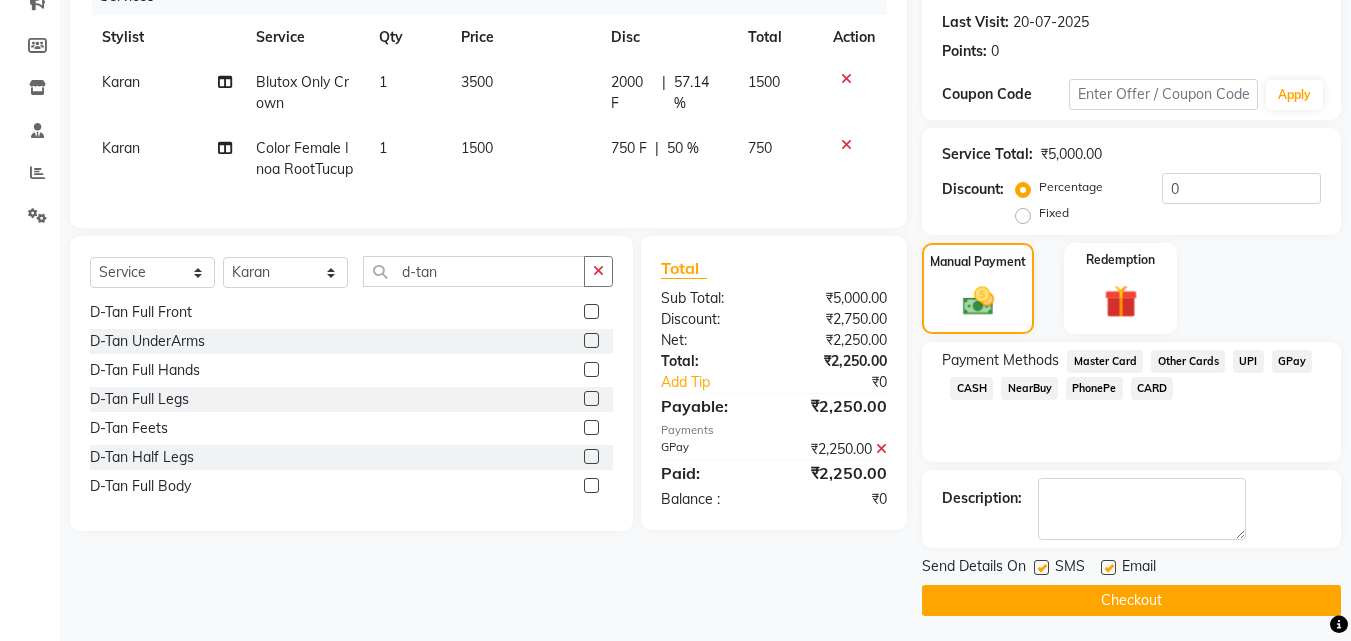 scroll, scrollTop: 275, scrollLeft: 0, axis: vertical 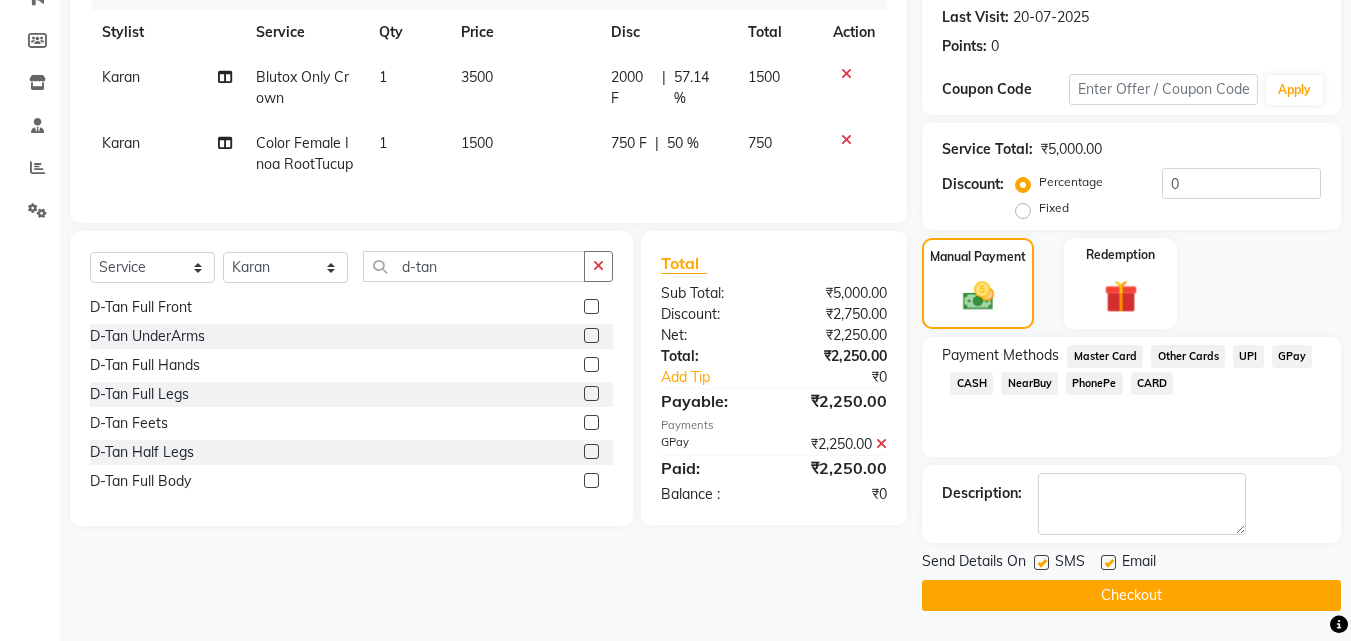 click on "Checkout" 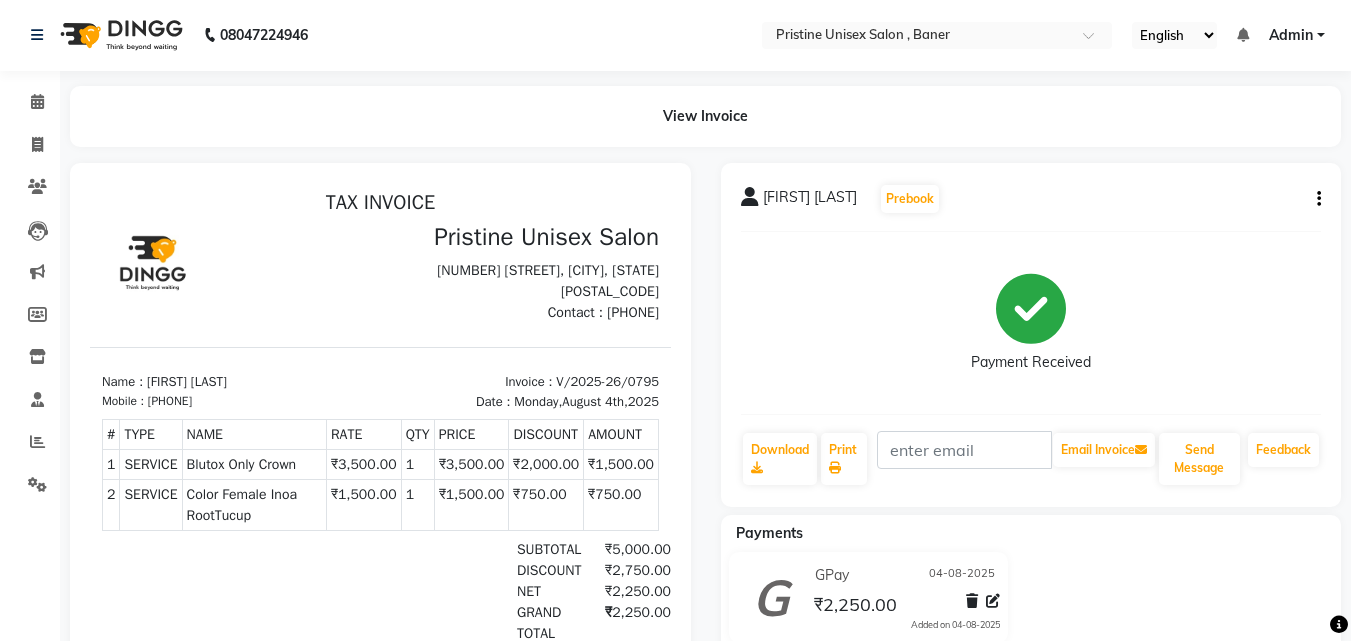 scroll, scrollTop: 0, scrollLeft: 0, axis: both 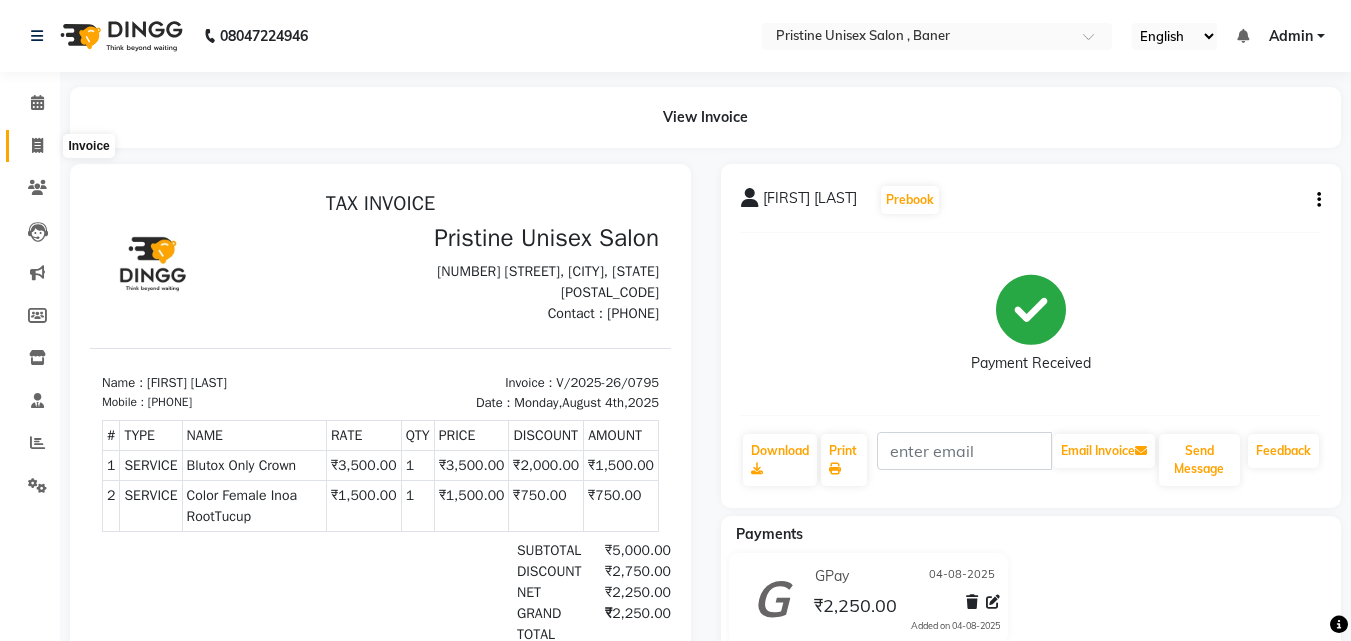 click 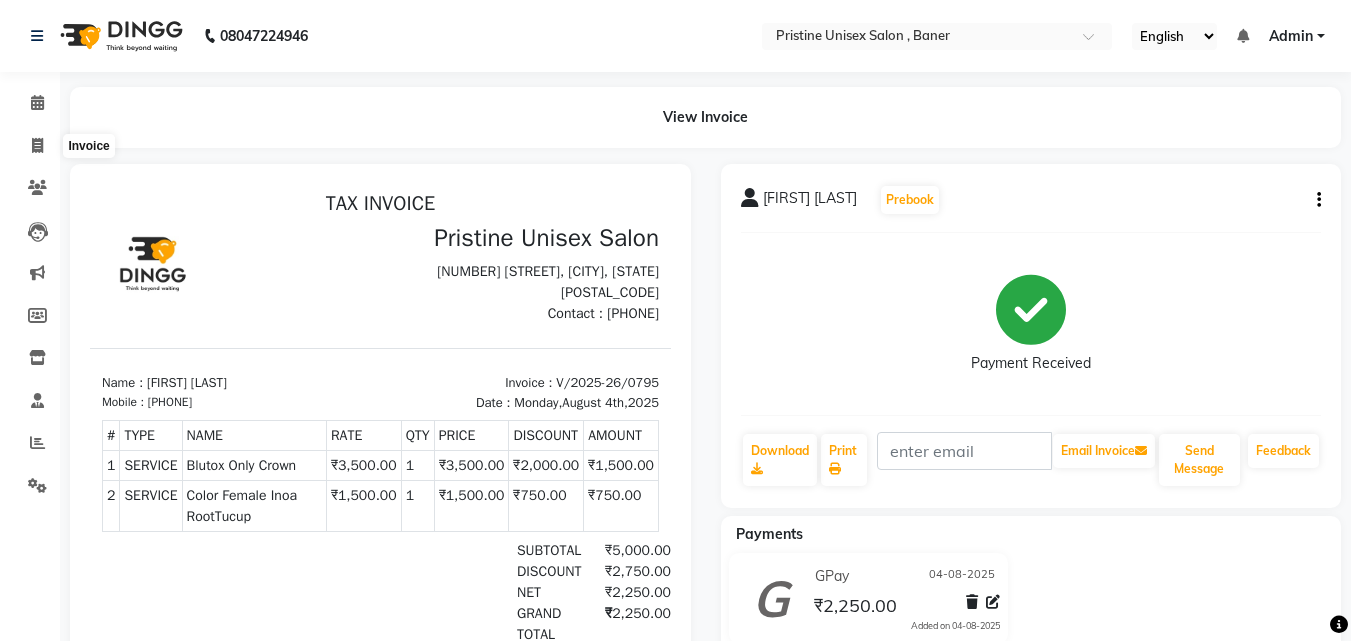 select on "service" 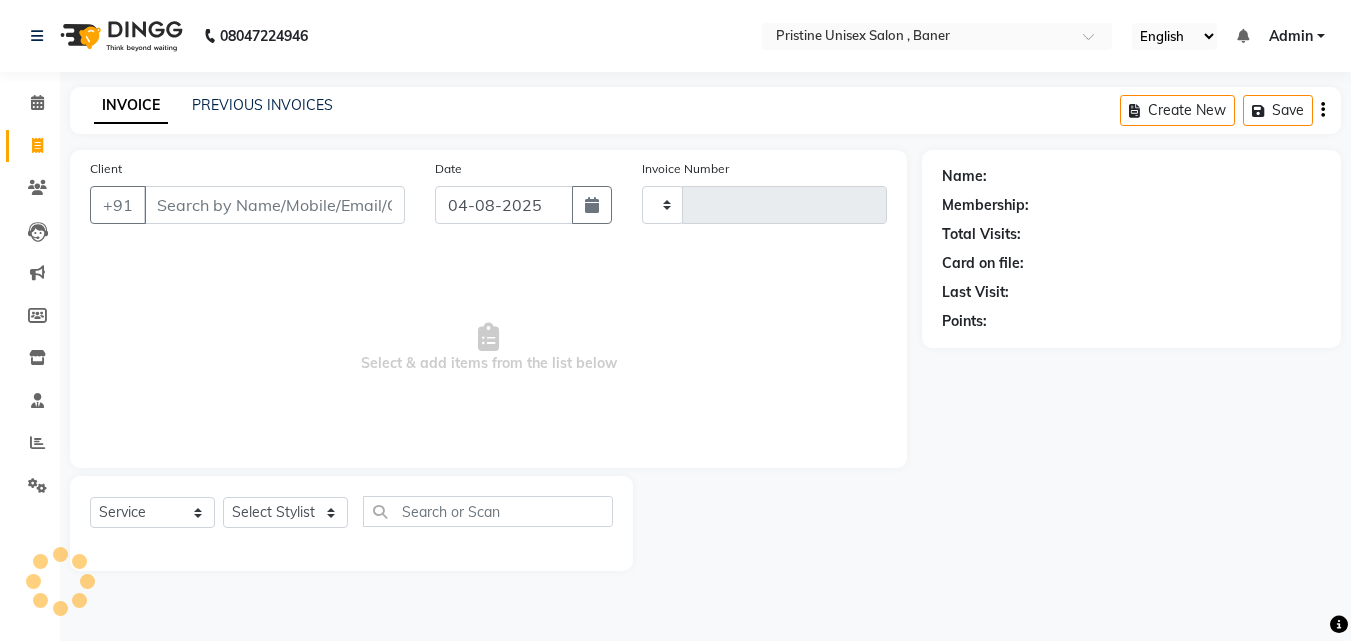 type on "0796" 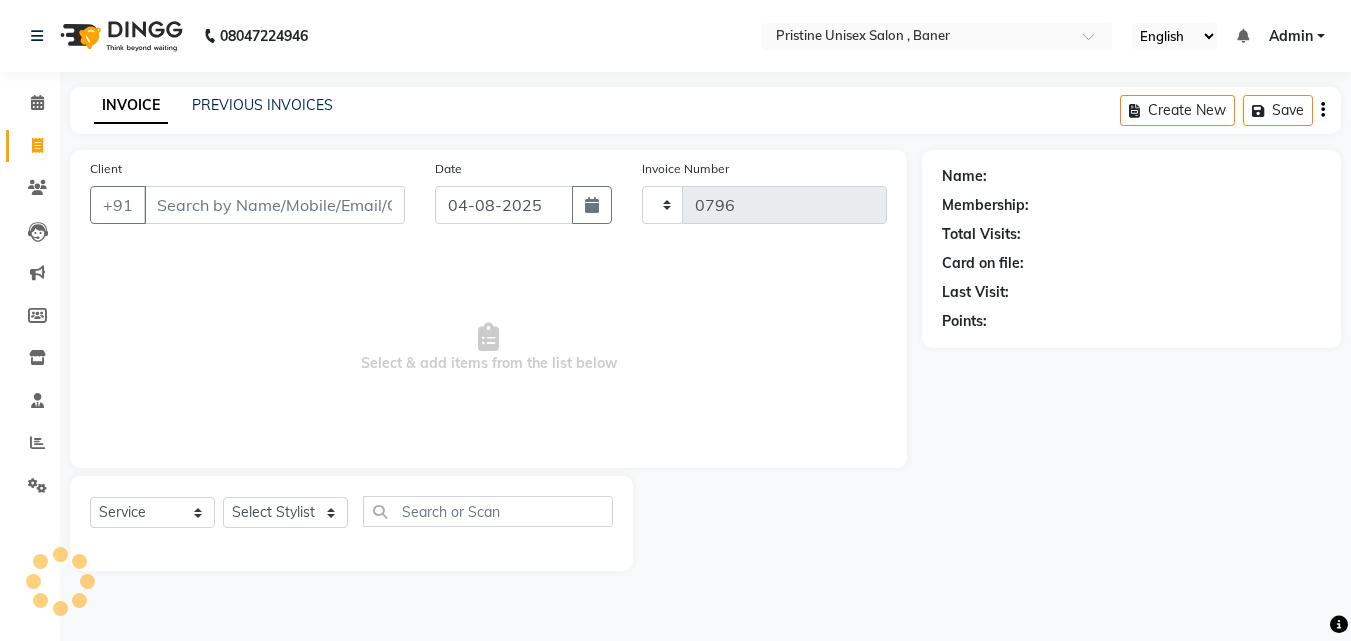 select on "6610" 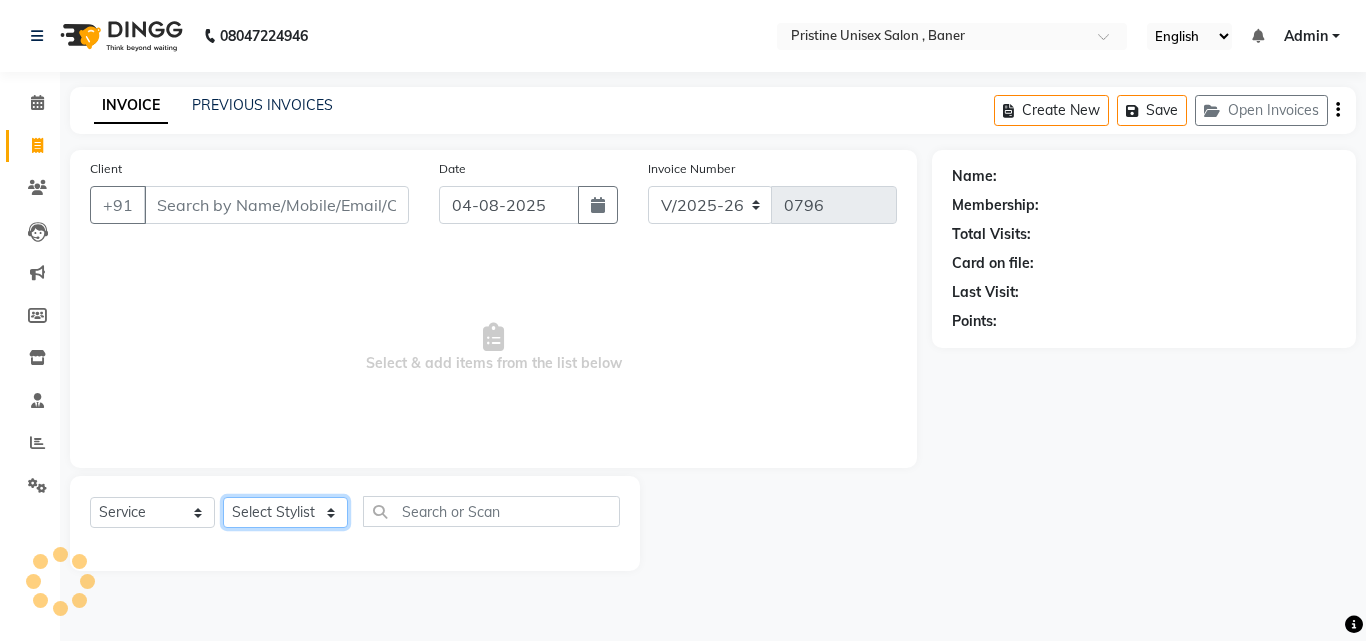 click on "Select Stylist" 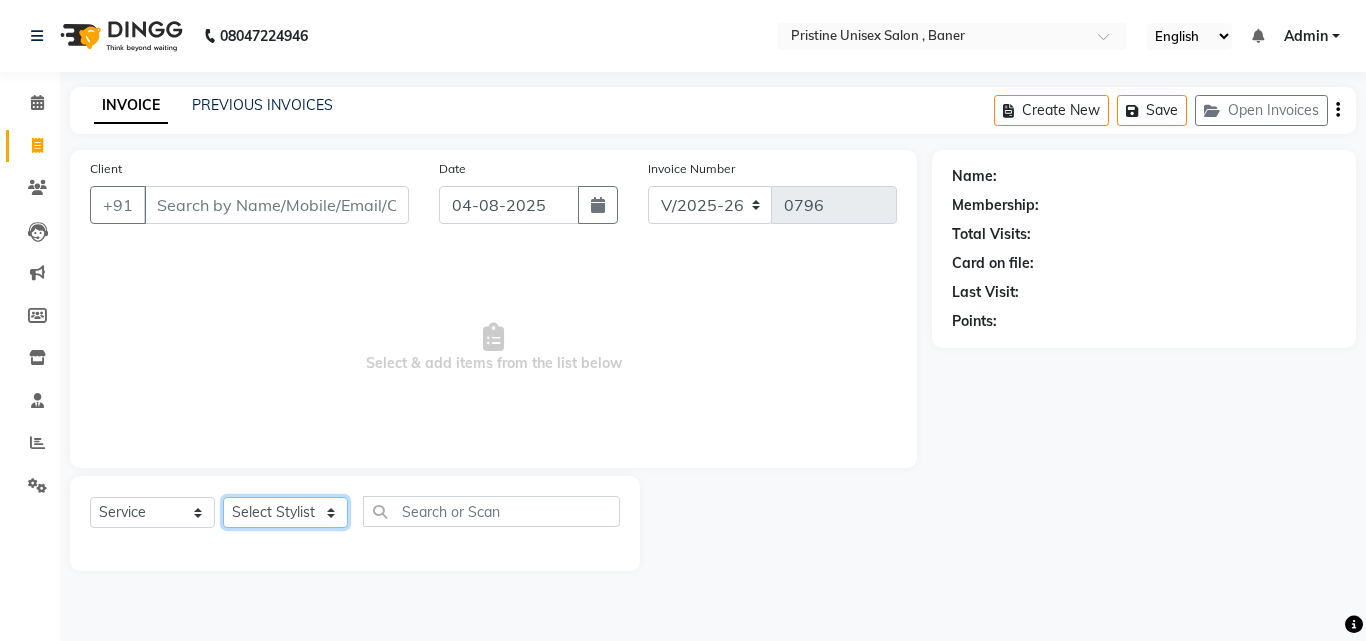 click on "Select Stylist ABHISHEKH Jaya Shinde Karan  Mahesh Rasal Mohd Monish Ahmed monika  NAAZ NIlesh pooja jaison Pooja Mam purva Sanket Sujata  Surekha Vandana  Chavan Vrsha jare" 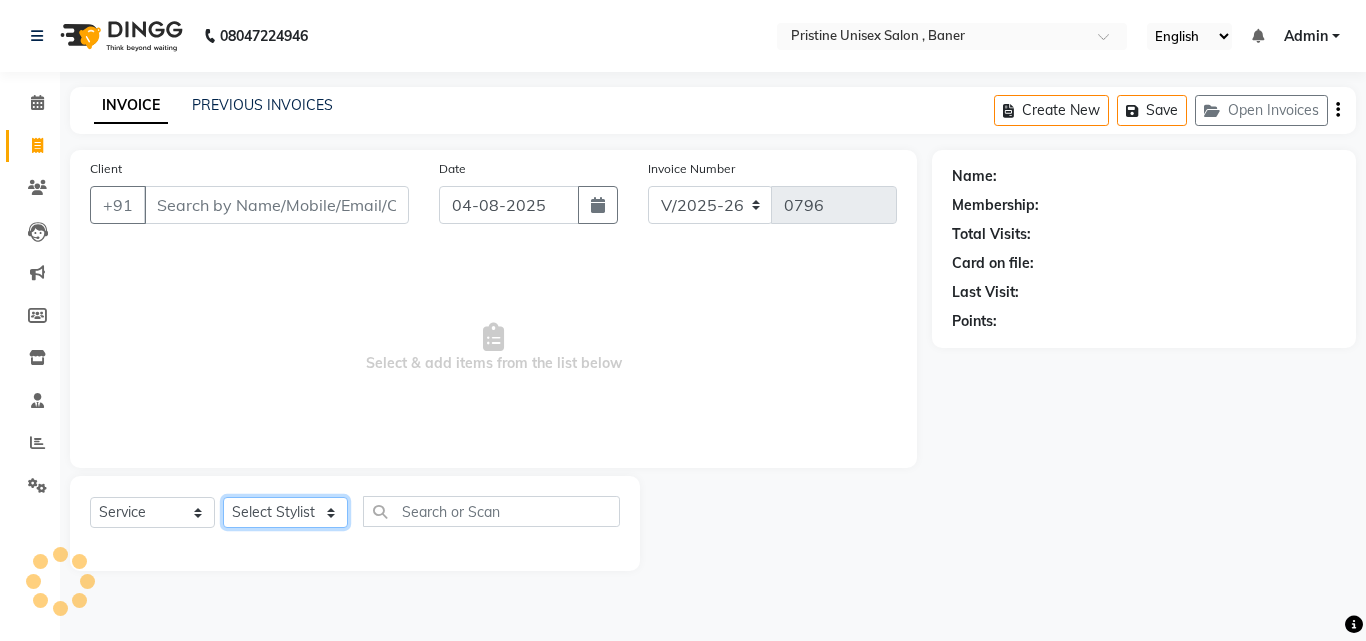 select on "50947" 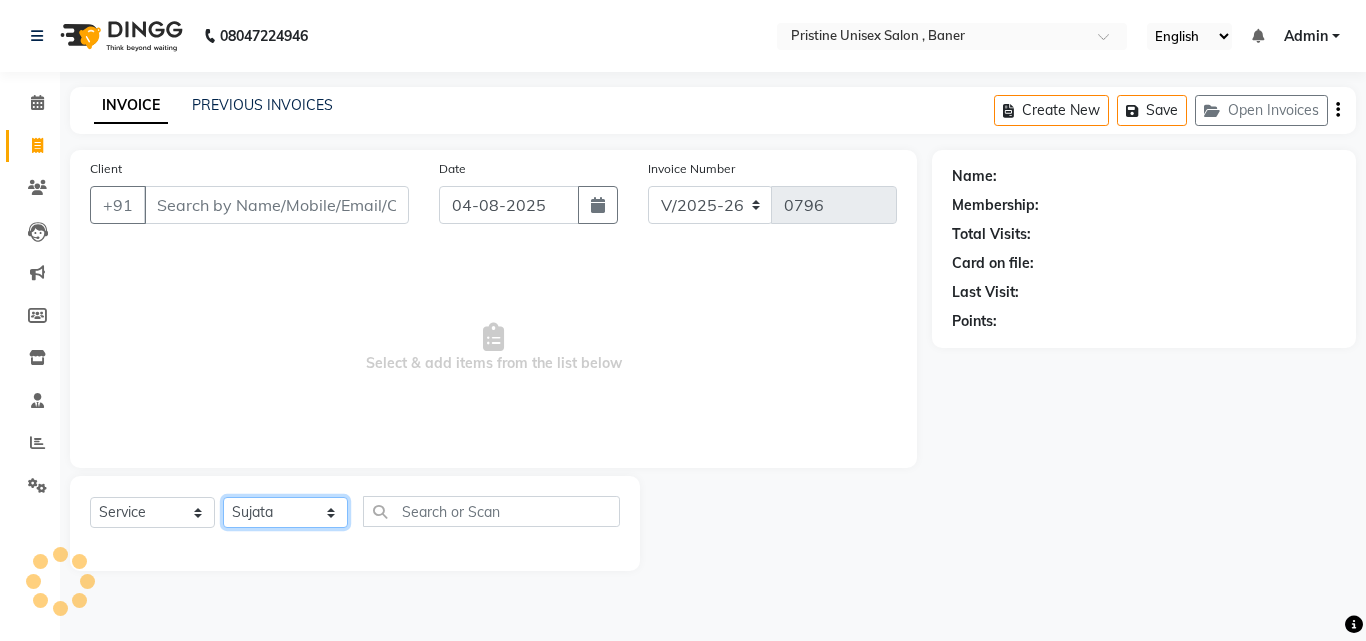 click on "Select Stylist ABHISHEKH Jaya Shinde Karan  Mahesh Rasal Mohd Monish Ahmed monika  NAAZ NIlesh pooja jaison Pooja Mam purva Sanket Sujata  Surekha Vandana  Chavan Vrsha jare" 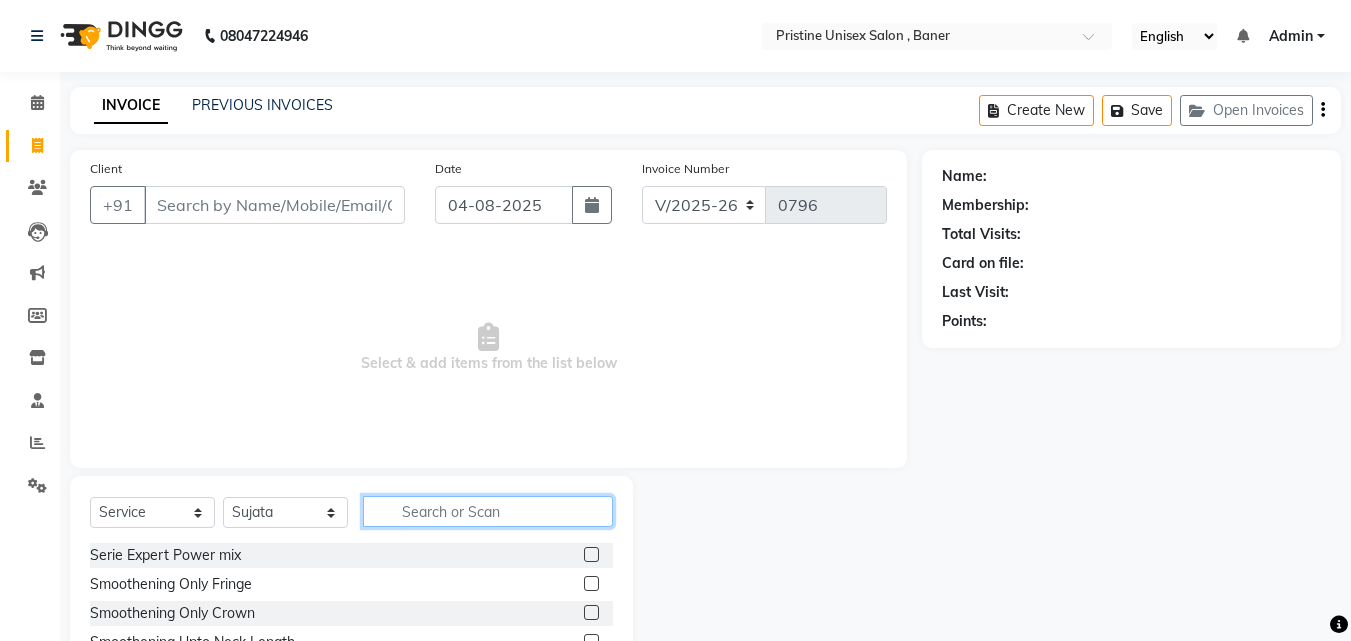 click 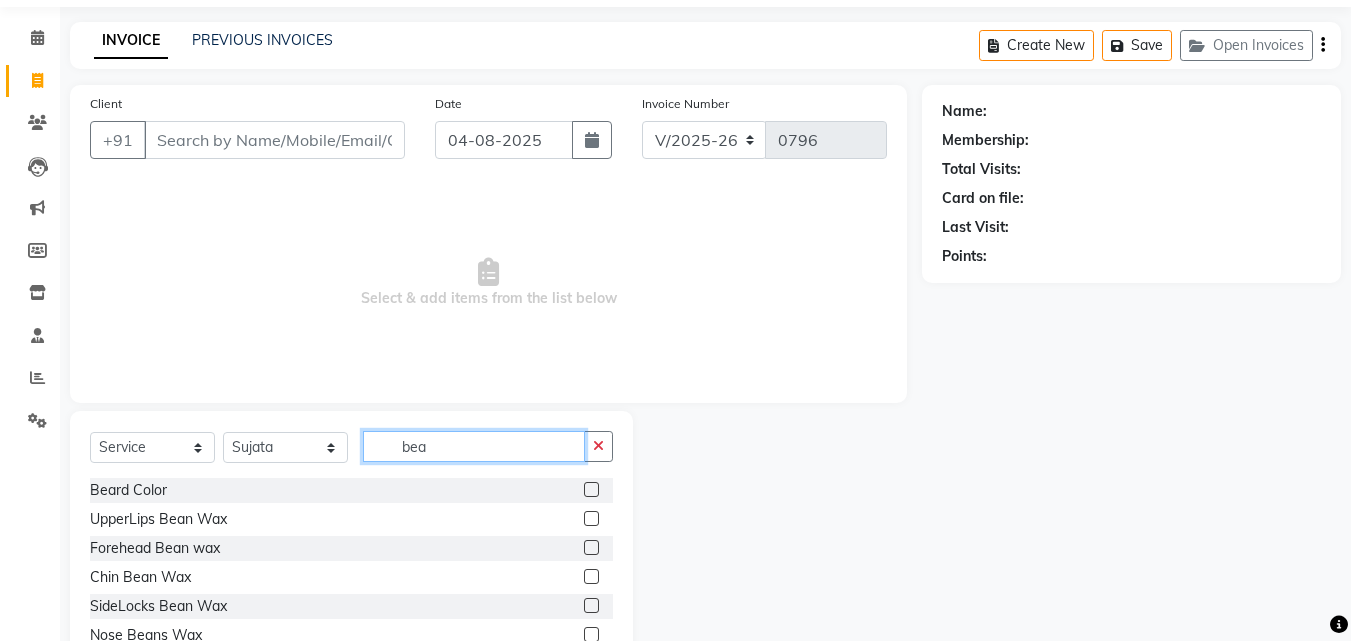 scroll, scrollTop: 100, scrollLeft: 0, axis: vertical 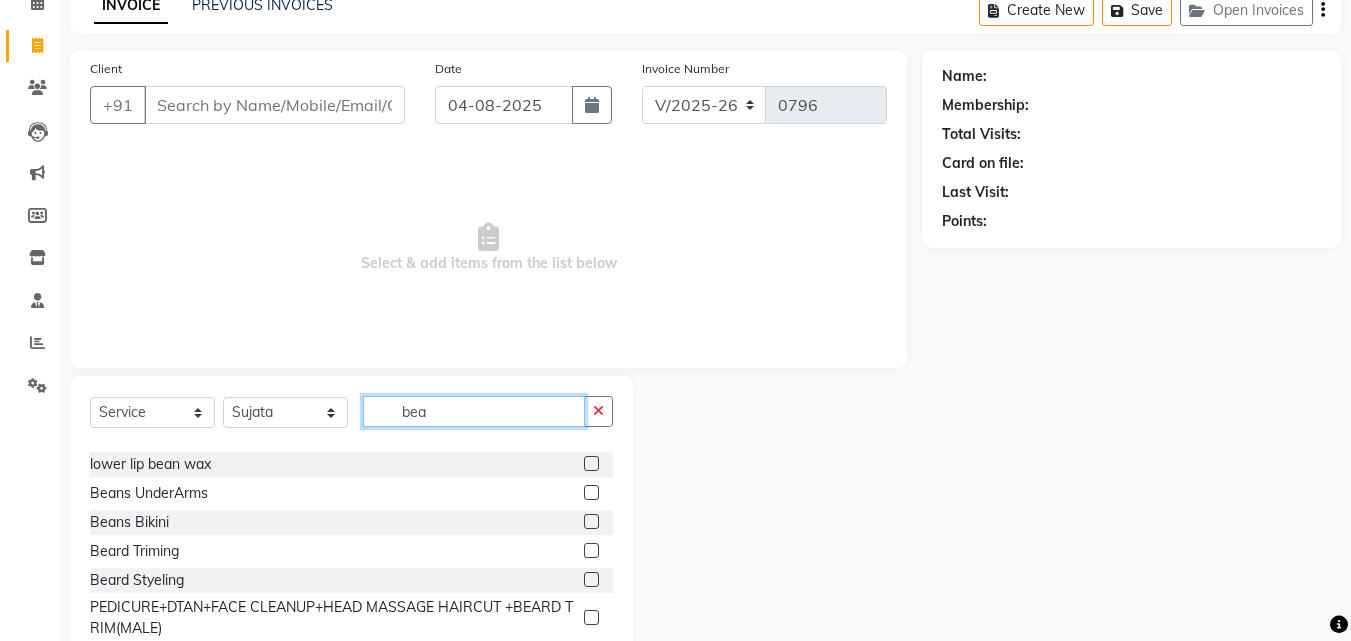 click on "bea" 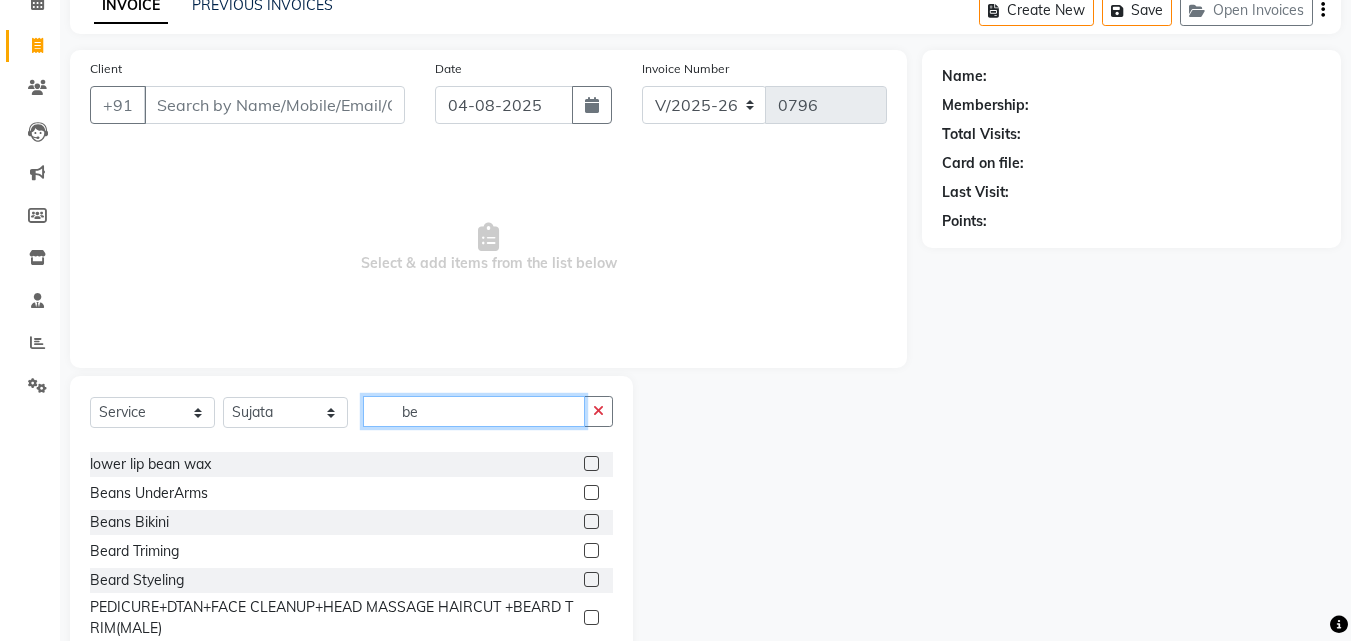 type on "b" 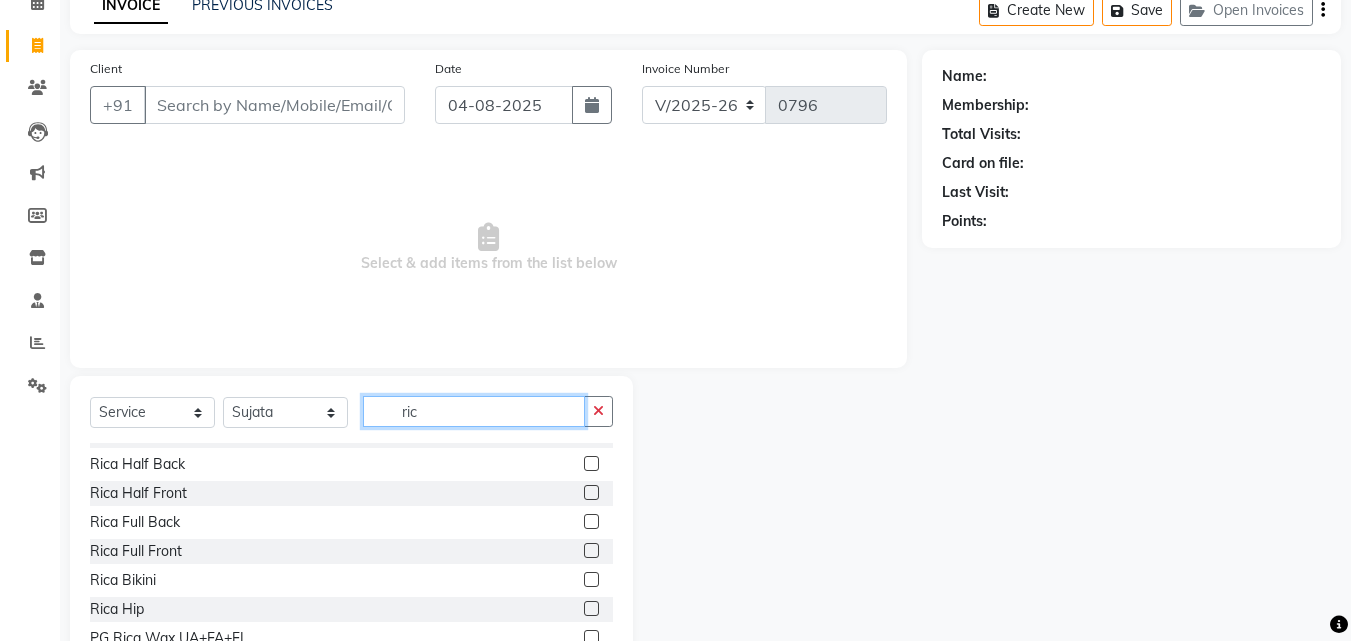scroll, scrollTop: 0, scrollLeft: 0, axis: both 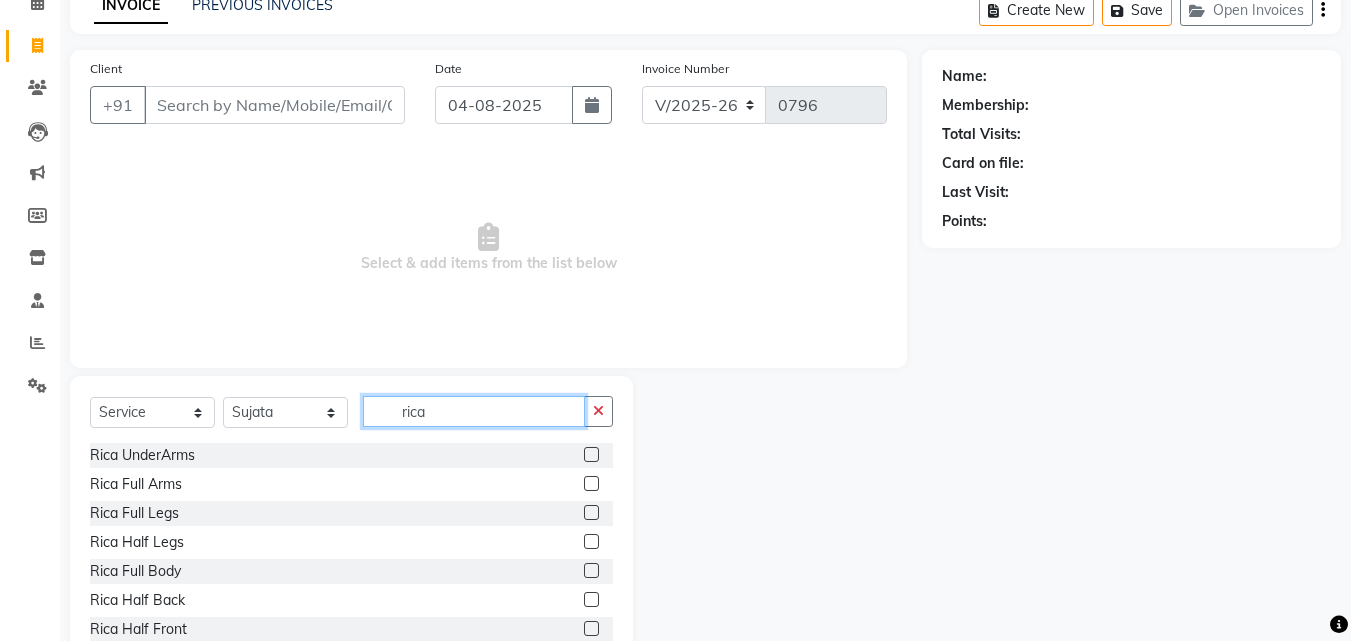type on "rica" 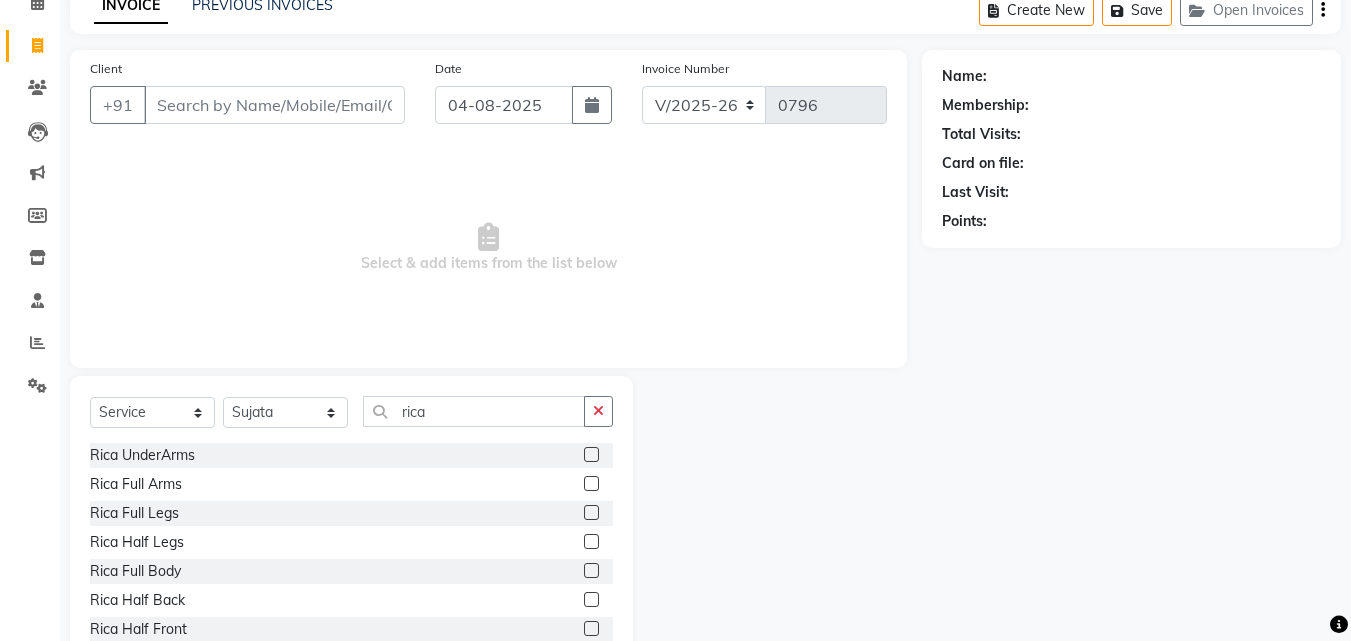 click 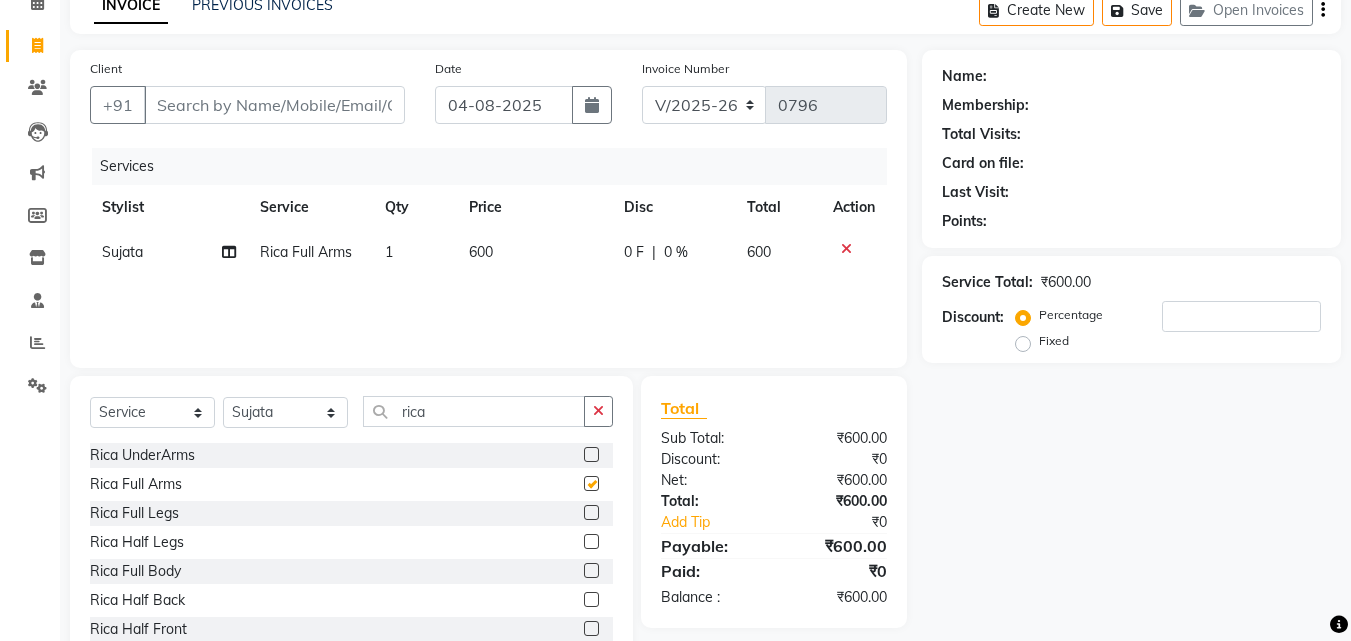checkbox on "false" 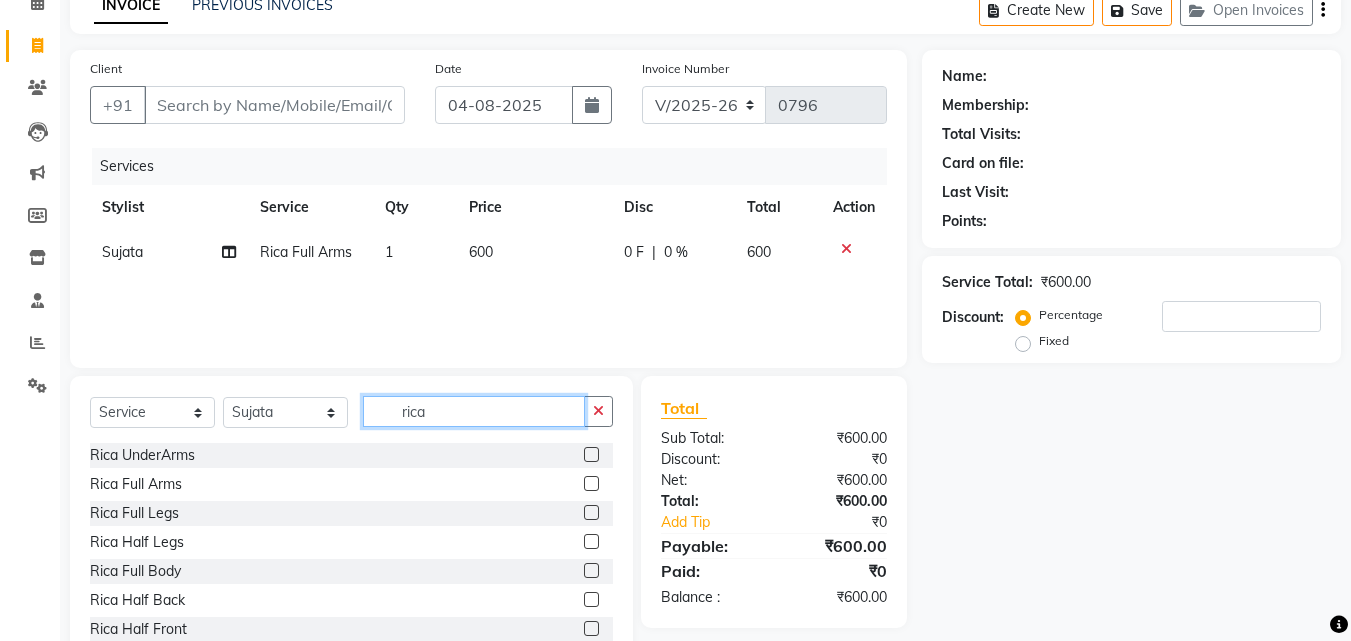 click on "rica" 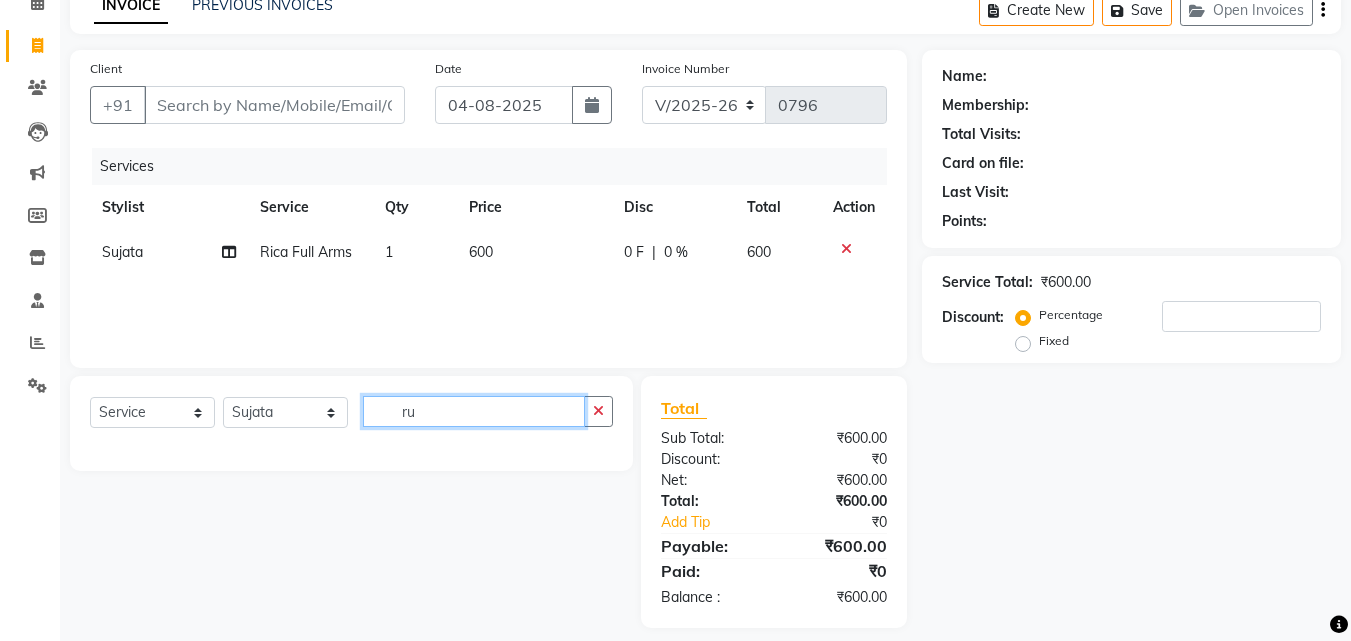 type on "r" 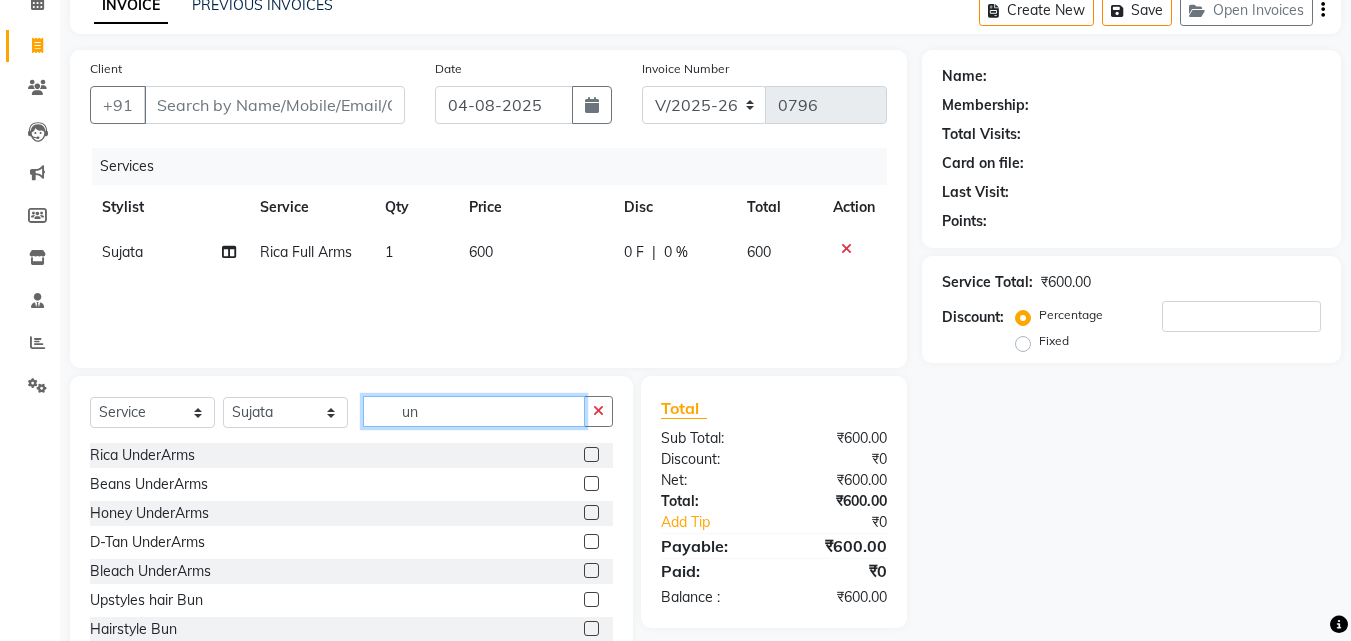 type on "un" 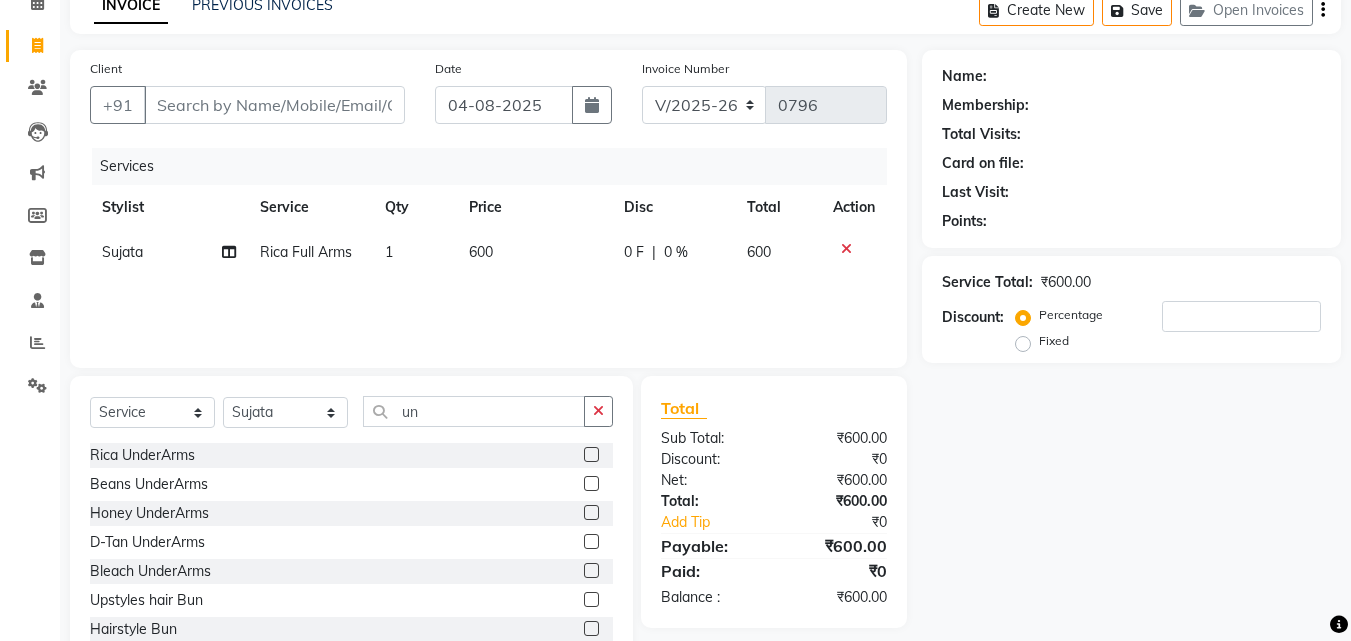 click 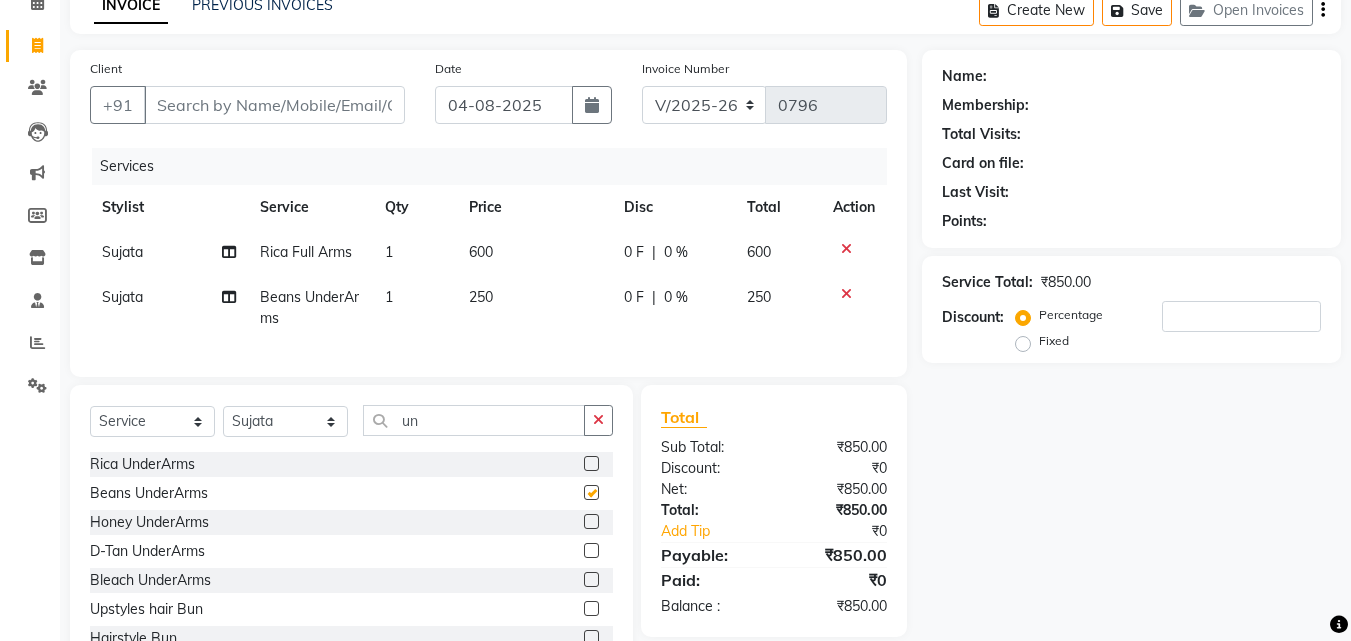 checkbox on "false" 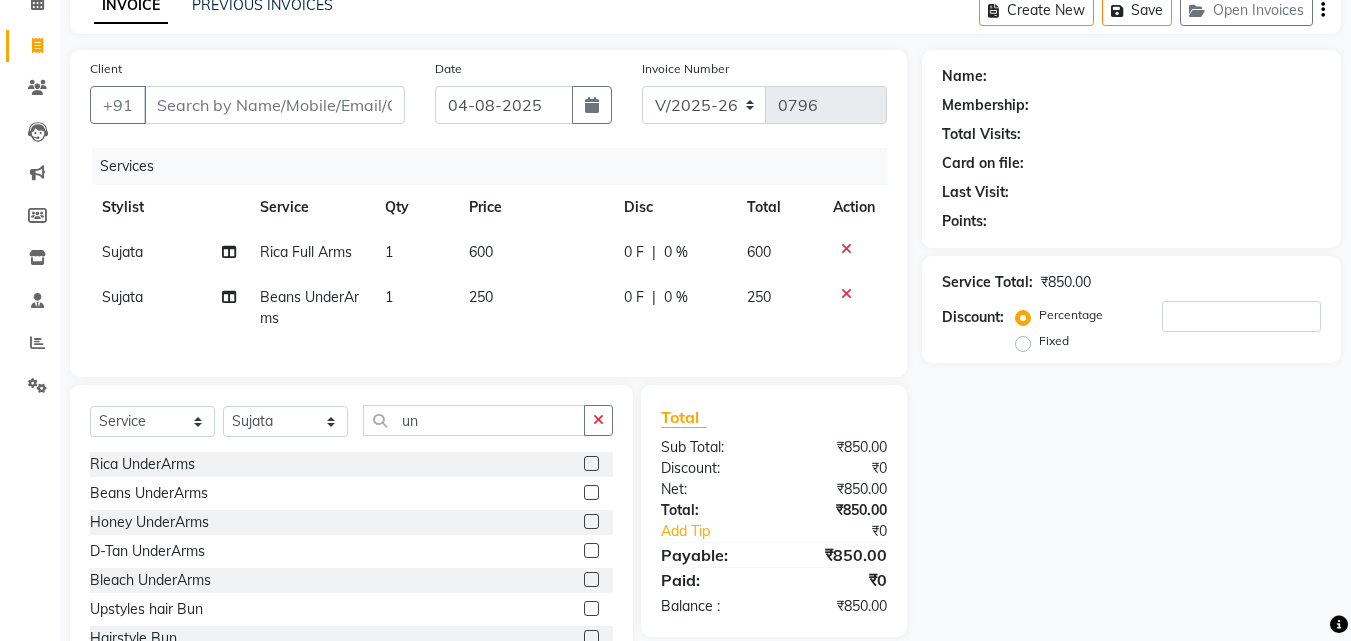click on "250" 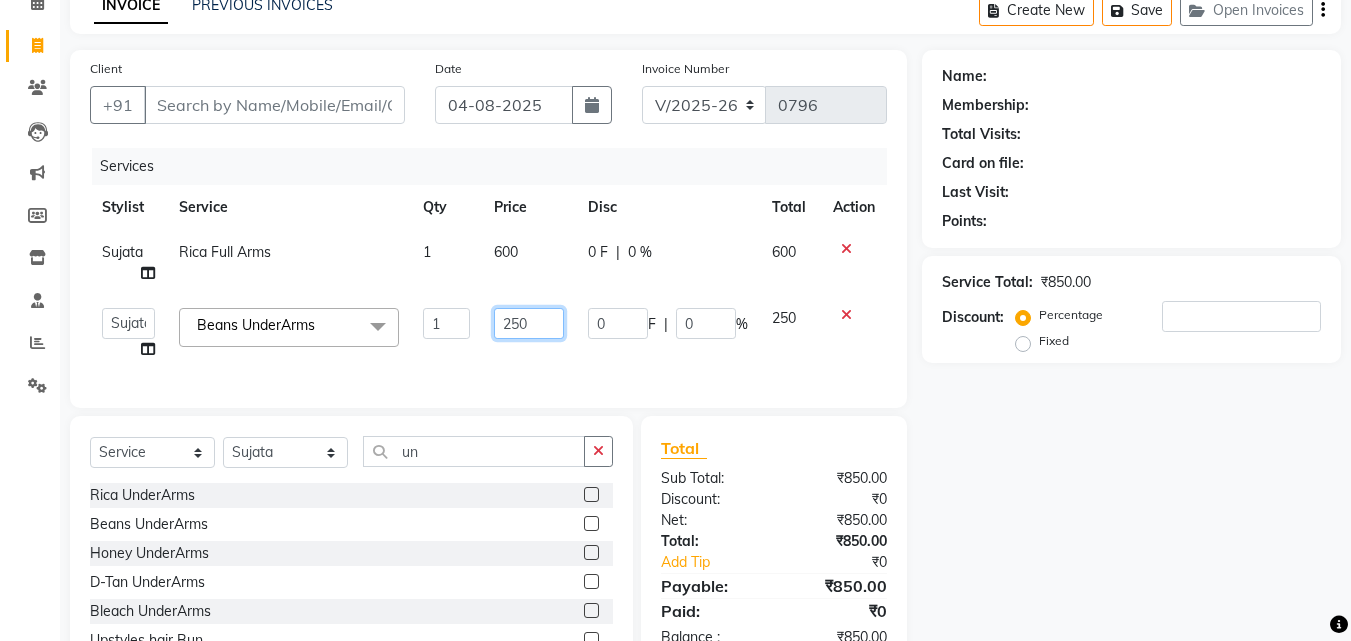 click on "250" 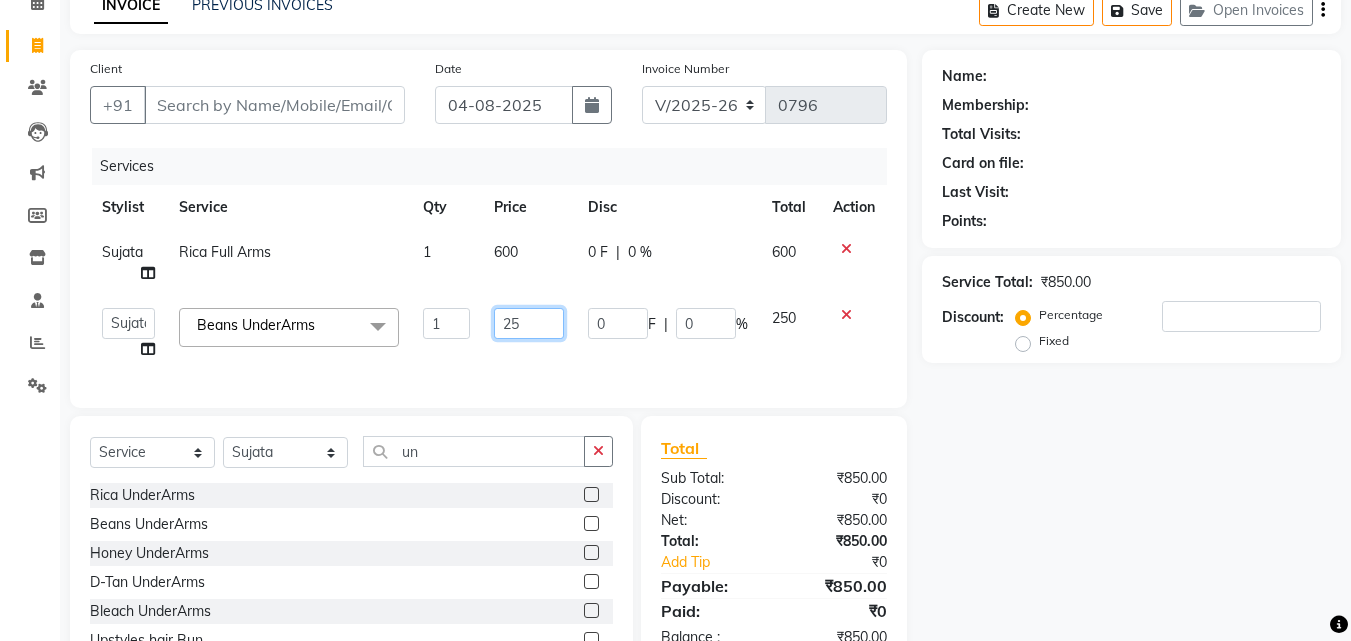 type on "2" 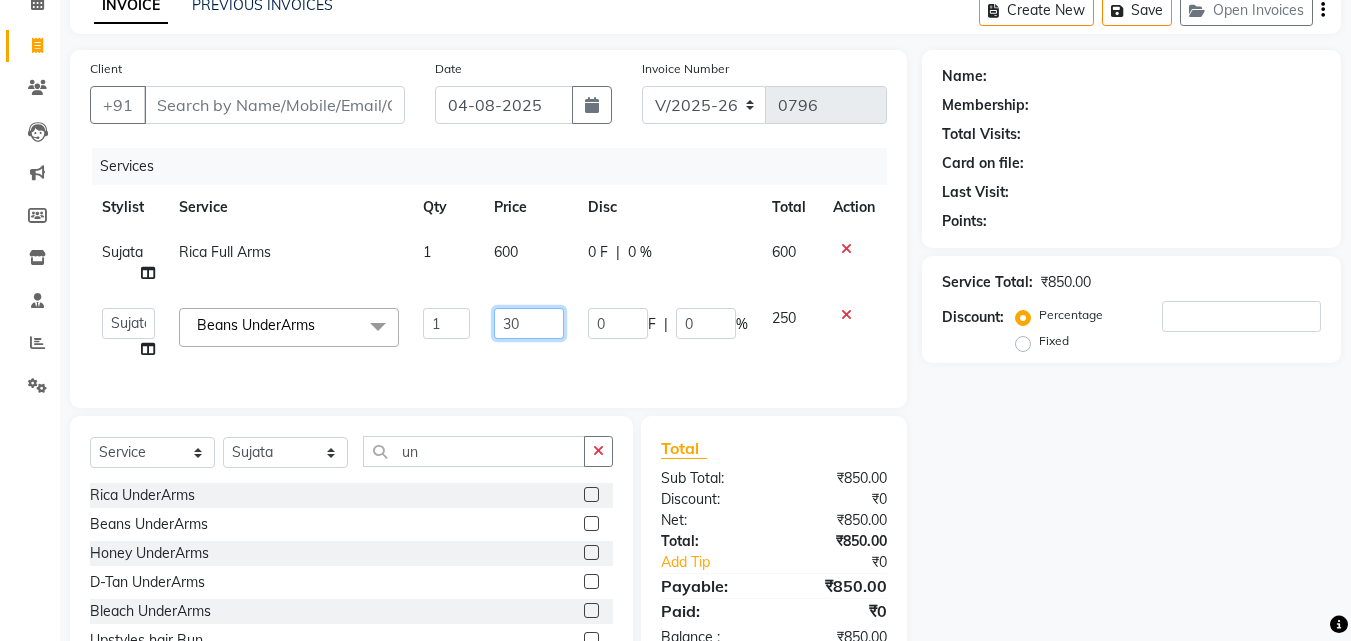 type on "300" 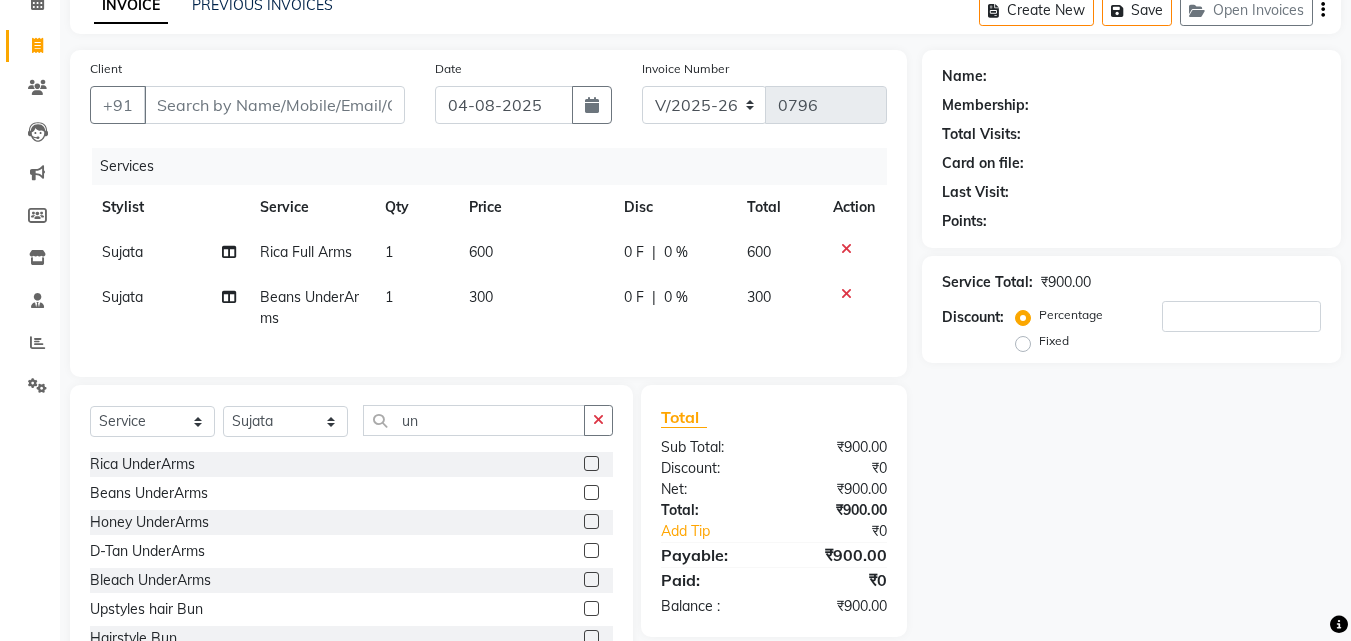 click on "Name: Membership: Total Visits: Card on file: Last Visit:  Points:  Service Total:  ₹900.00  Discount:  Percentage   Fixed" 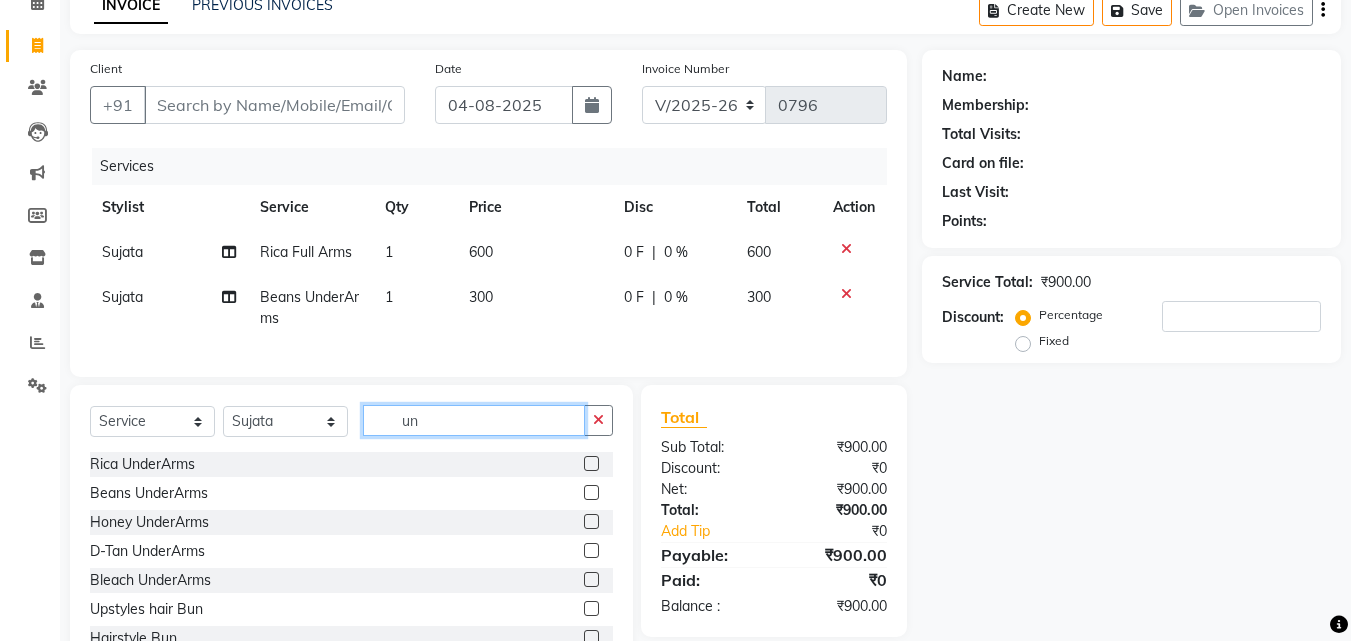 click on "un" 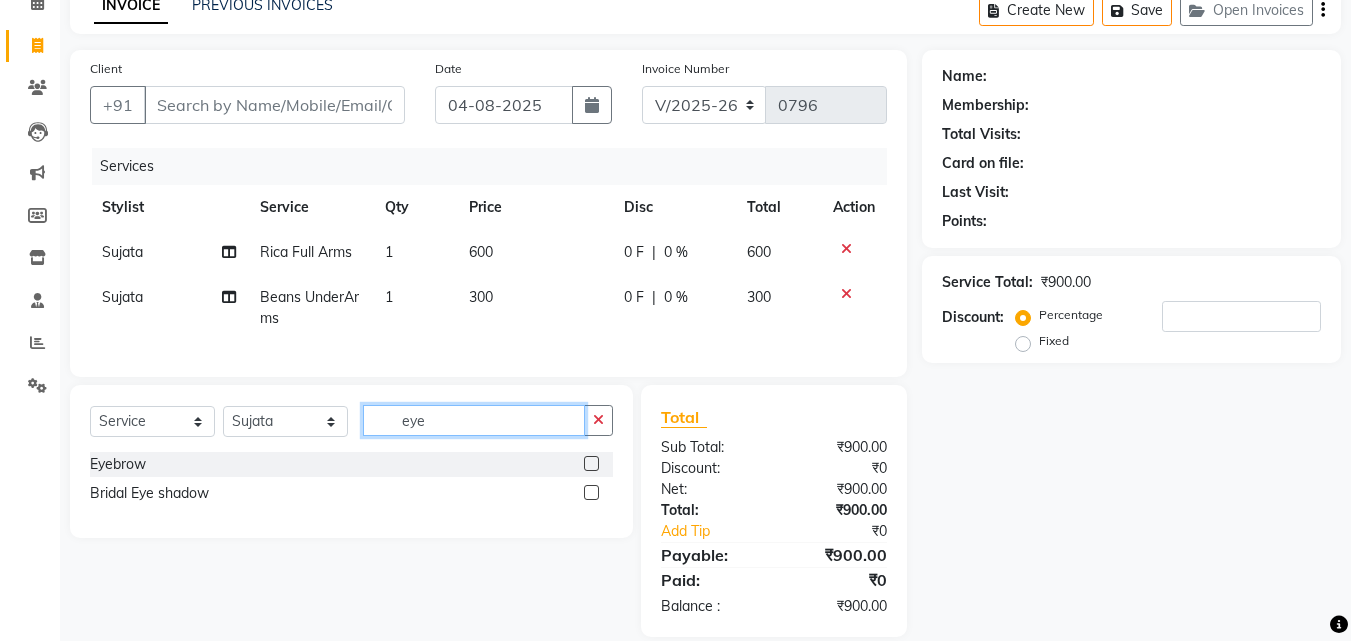 type on "eye" 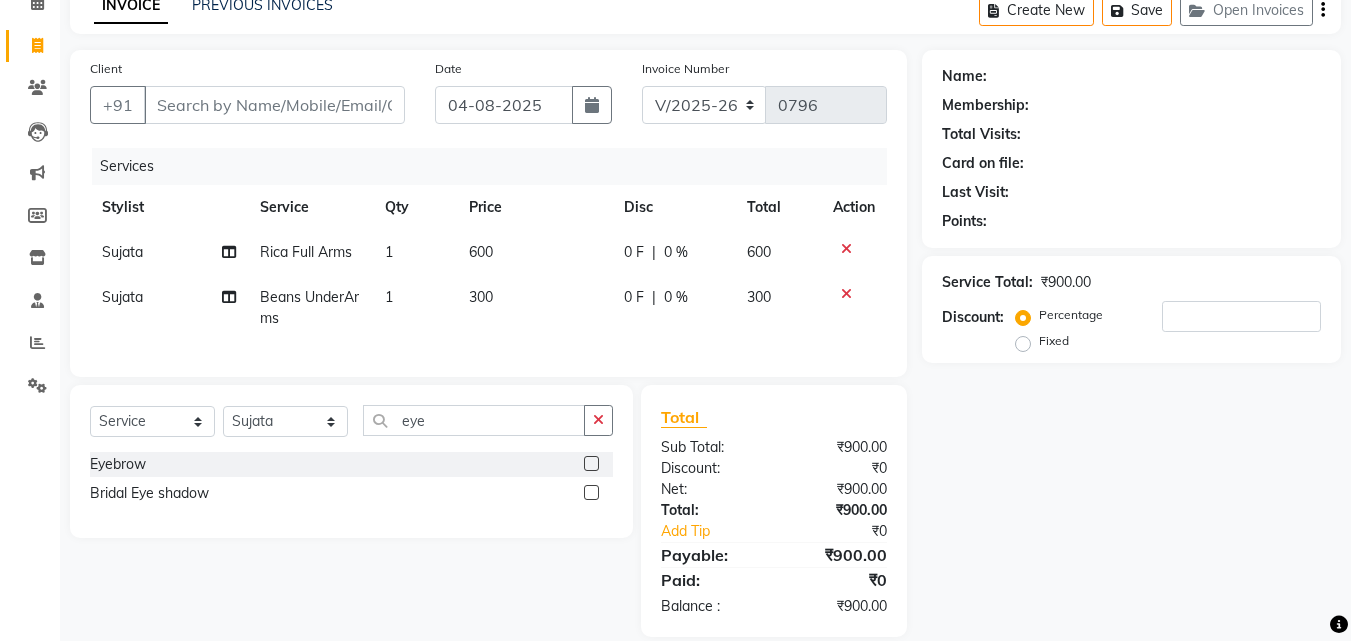 click 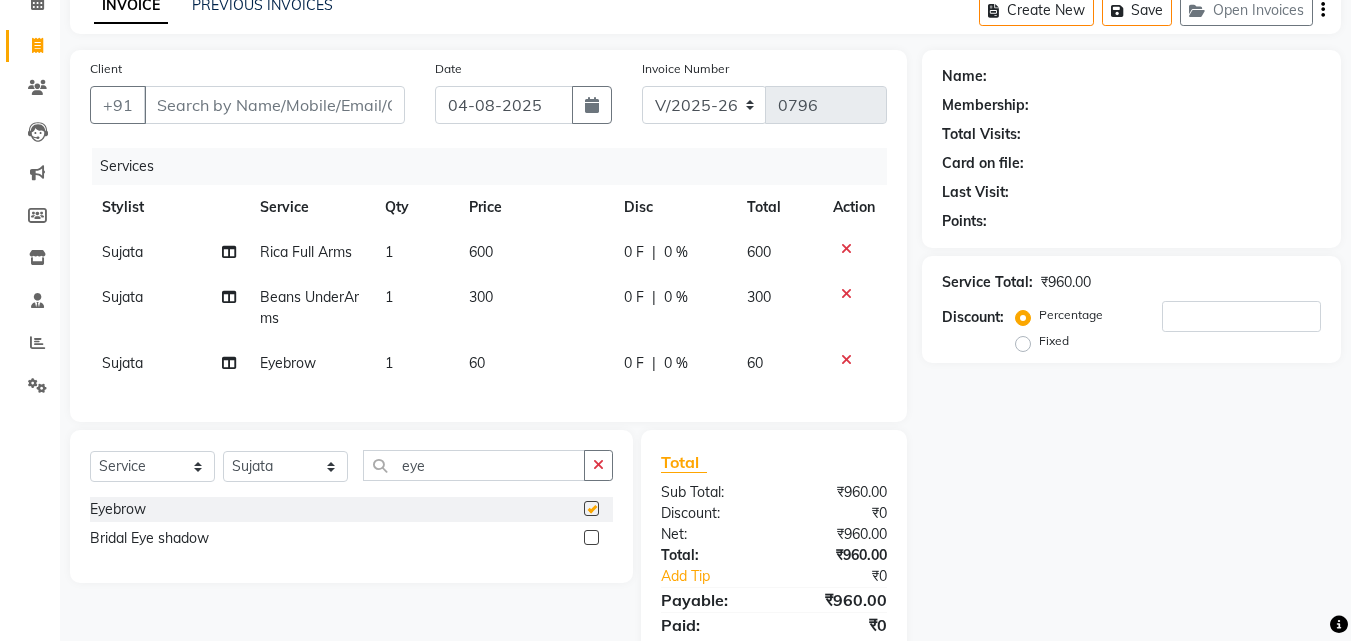 checkbox on "false" 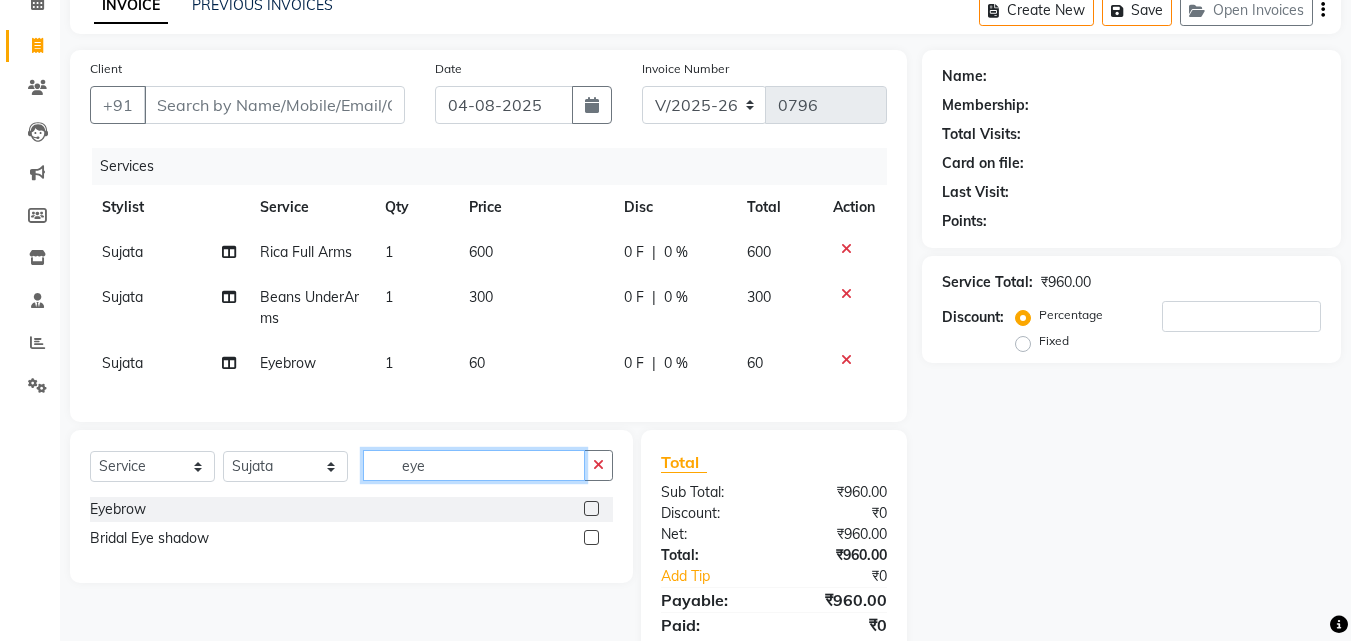 click on "eye" 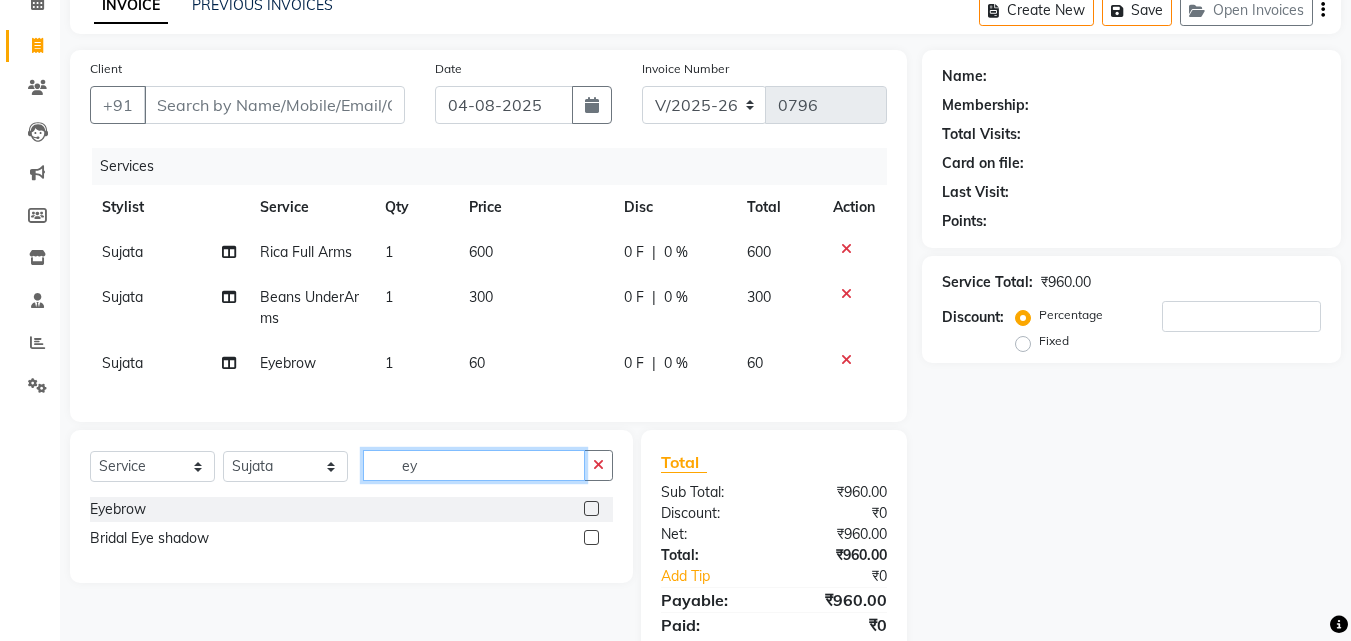type on "e" 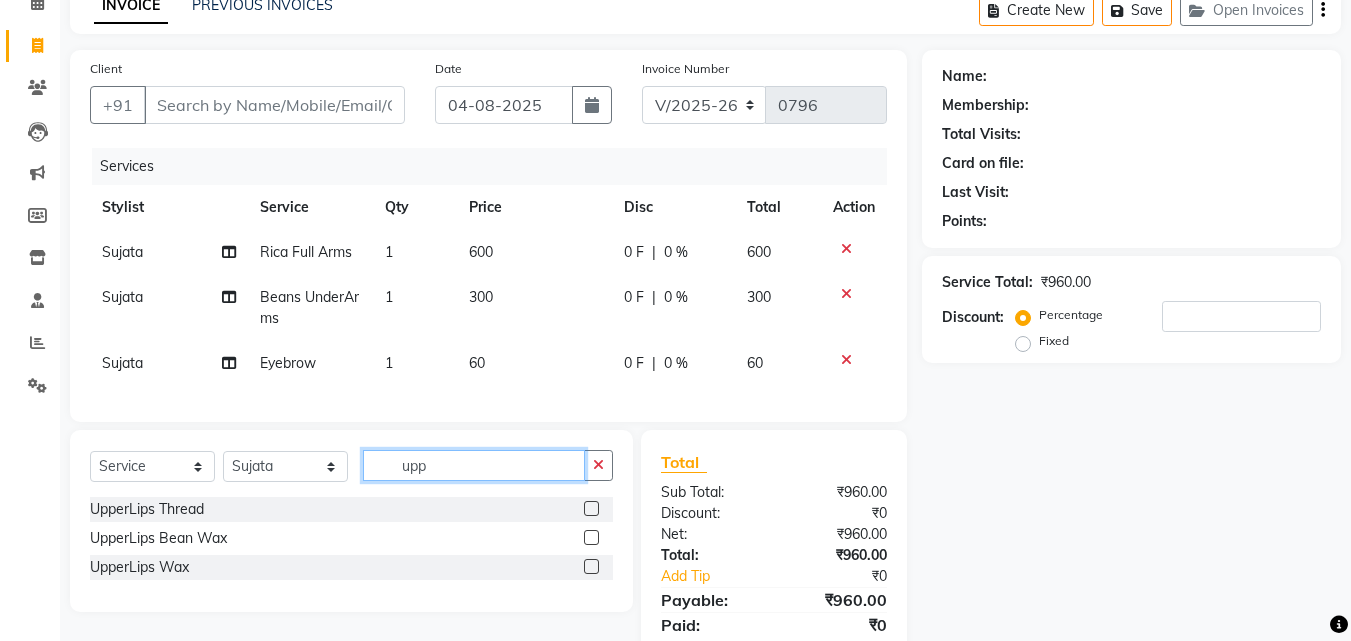 type on "upp" 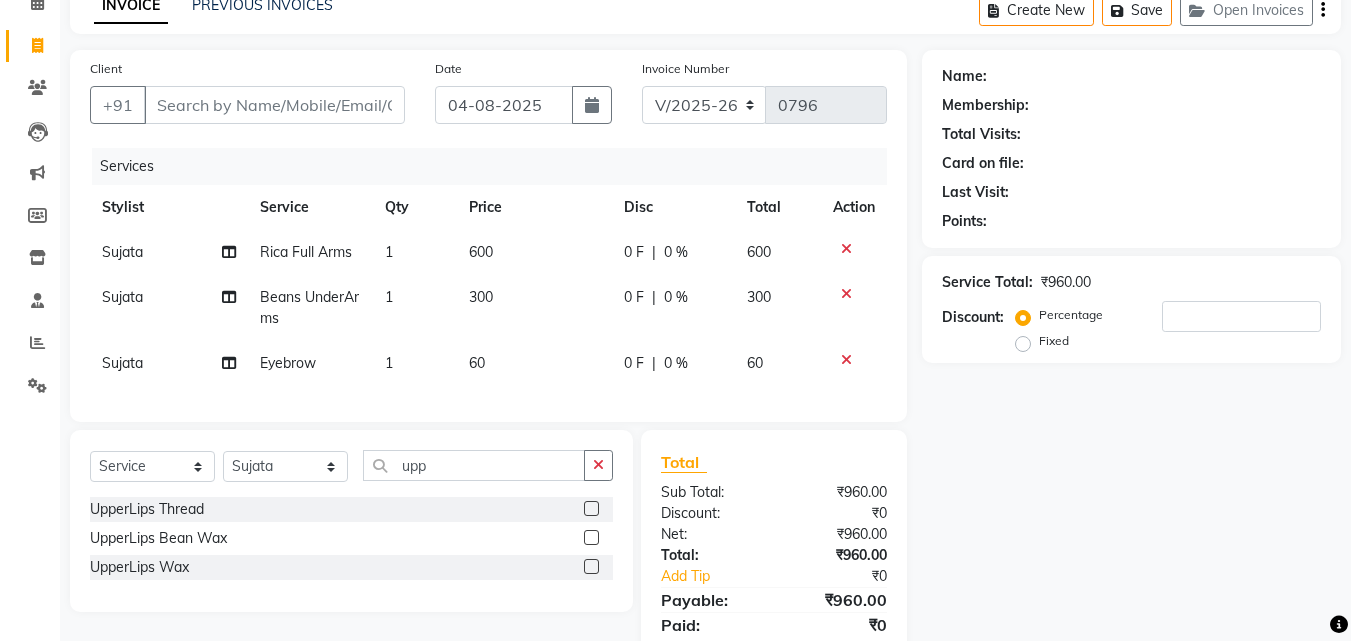 click 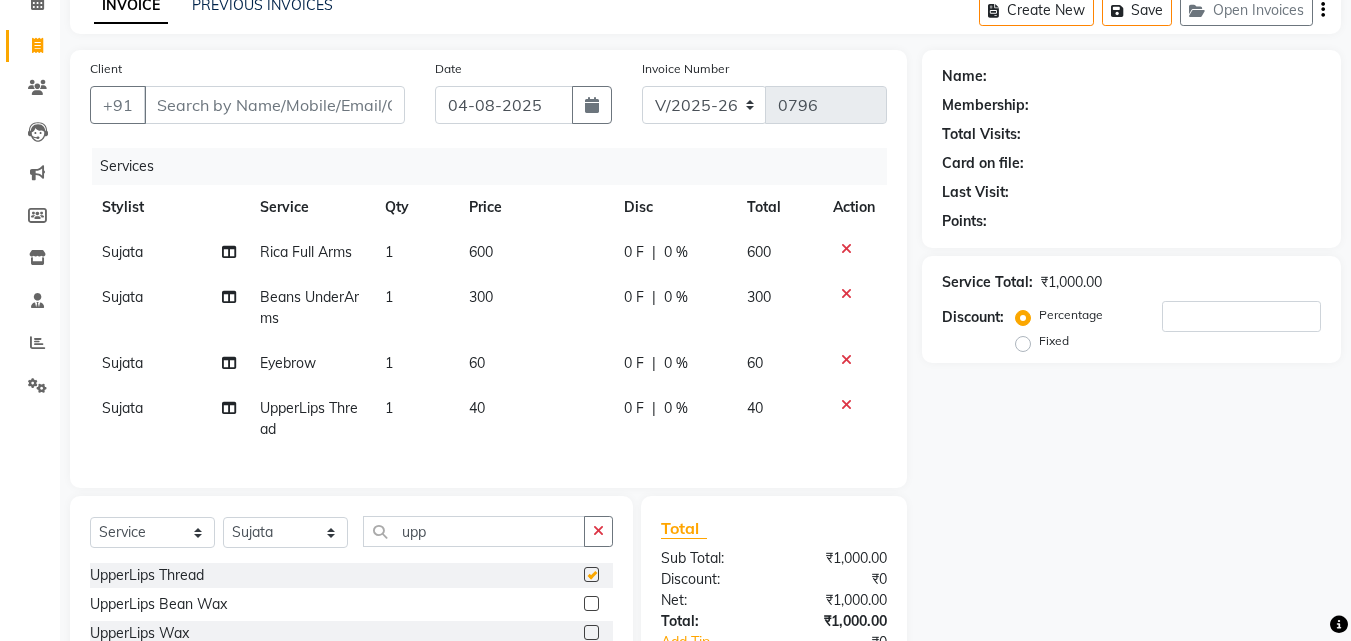 checkbox on "false" 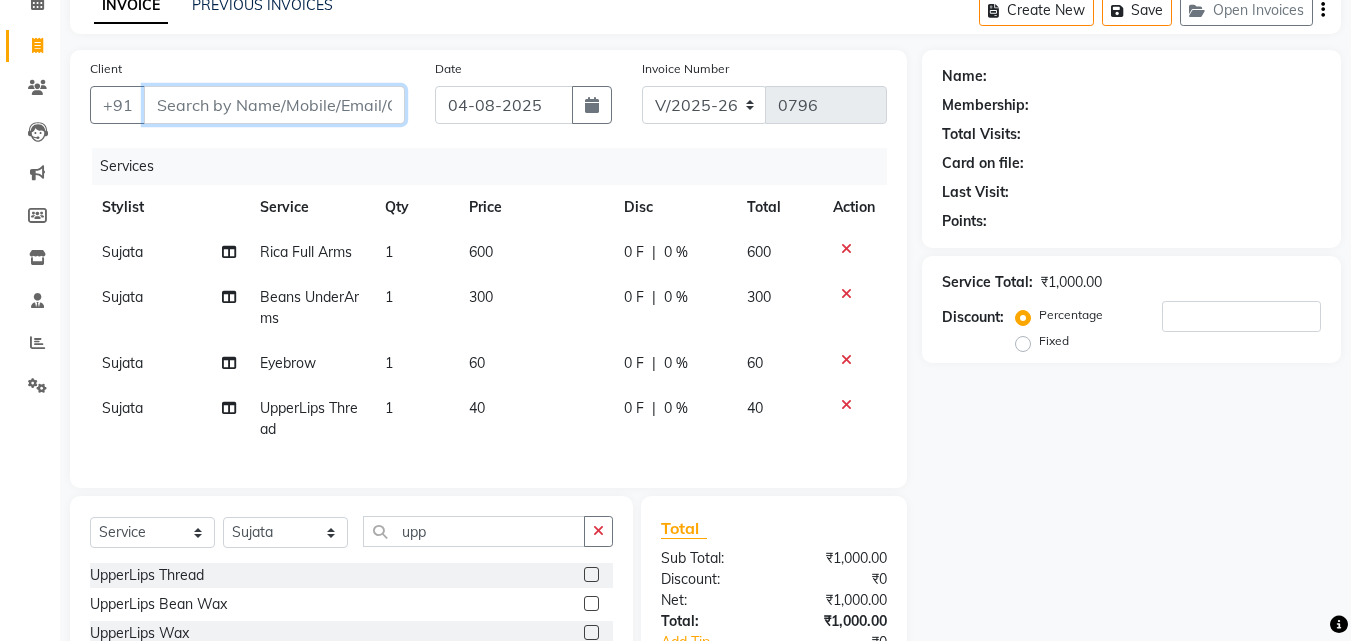 click on "Client" at bounding box center [274, 105] 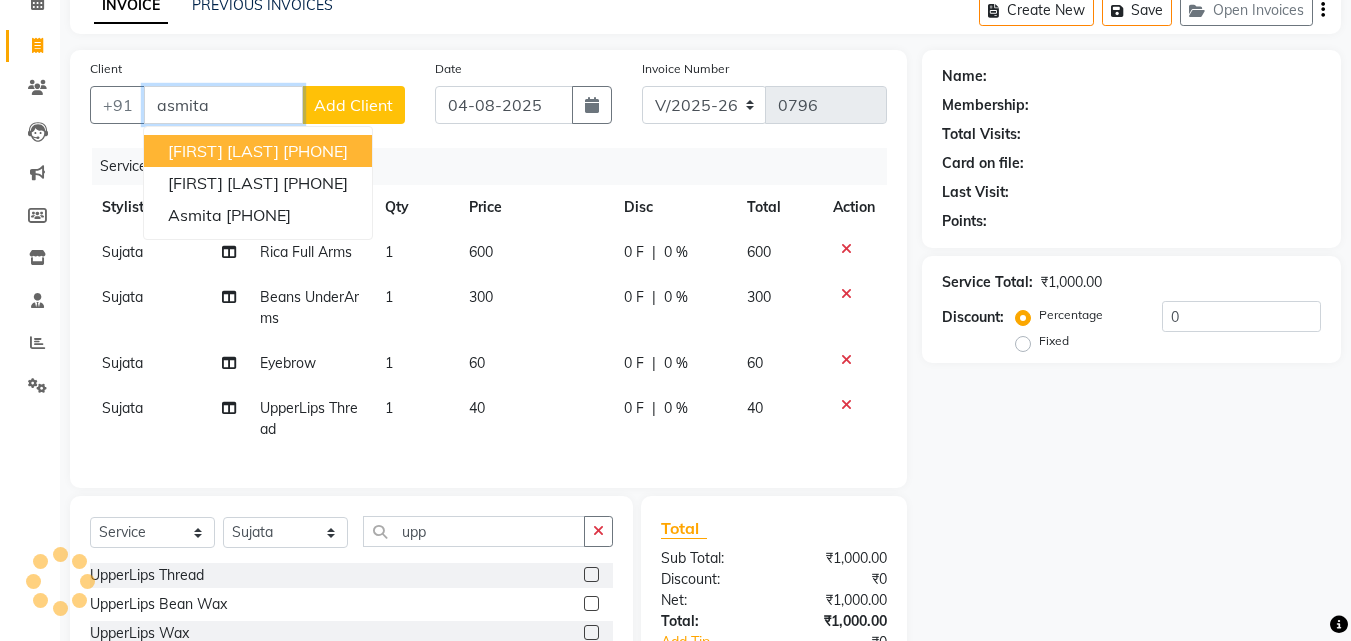 click on "9874923867" at bounding box center (315, 151) 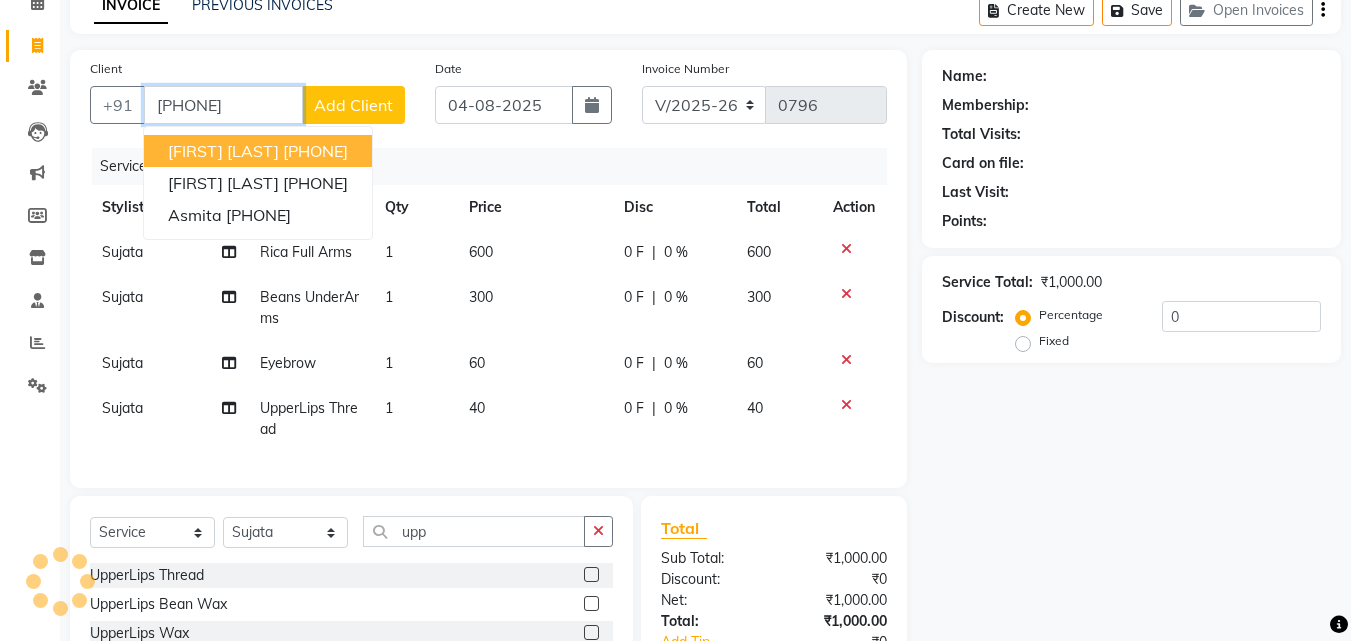 type on "9874923867" 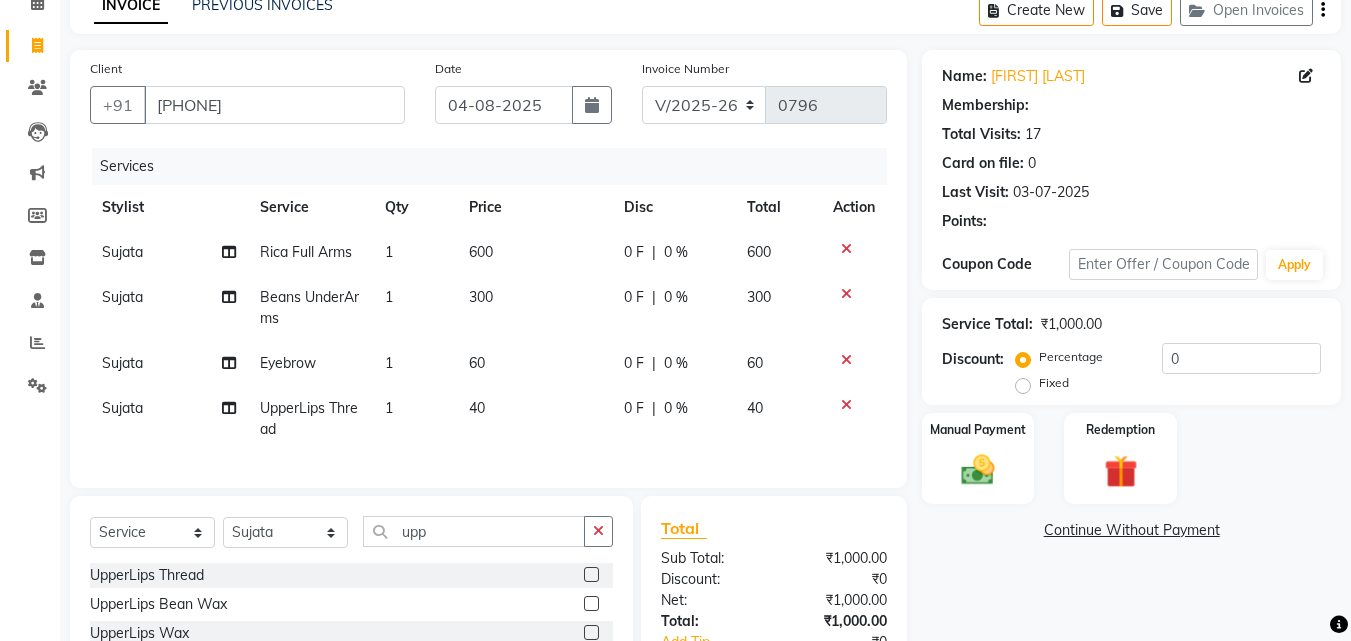 select on "2: Object" 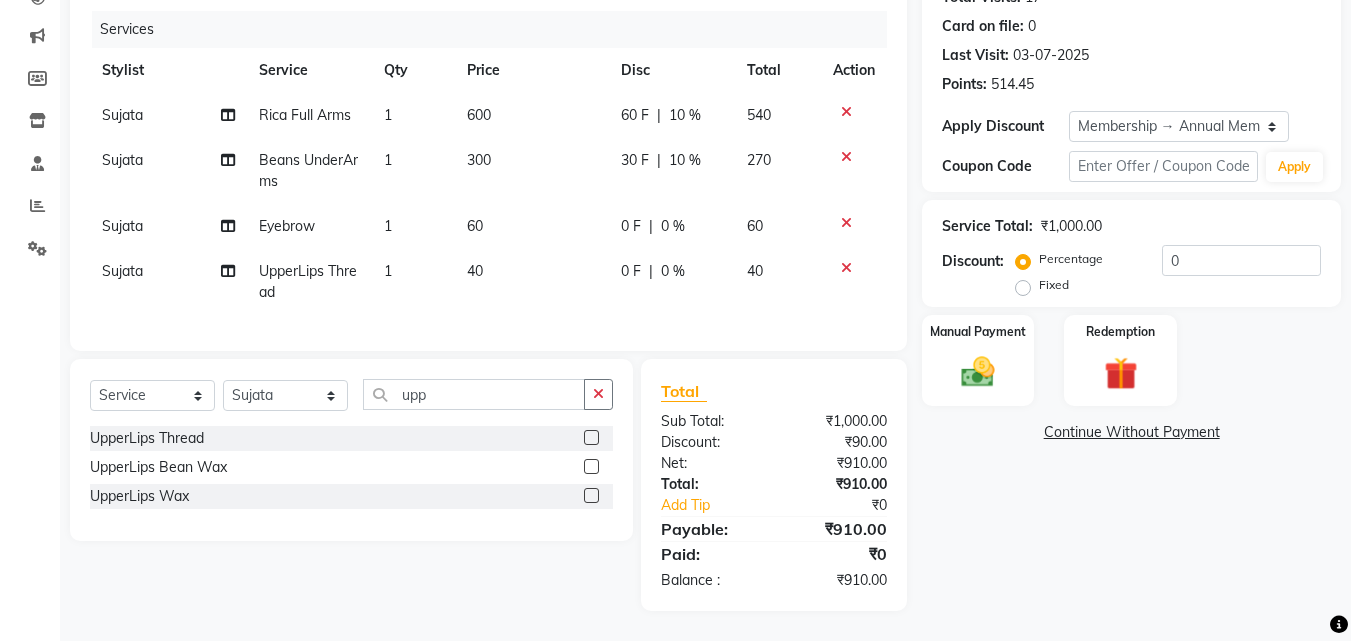 scroll, scrollTop: 252, scrollLeft: 0, axis: vertical 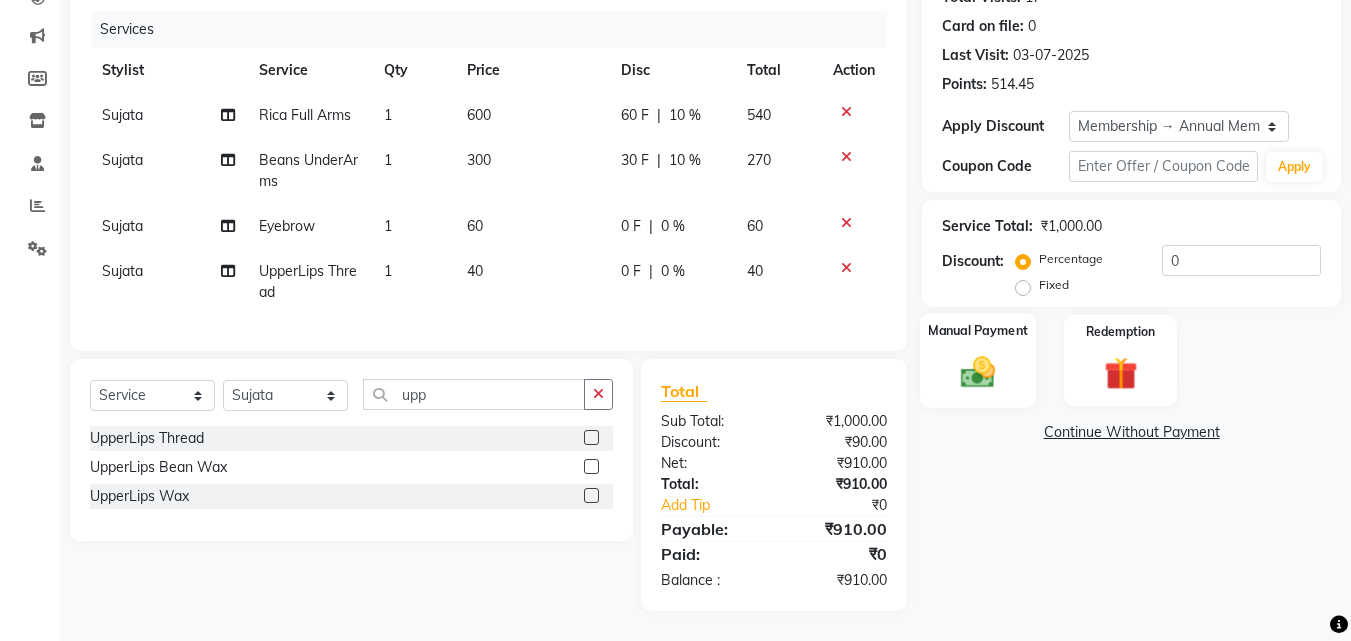 click 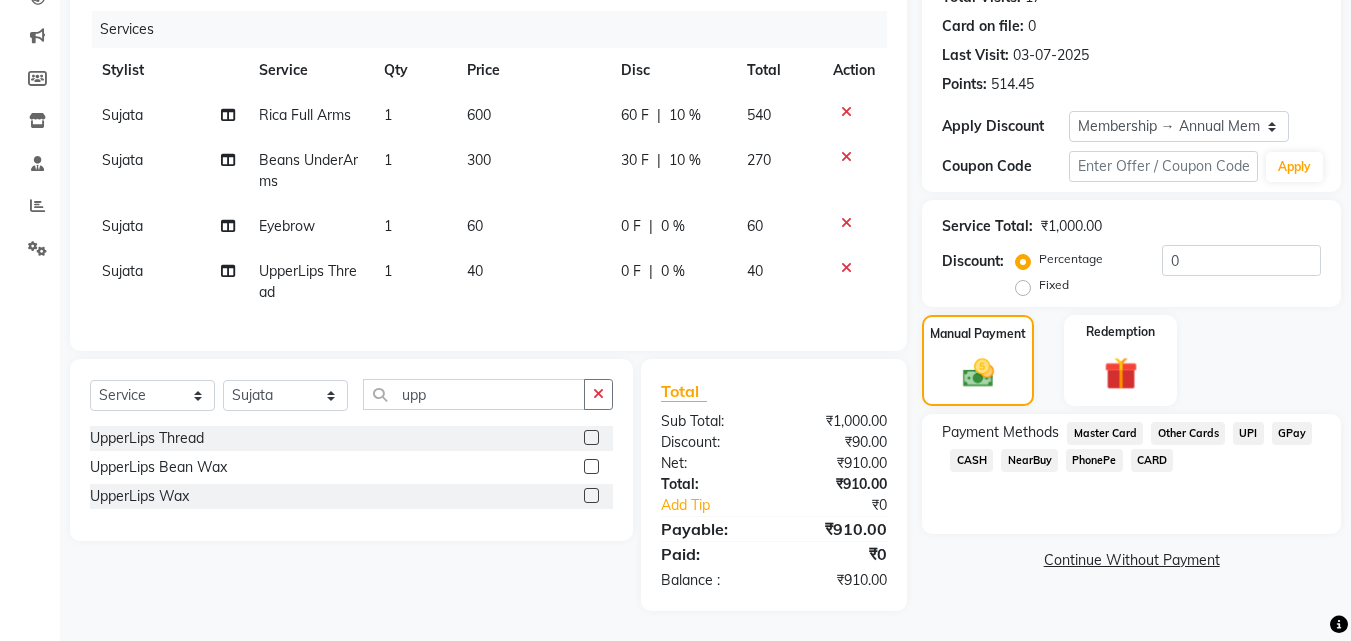 click on "GPay" 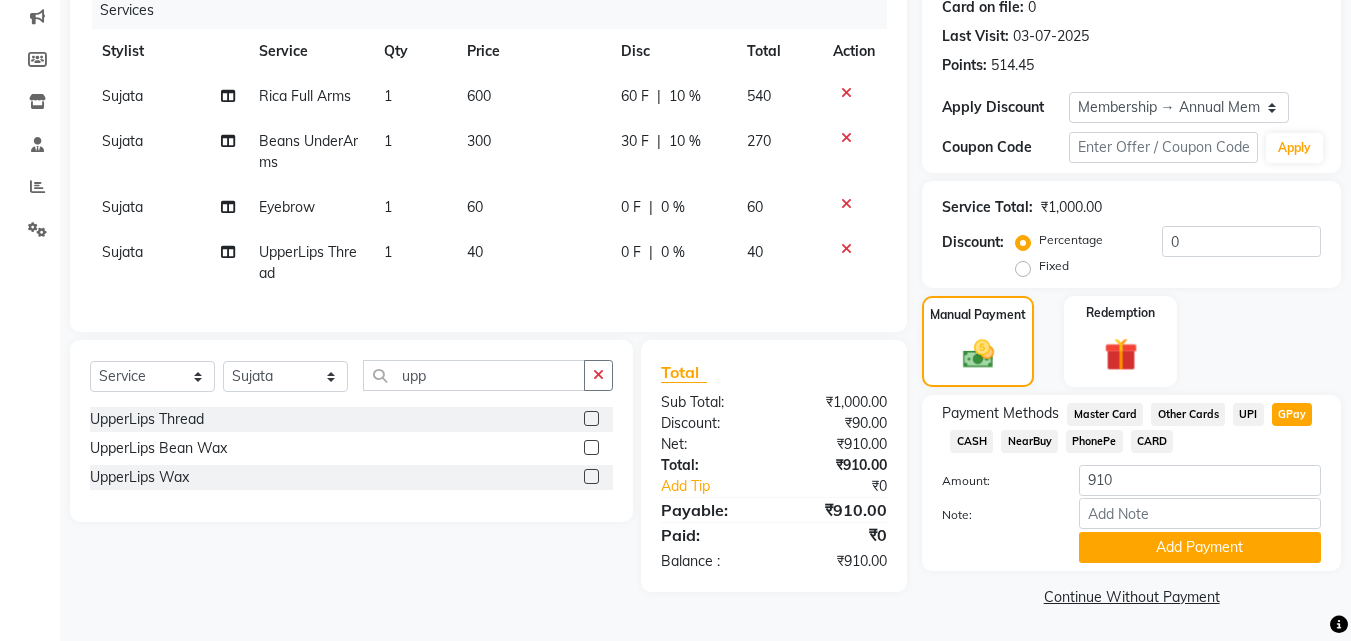 scroll, scrollTop: 257, scrollLeft: 0, axis: vertical 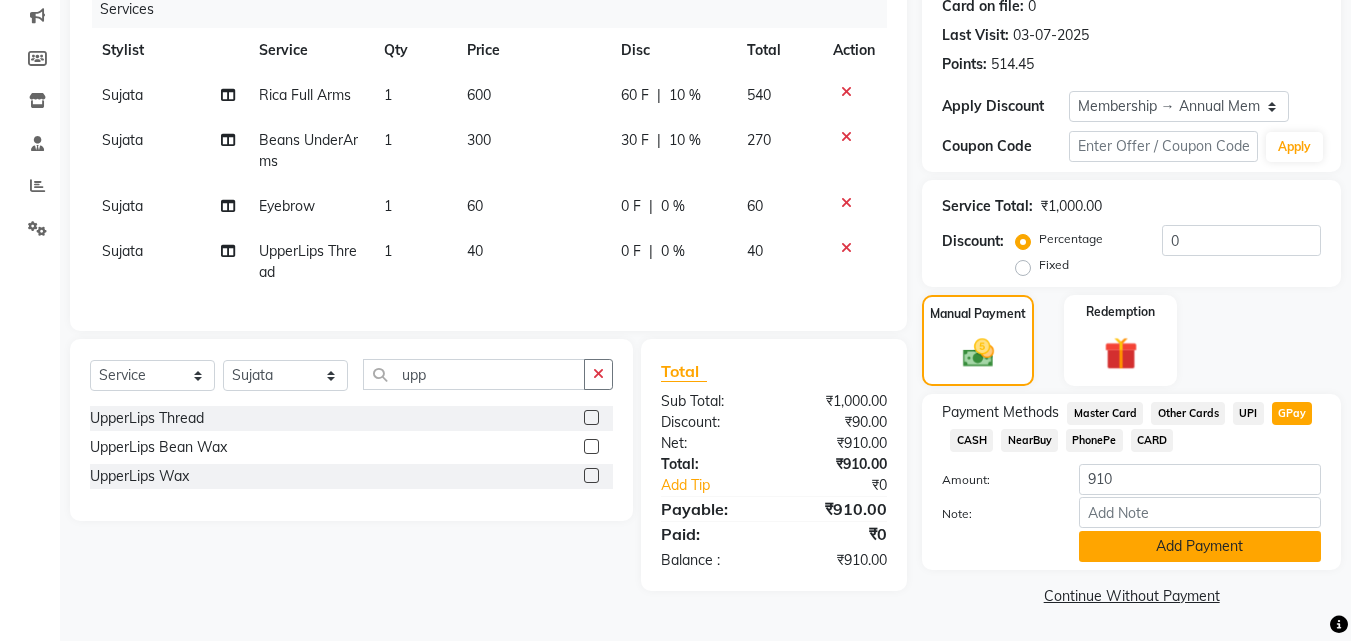 click on "Add Payment" 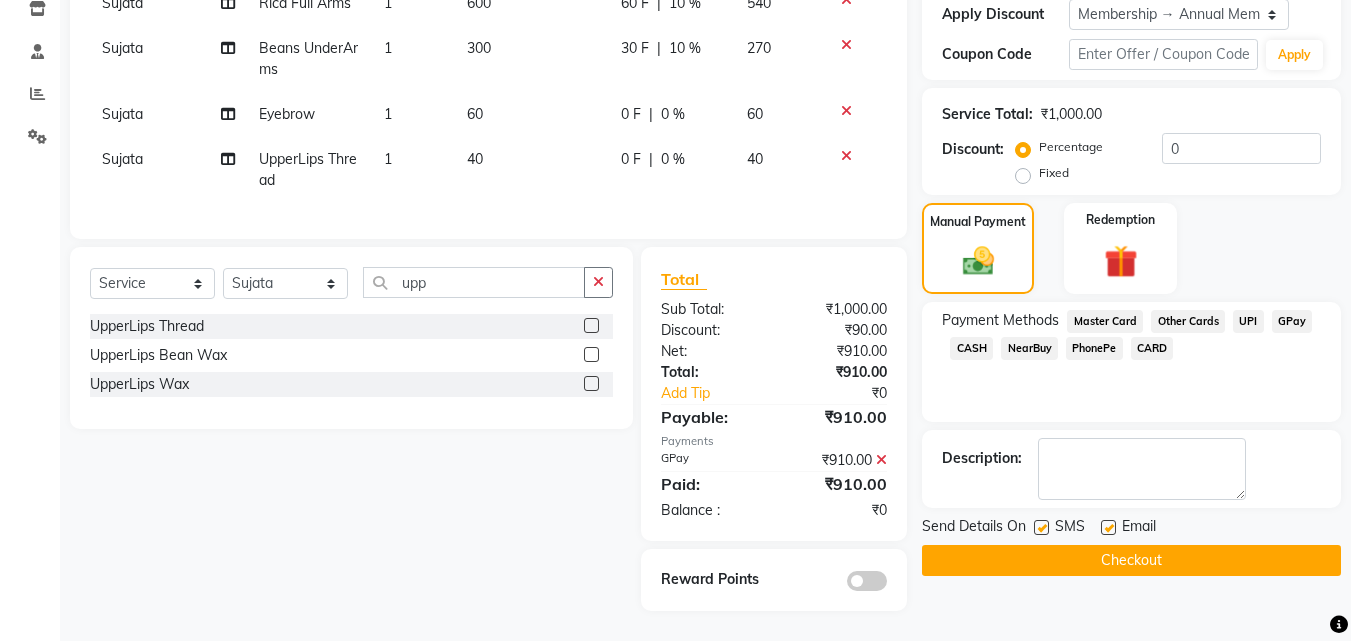 scroll, scrollTop: 364, scrollLeft: 0, axis: vertical 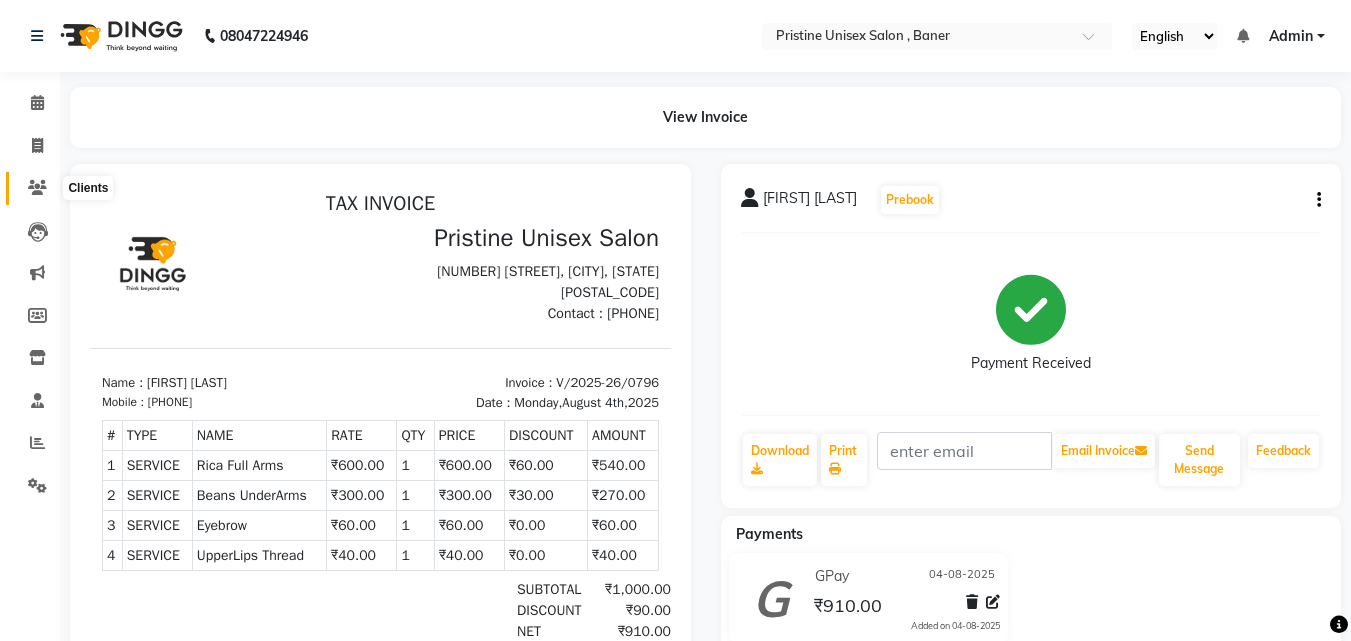 click 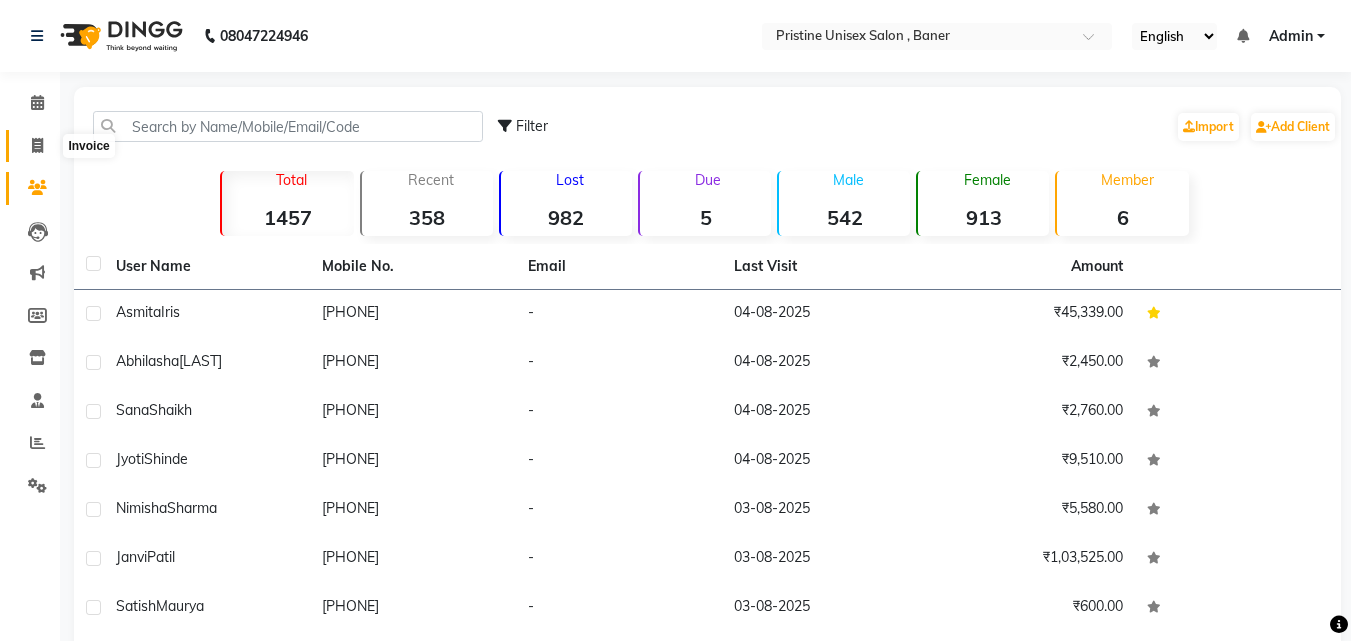 click 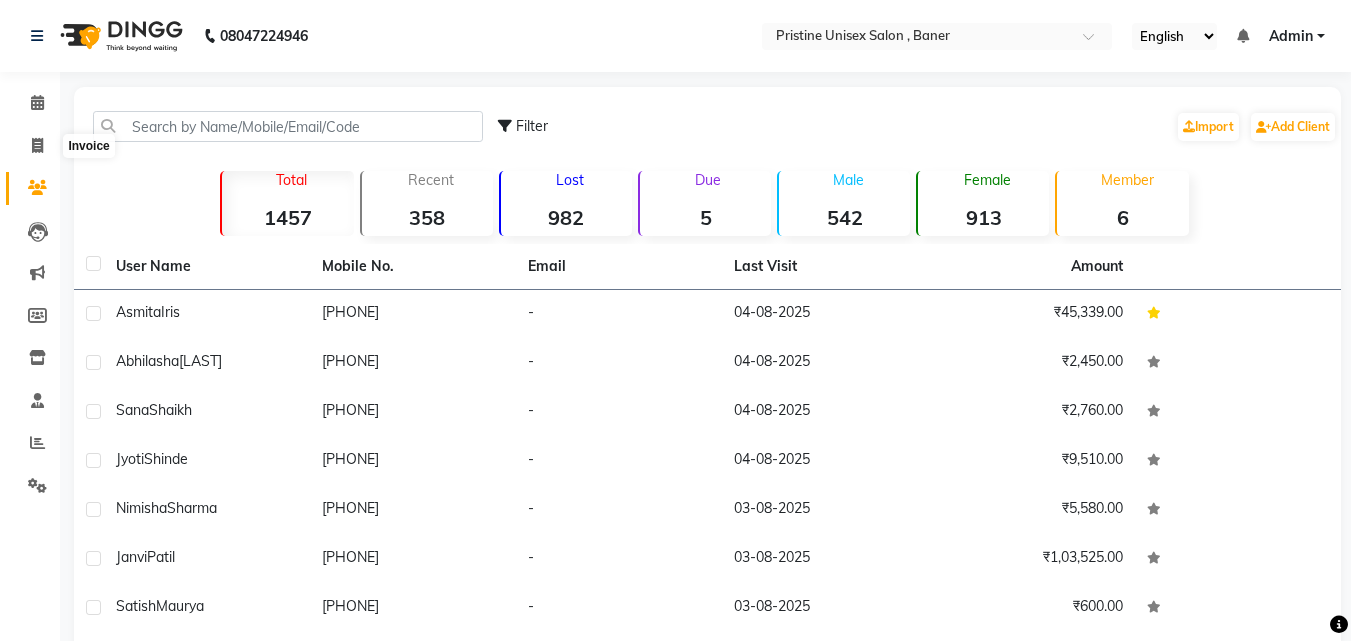 select on "service" 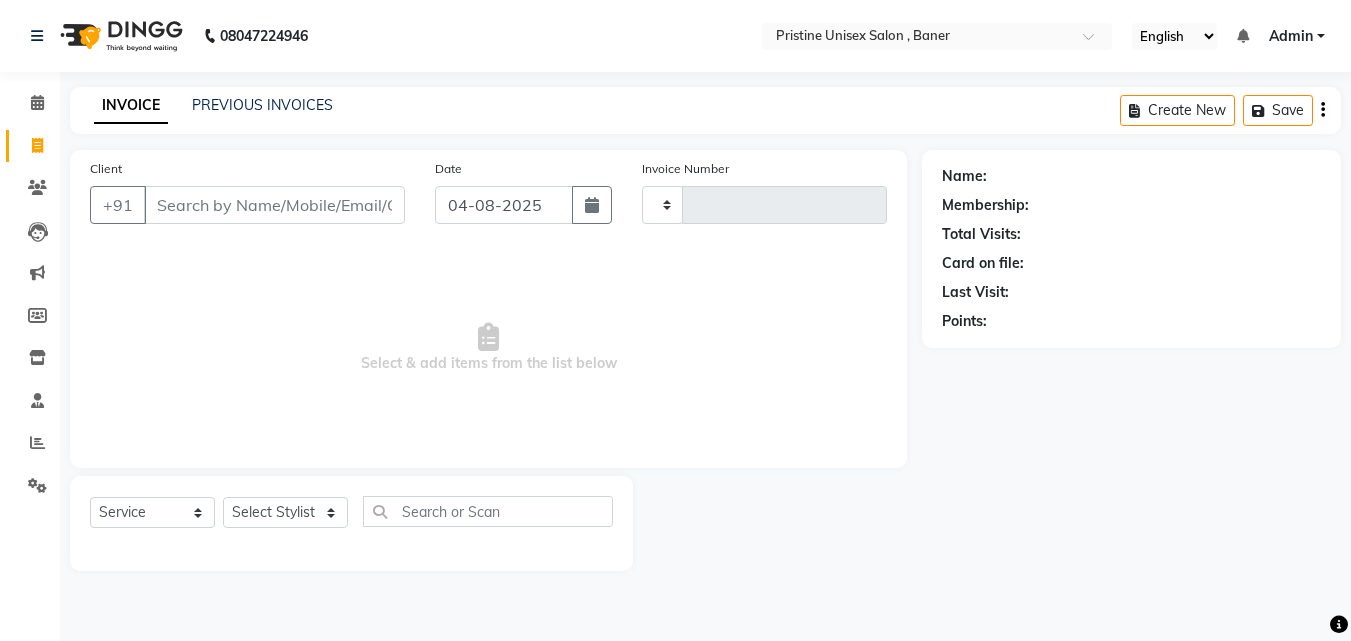type on "0797" 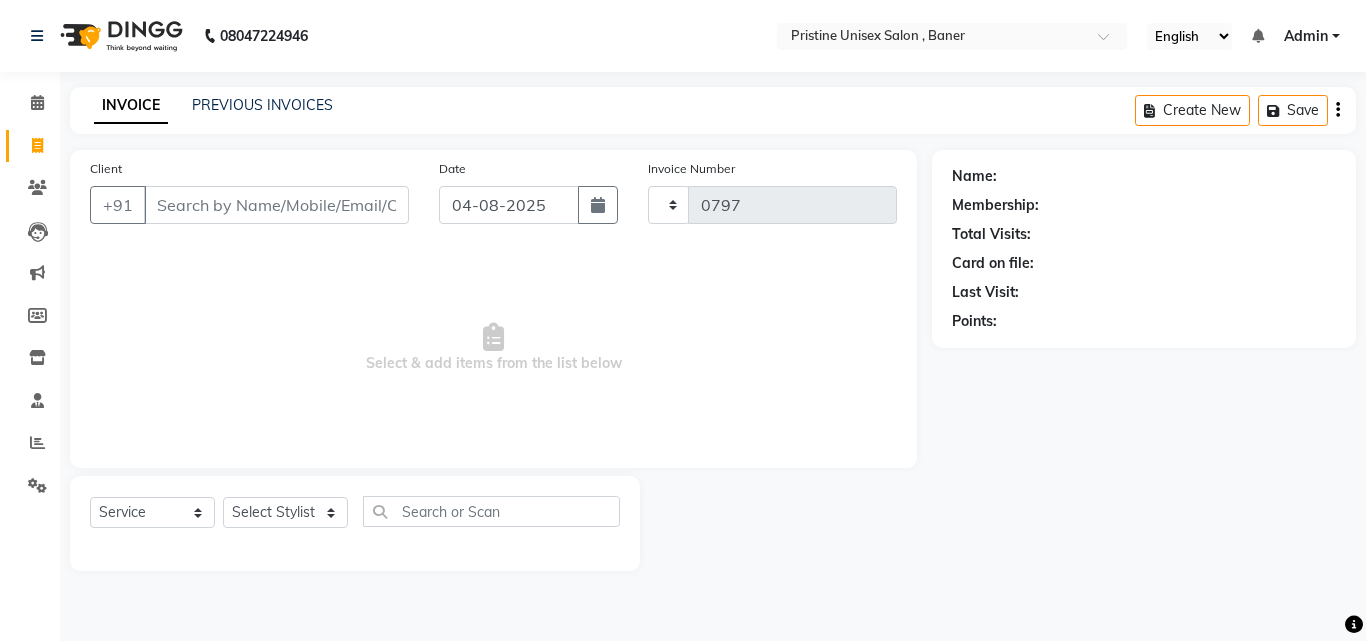 select on "6610" 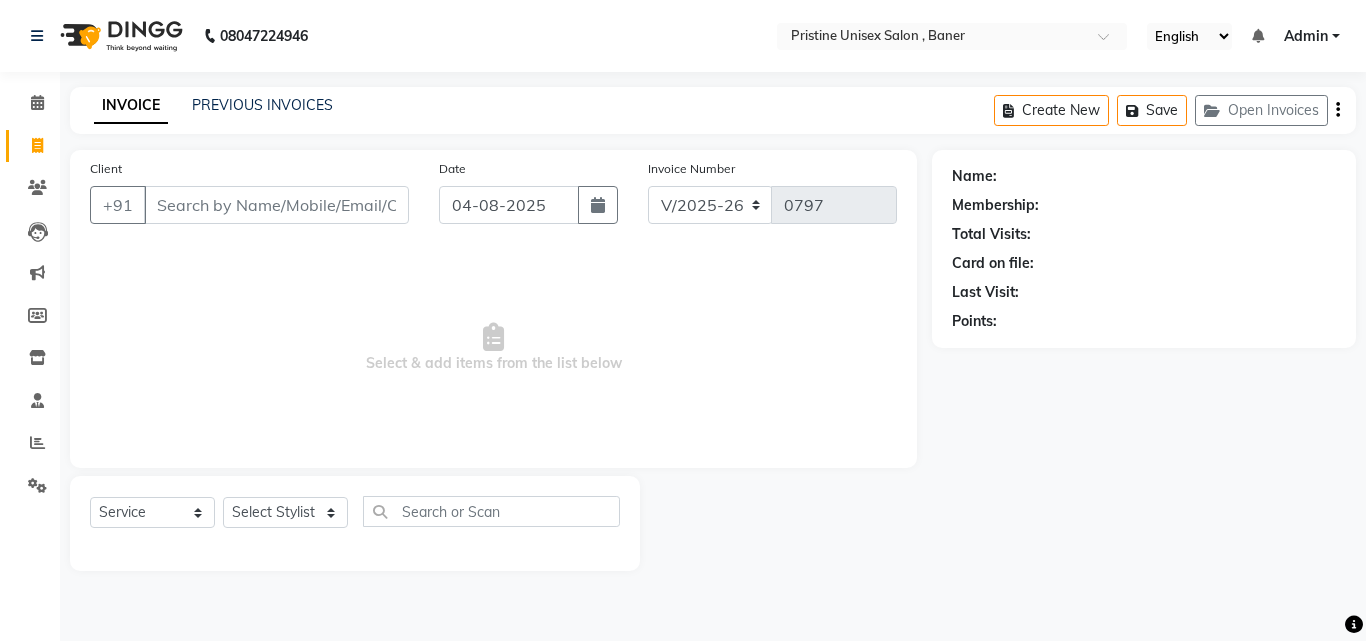 click on "Client" at bounding box center (276, 205) 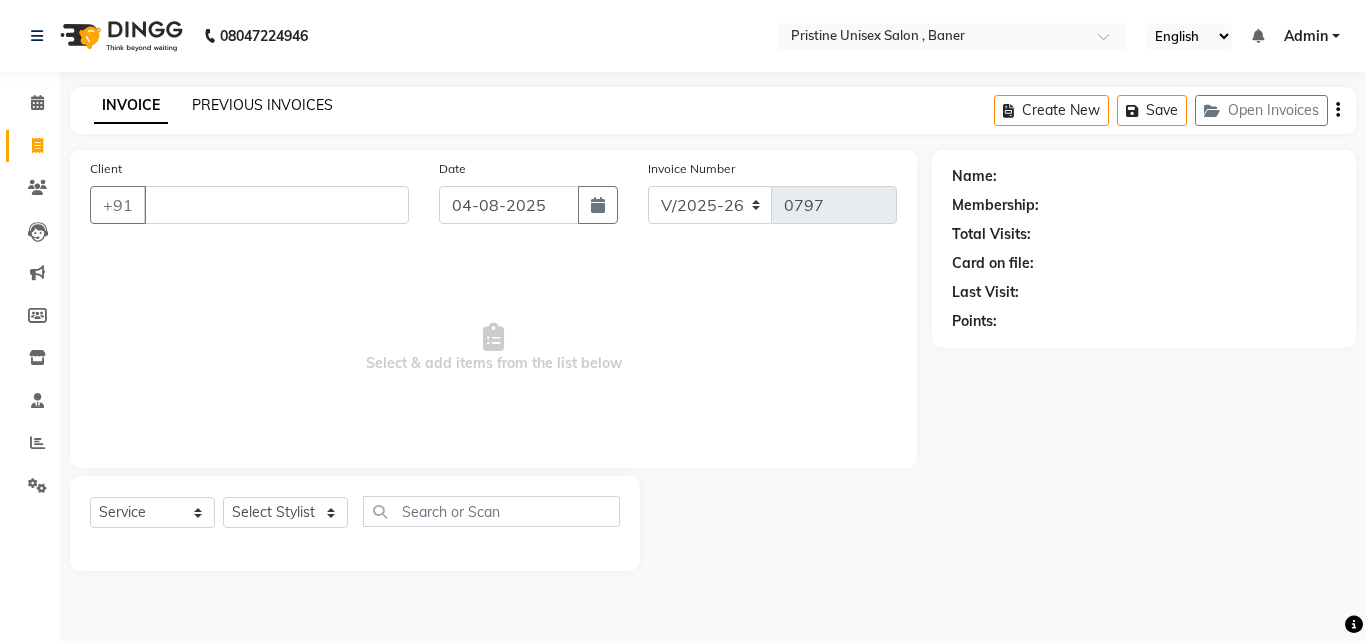type 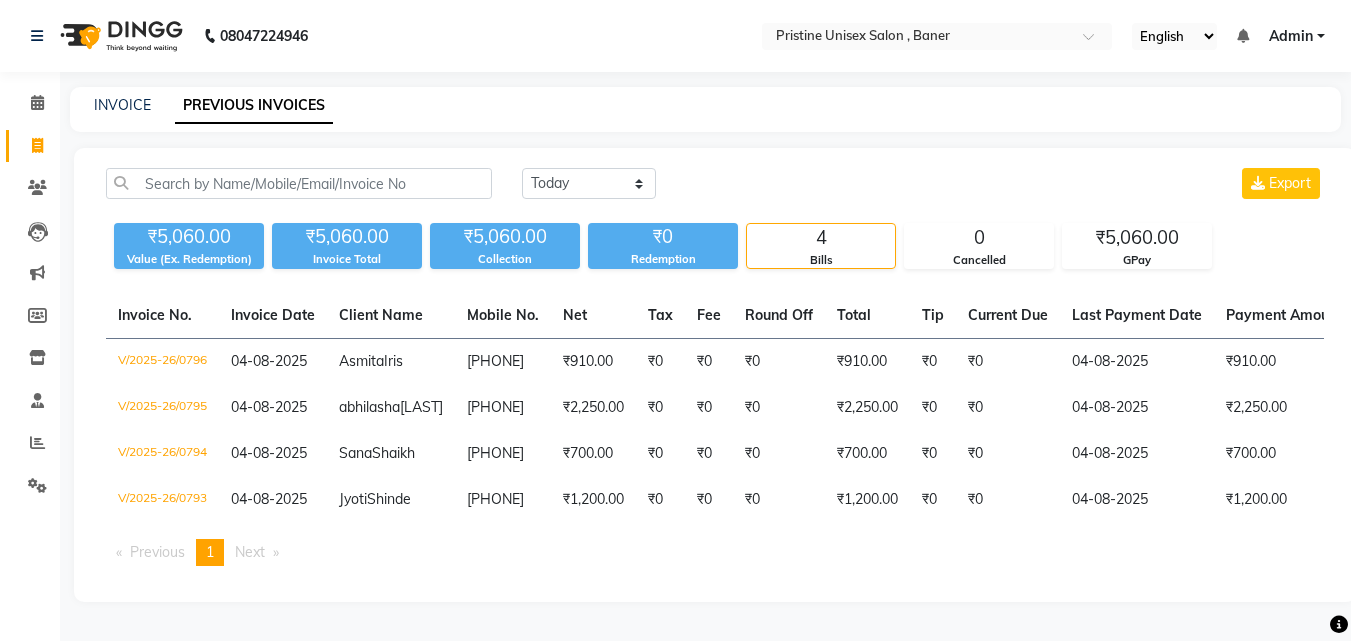 scroll, scrollTop: 26, scrollLeft: 0, axis: vertical 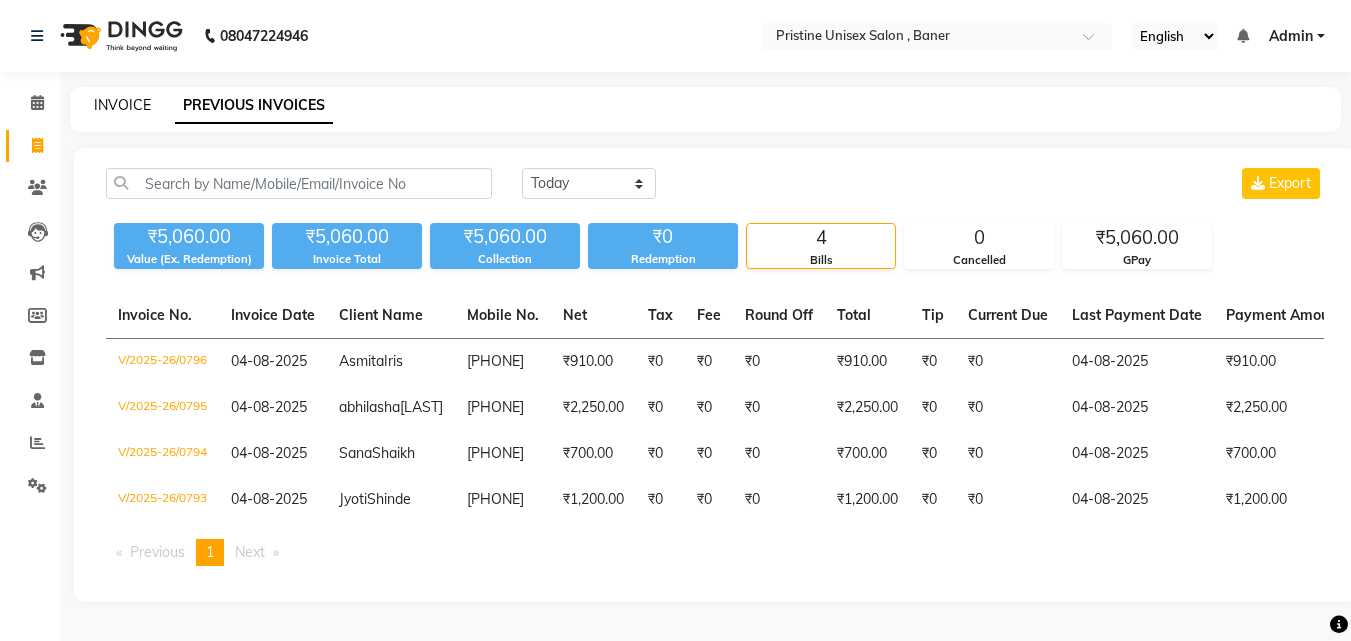 click on "INVOICE" 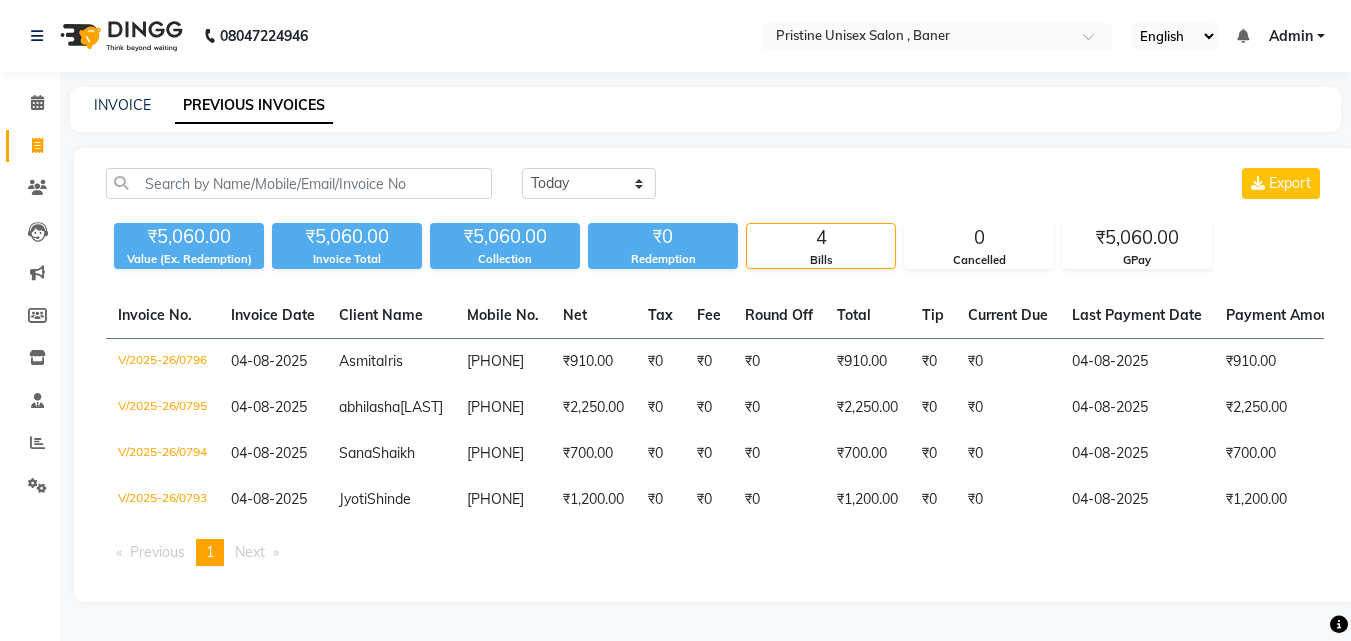 select on "service" 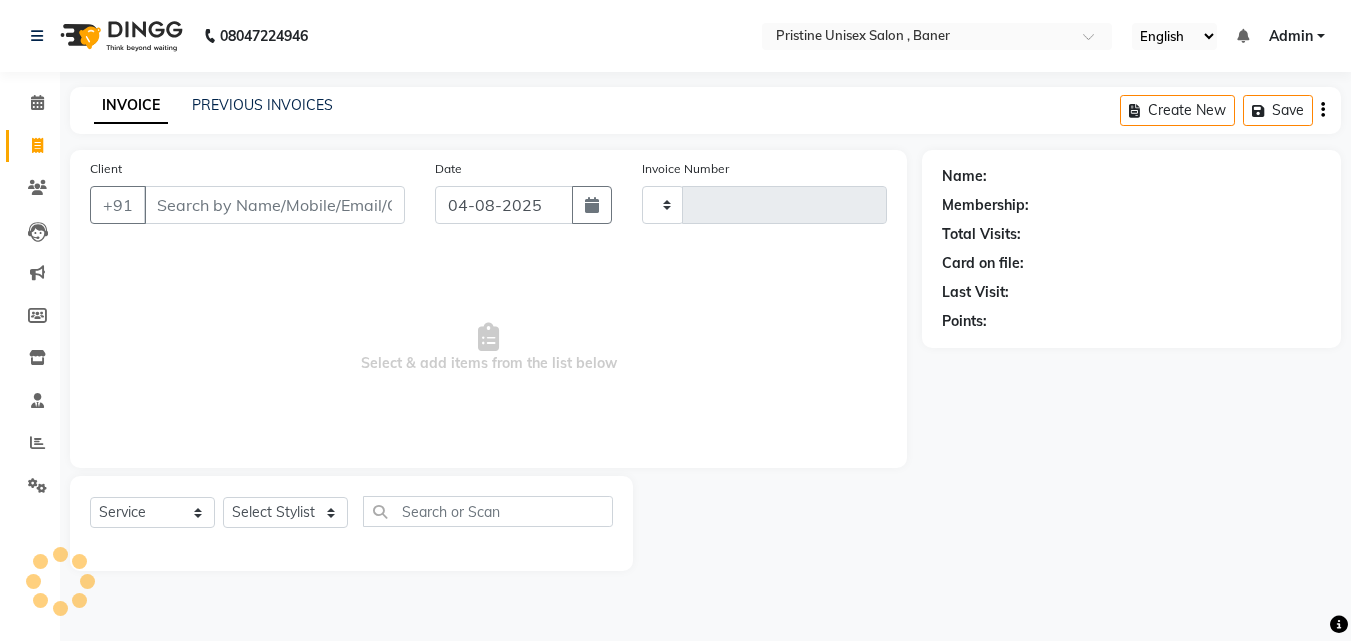scroll, scrollTop: 0, scrollLeft: 0, axis: both 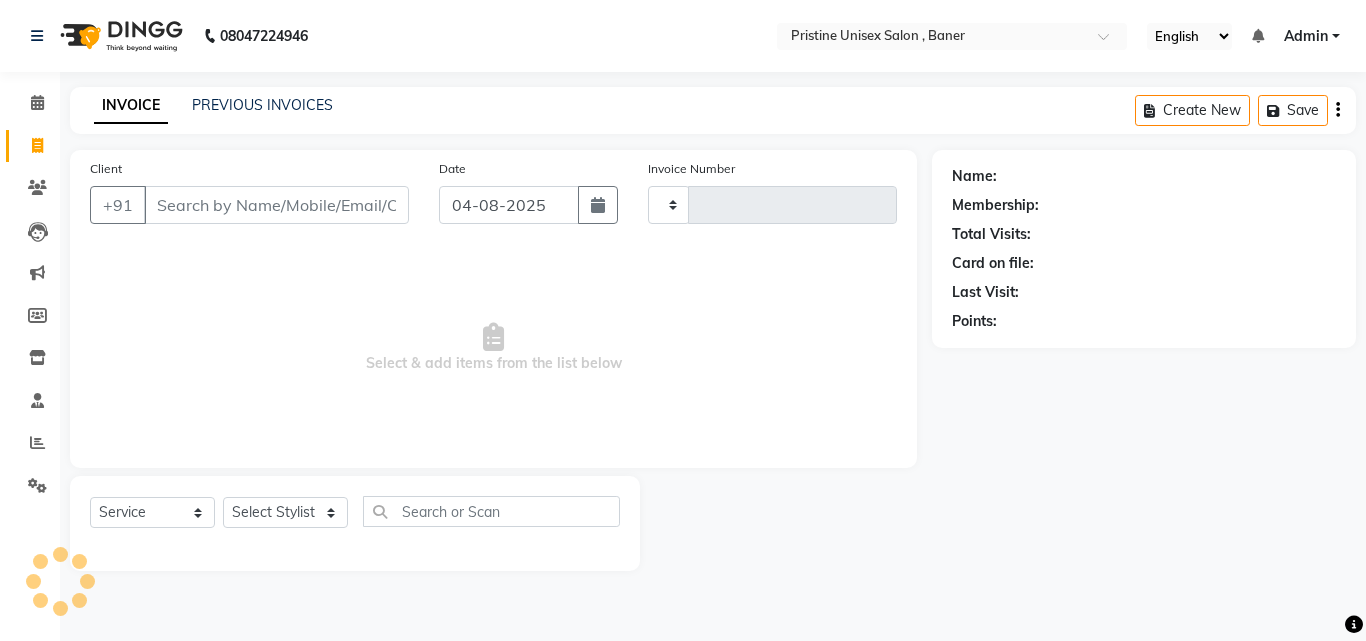 type on "0797" 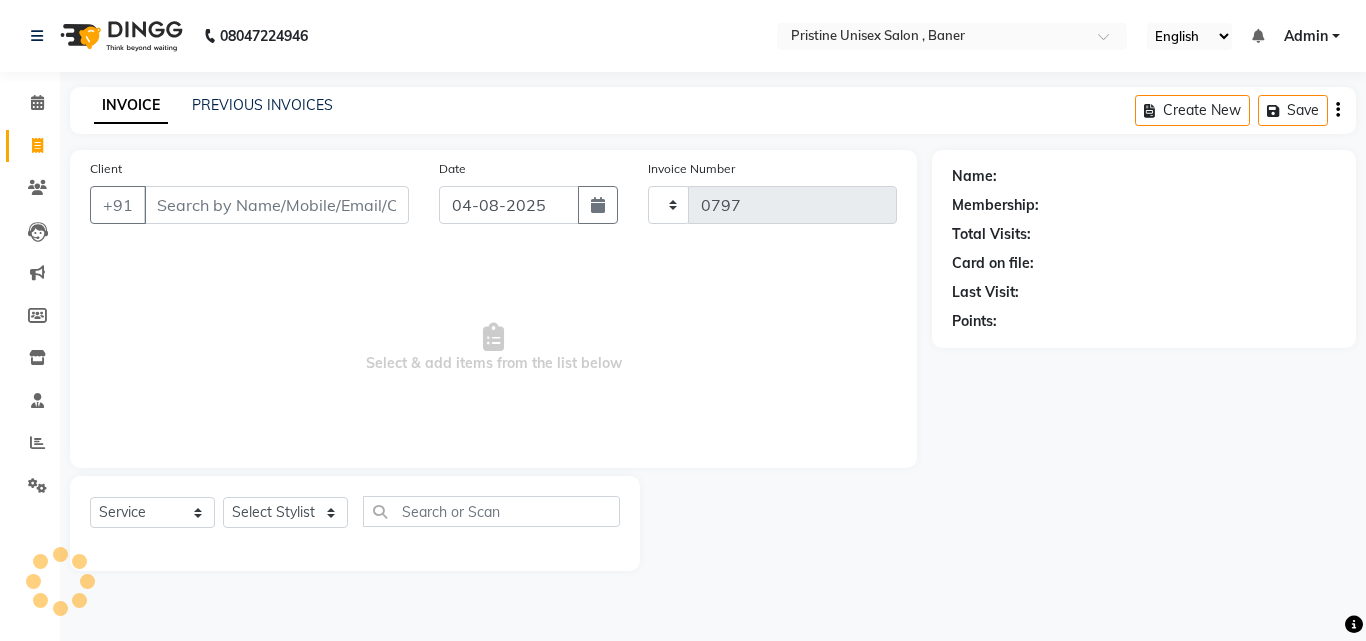 select on "6610" 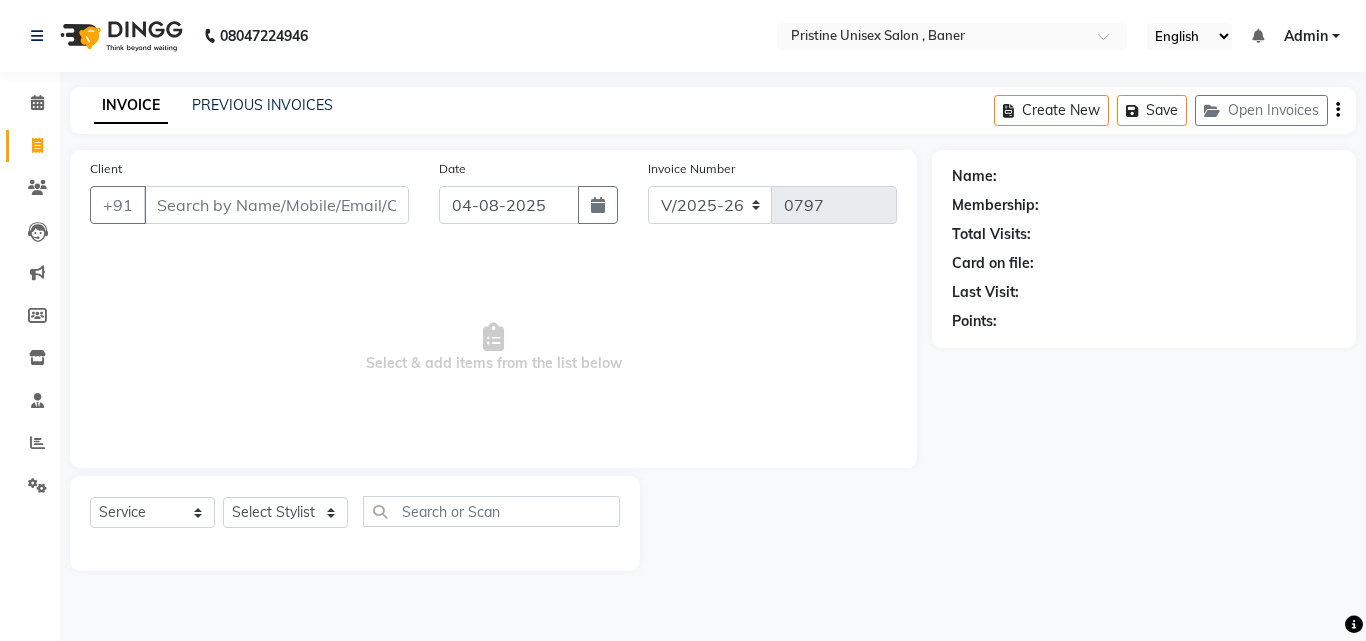 click on "Client" at bounding box center [276, 205] 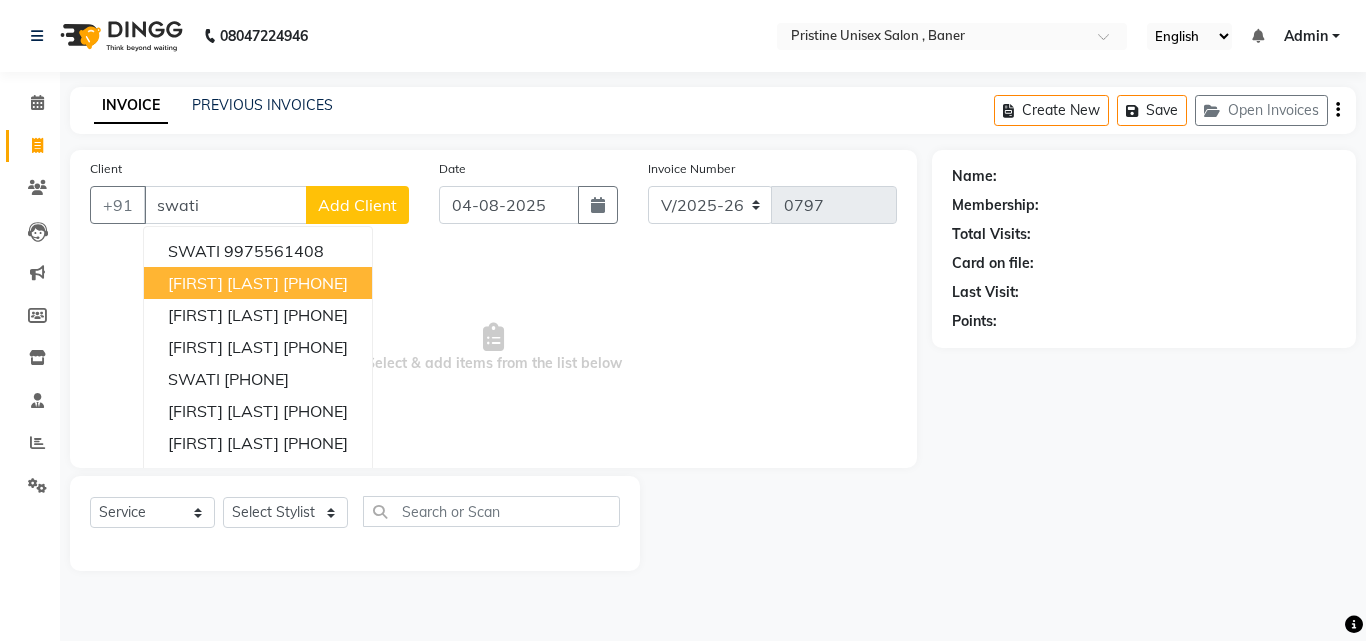 click on "9823239559" at bounding box center (315, 283) 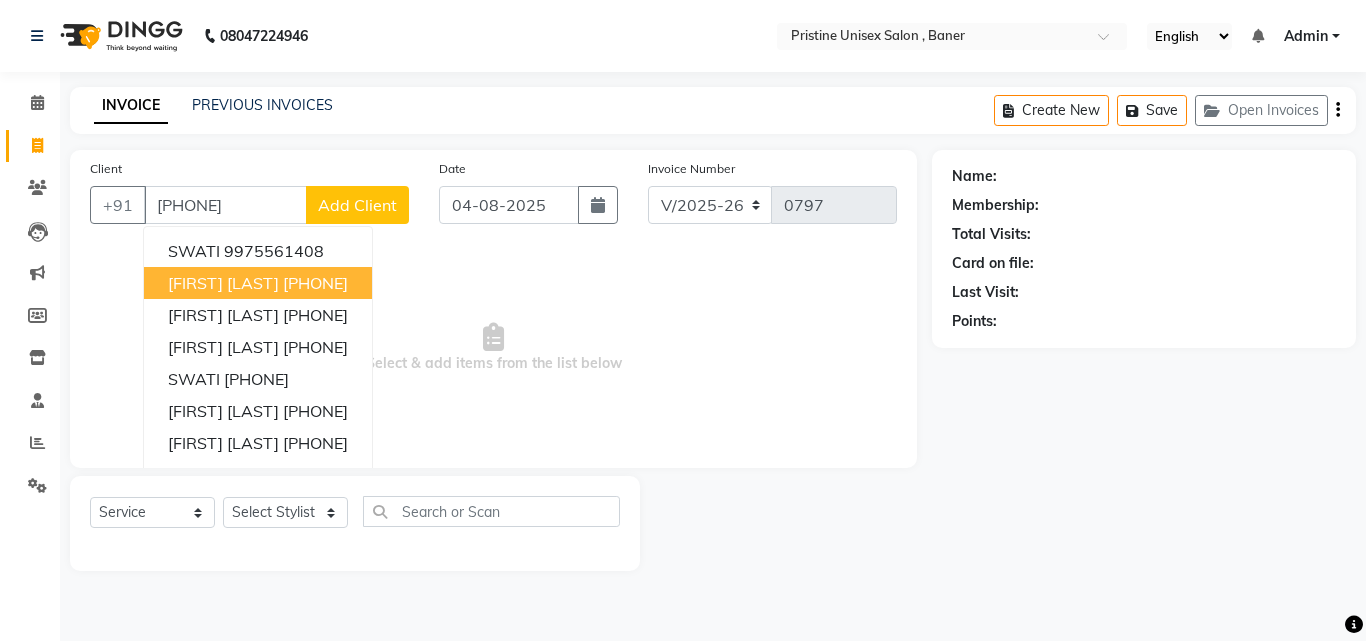 type on "9823239559" 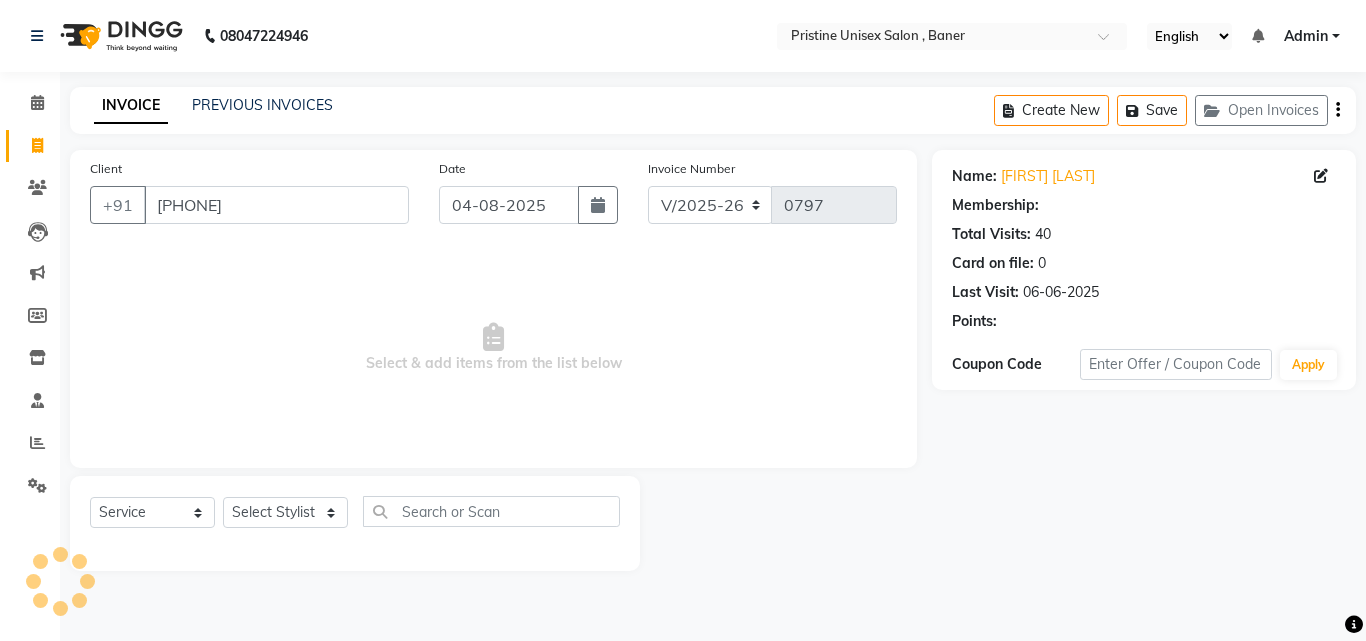select on "2: Object" 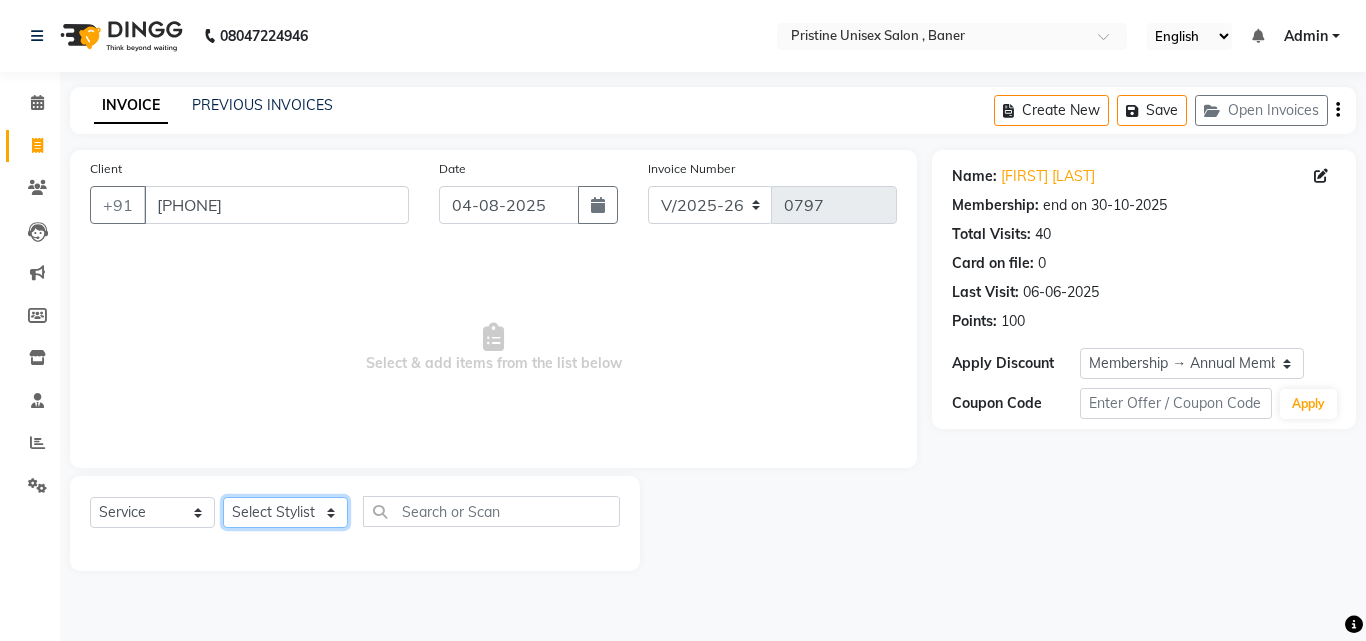 click on "Select Stylist ABHISHEKH Jaya Shinde Karan  Mahesh Rasal Mohd Monish Ahmed monika  NAAZ NIlesh pooja jaison Pooja Mam purva Sanket Sujata  Surekha Vandana  Chavan Vrsha jare" 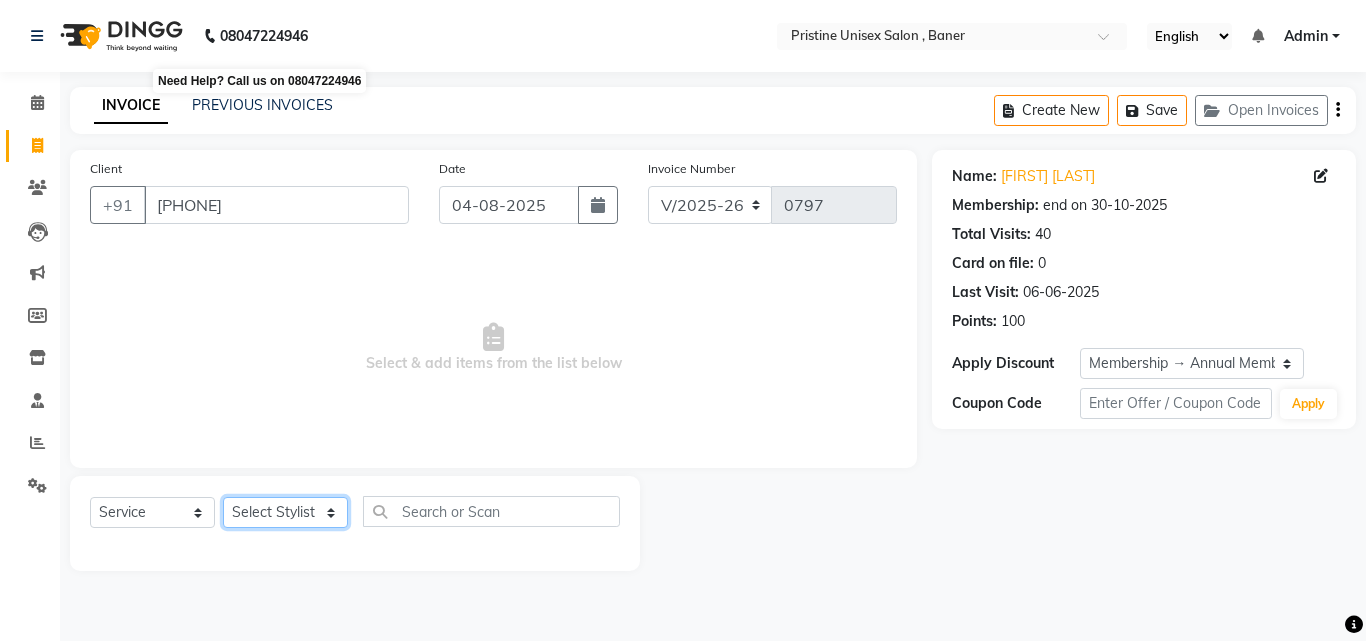 select on "51203" 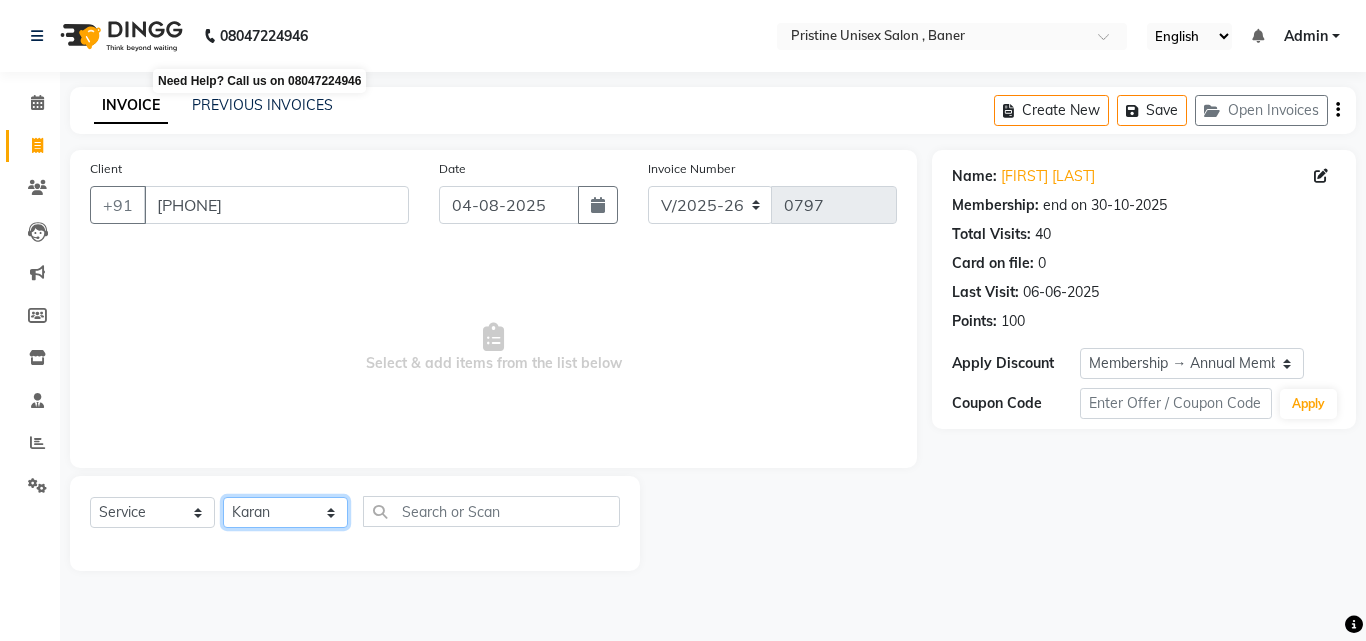 click on "Select Stylist ABHISHEKH Jaya Shinde Karan  Mahesh Rasal Mohd Monish Ahmed monika  NAAZ NIlesh pooja jaison Pooja Mam purva Sanket Sujata  Surekha Vandana  Chavan Vrsha jare" 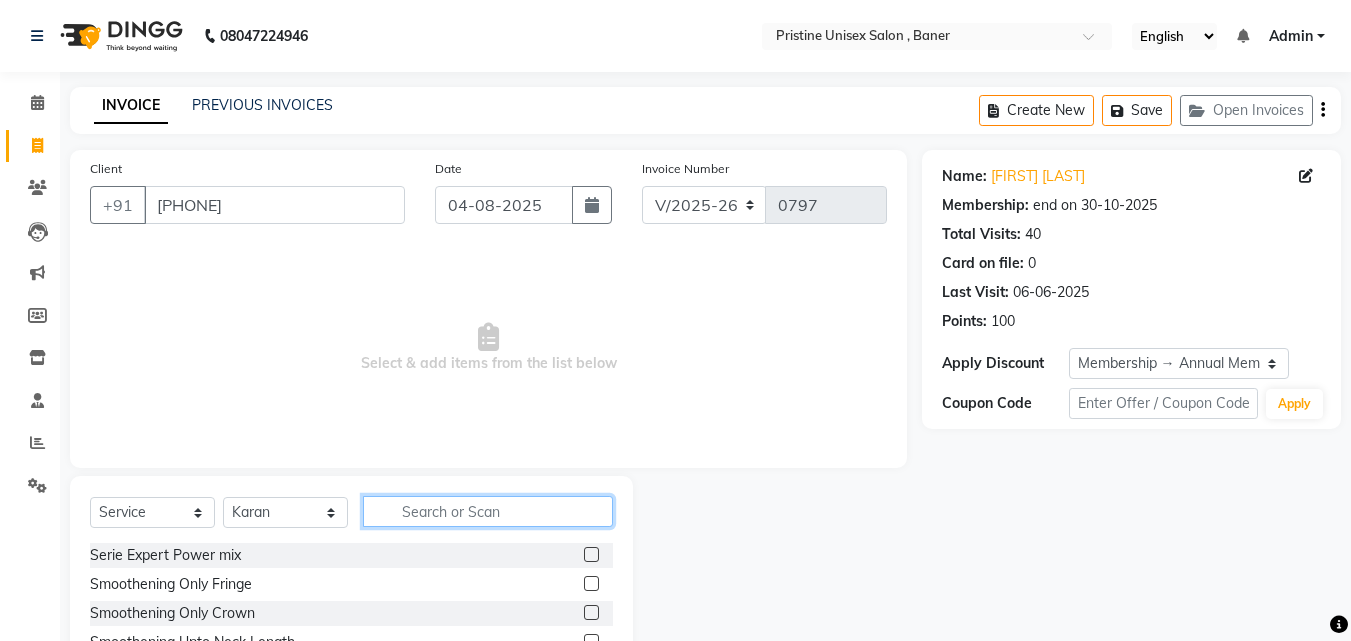 click 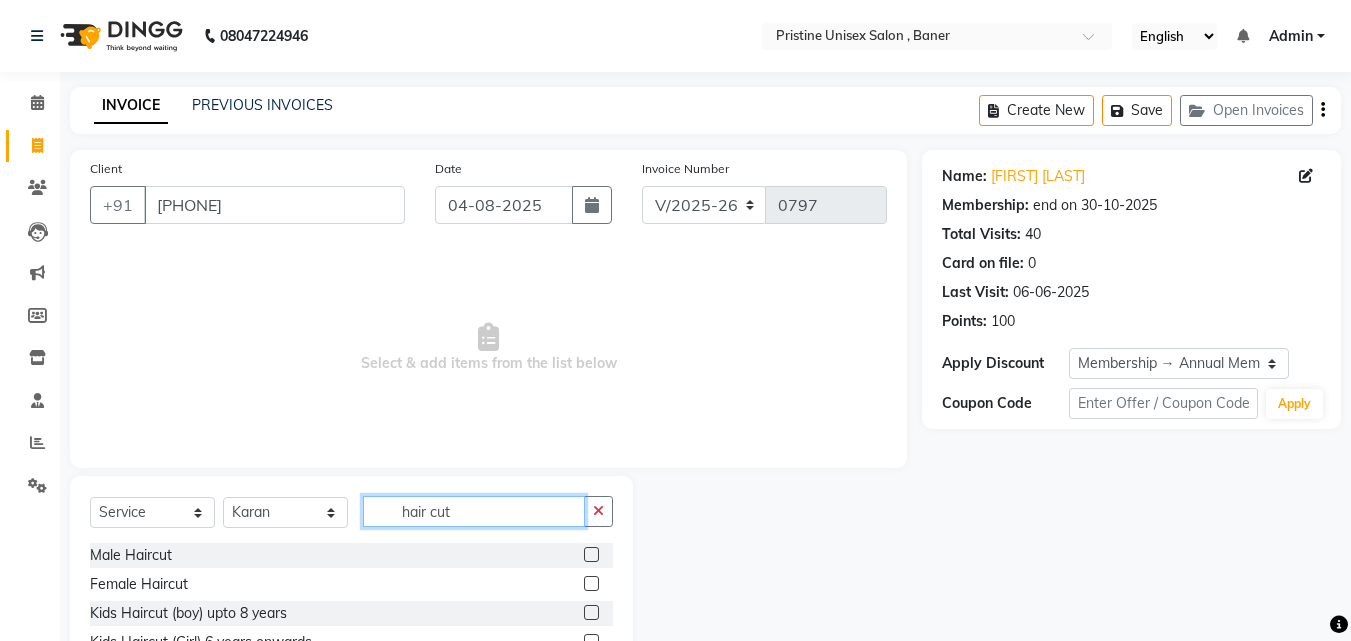 type on "hair cut" 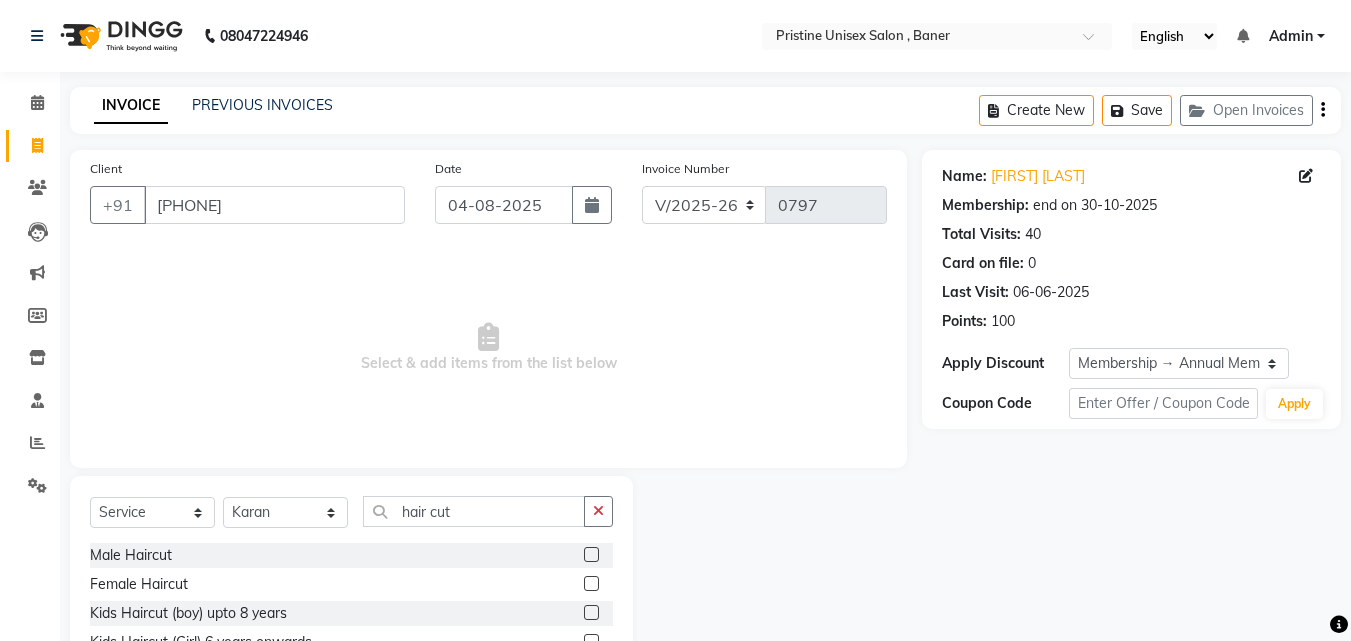 click 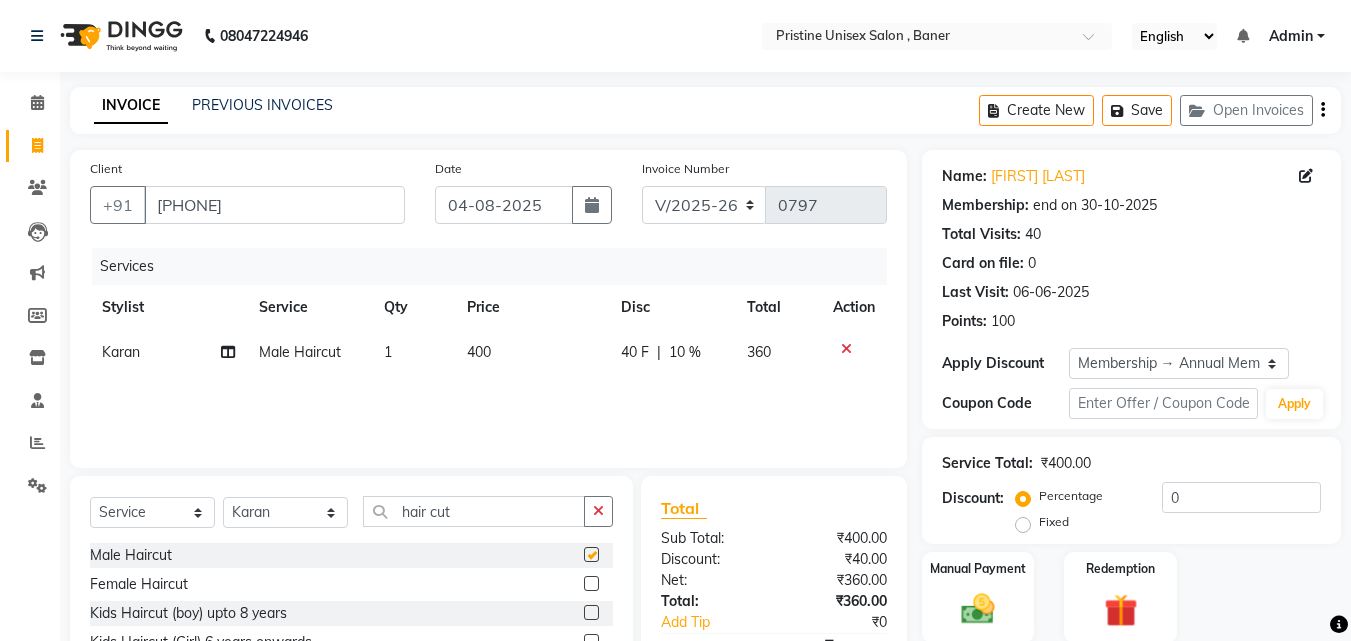 checkbox on "false" 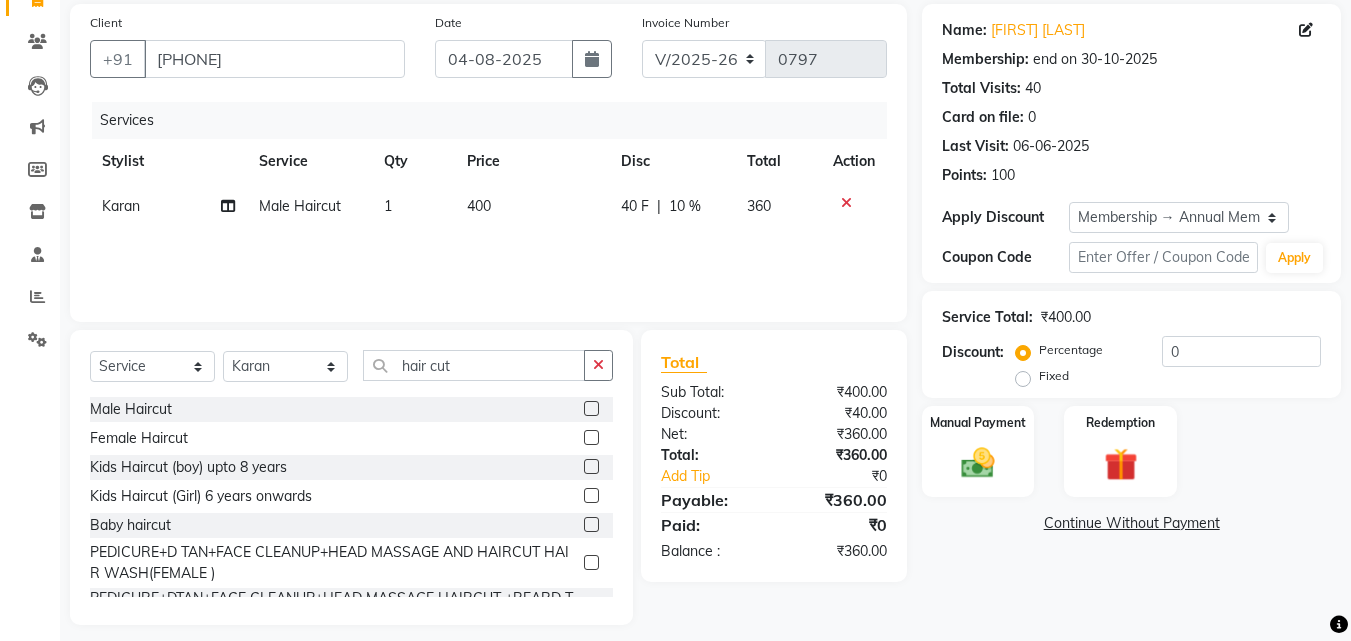 scroll, scrollTop: 160, scrollLeft: 0, axis: vertical 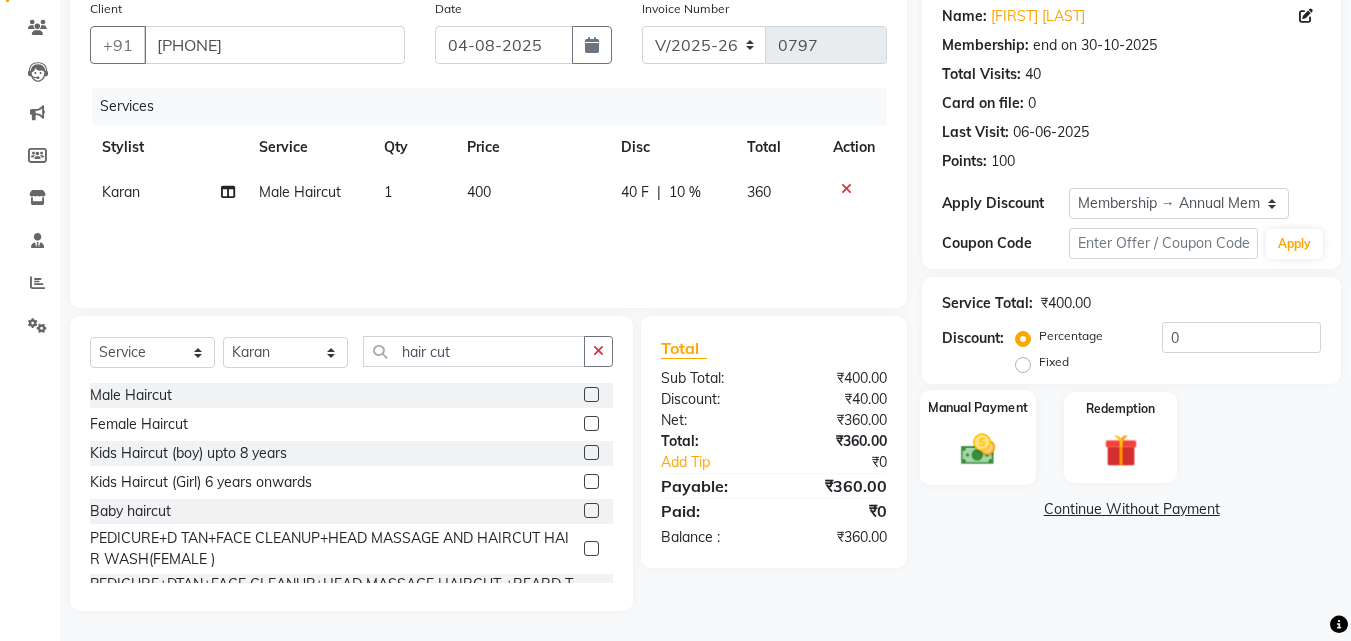 click on "Manual Payment" 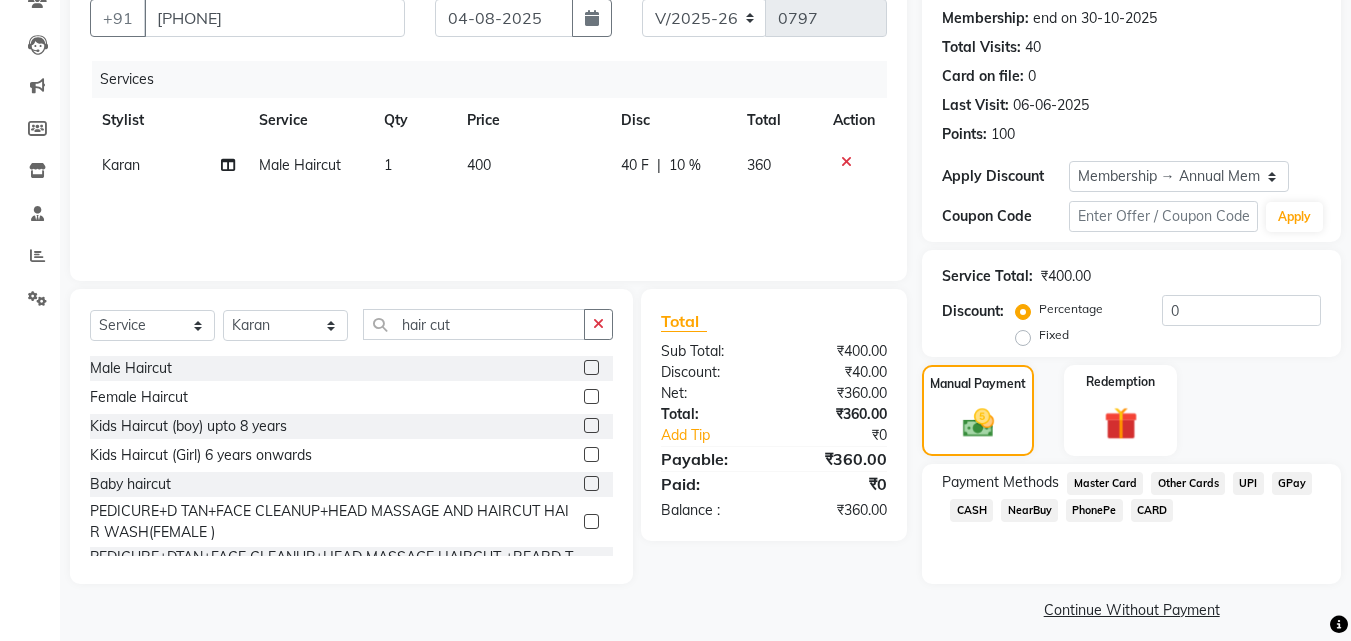 scroll, scrollTop: 201, scrollLeft: 0, axis: vertical 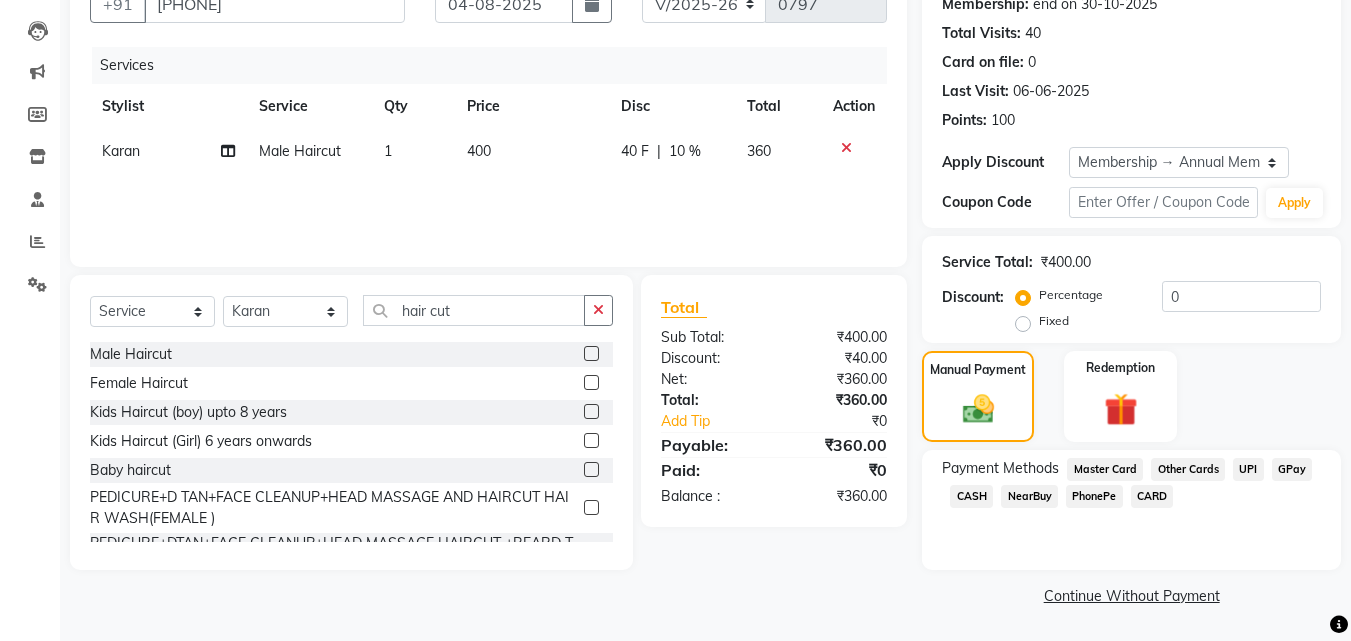 click on "GPay" 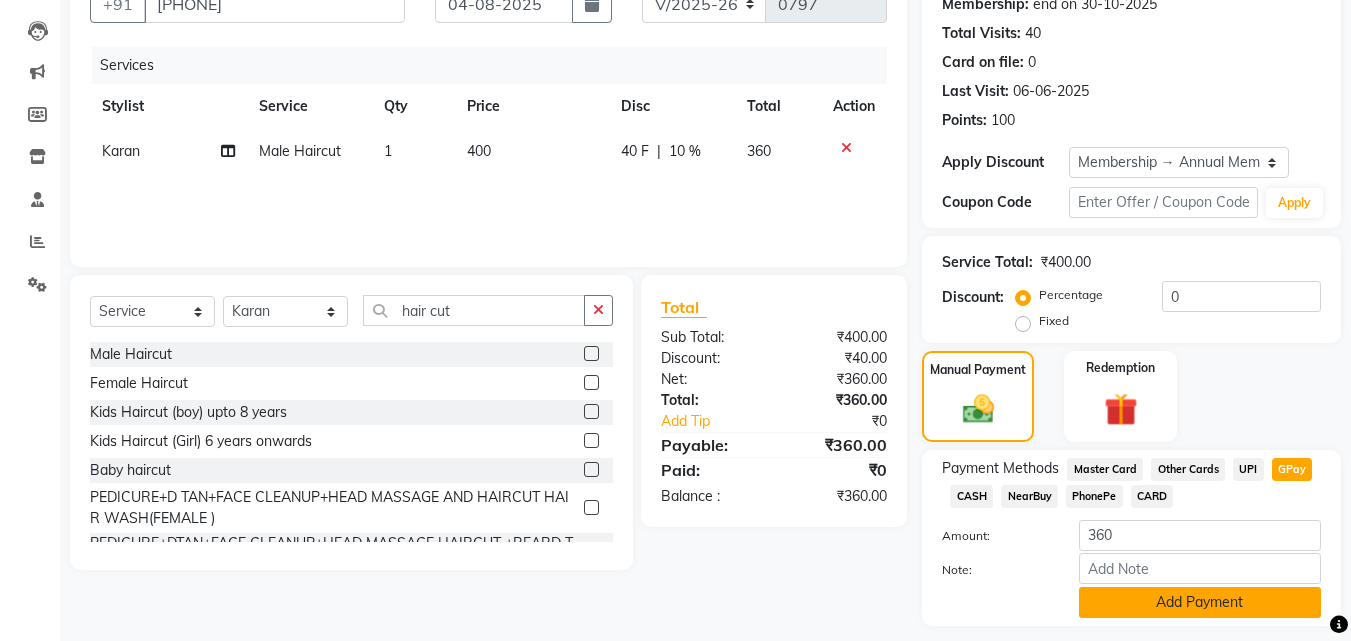 scroll, scrollTop: 257, scrollLeft: 0, axis: vertical 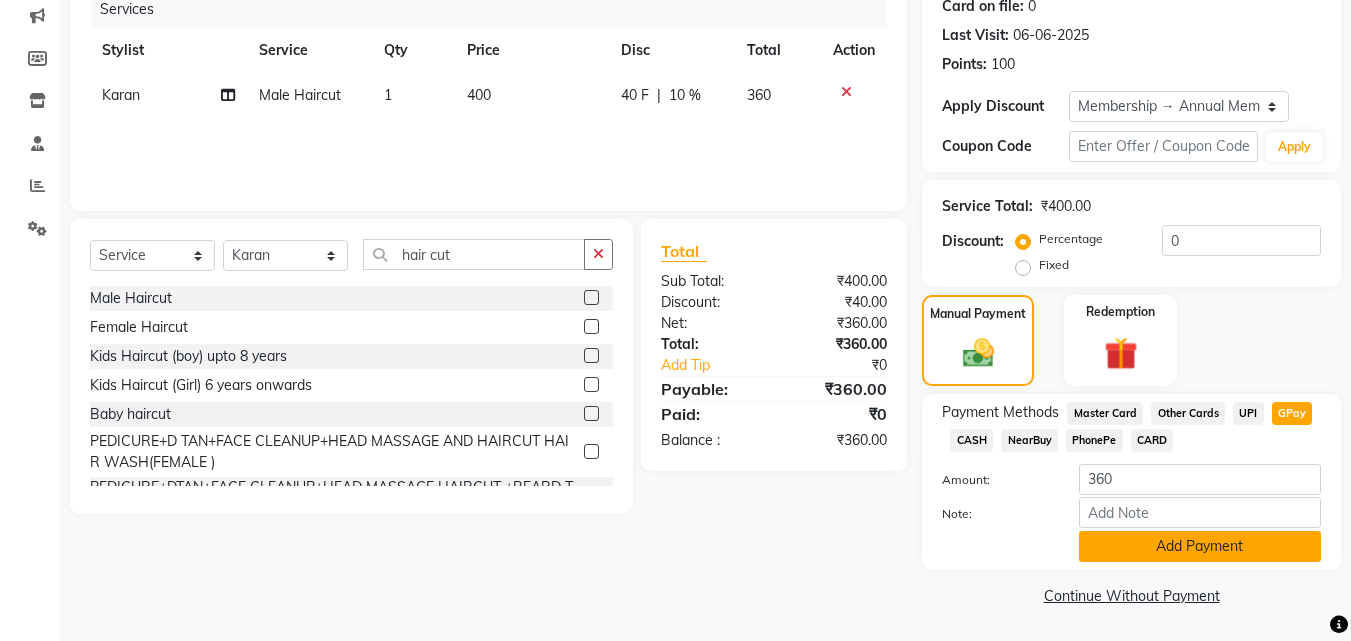 click on "Add Payment" 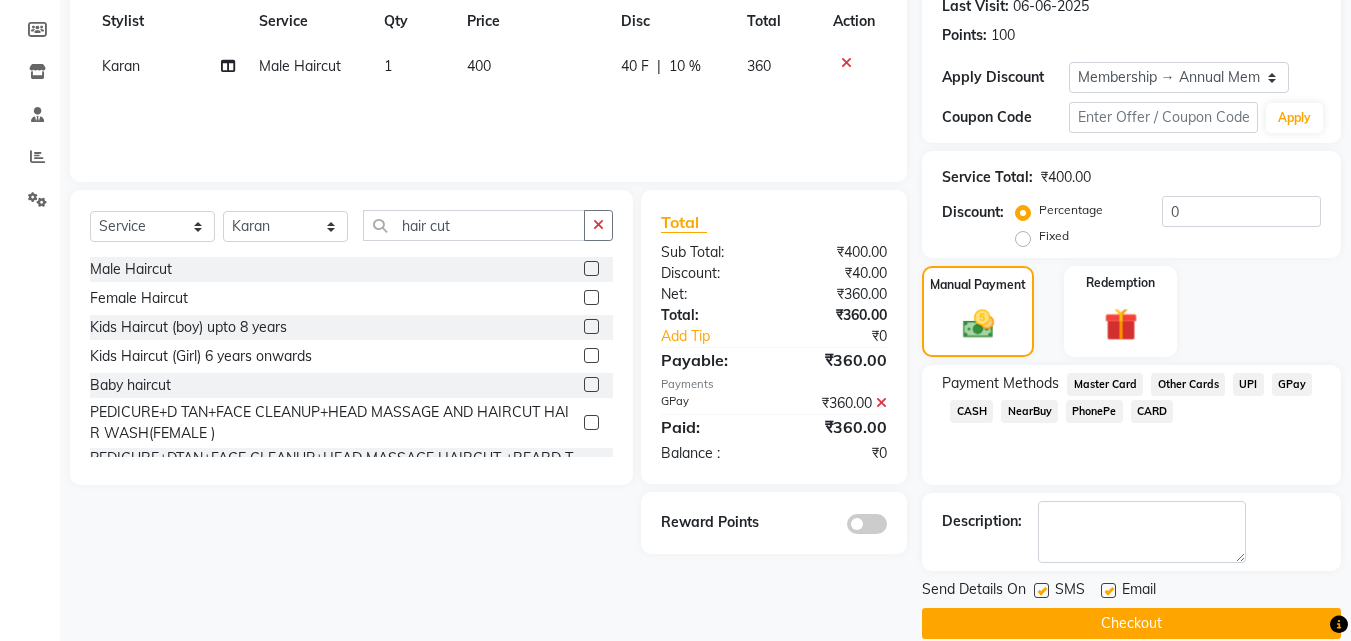 scroll, scrollTop: 314, scrollLeft: 0, axis: vertical 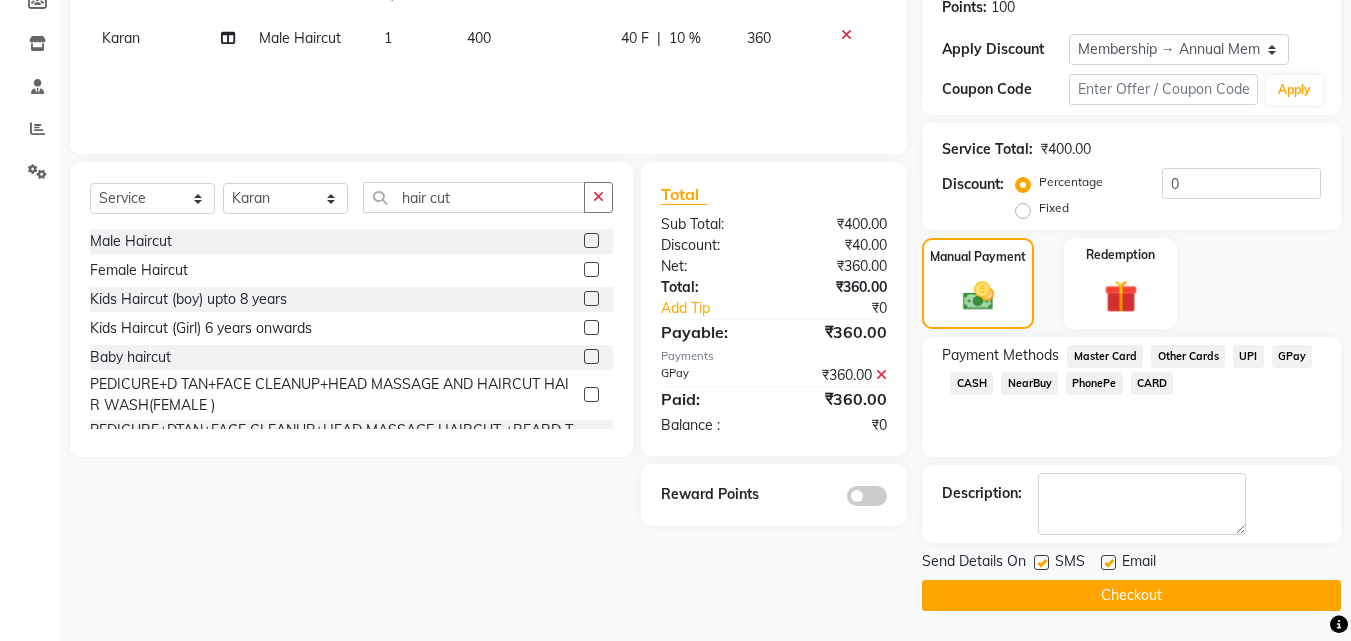 click on "Checkout" 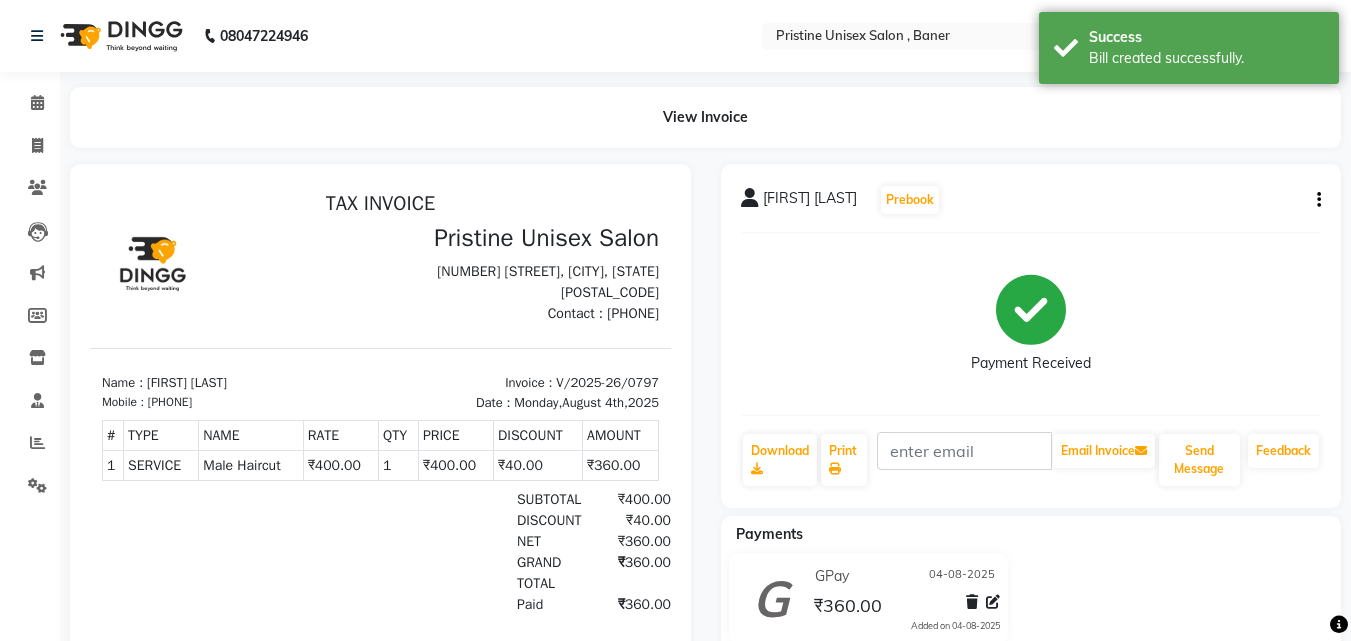 scroll, scrollTop: 0, scrollLeft: 0, axis: both 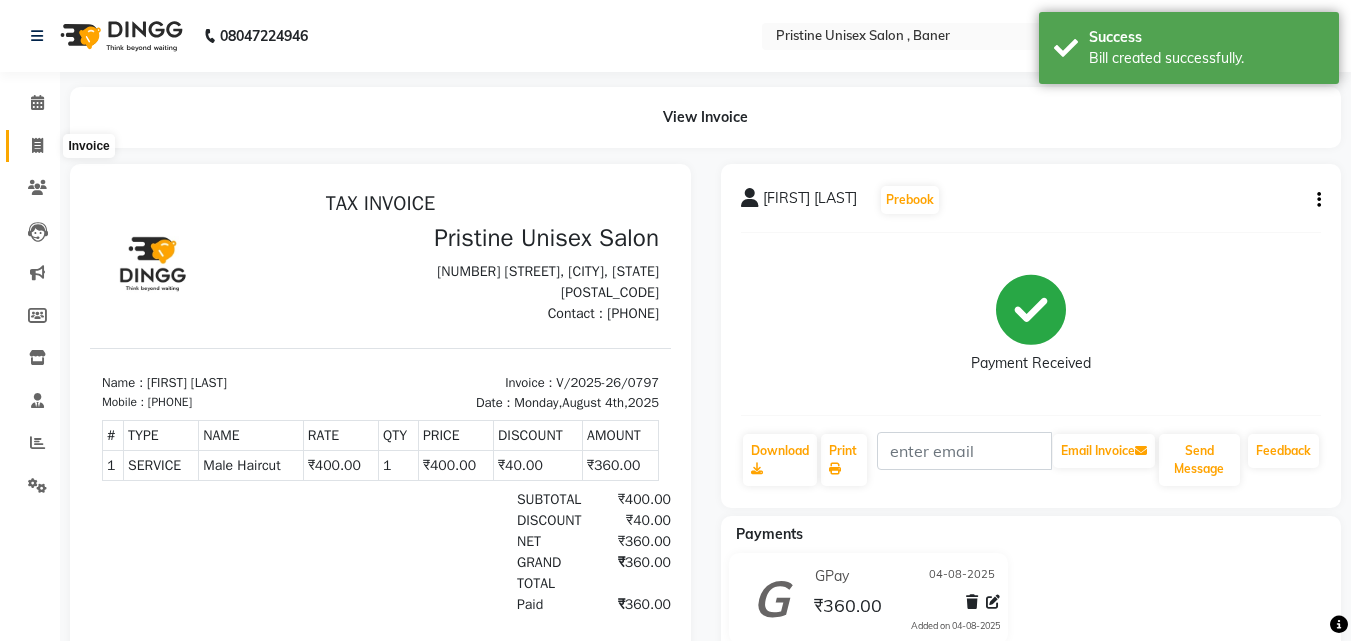 click 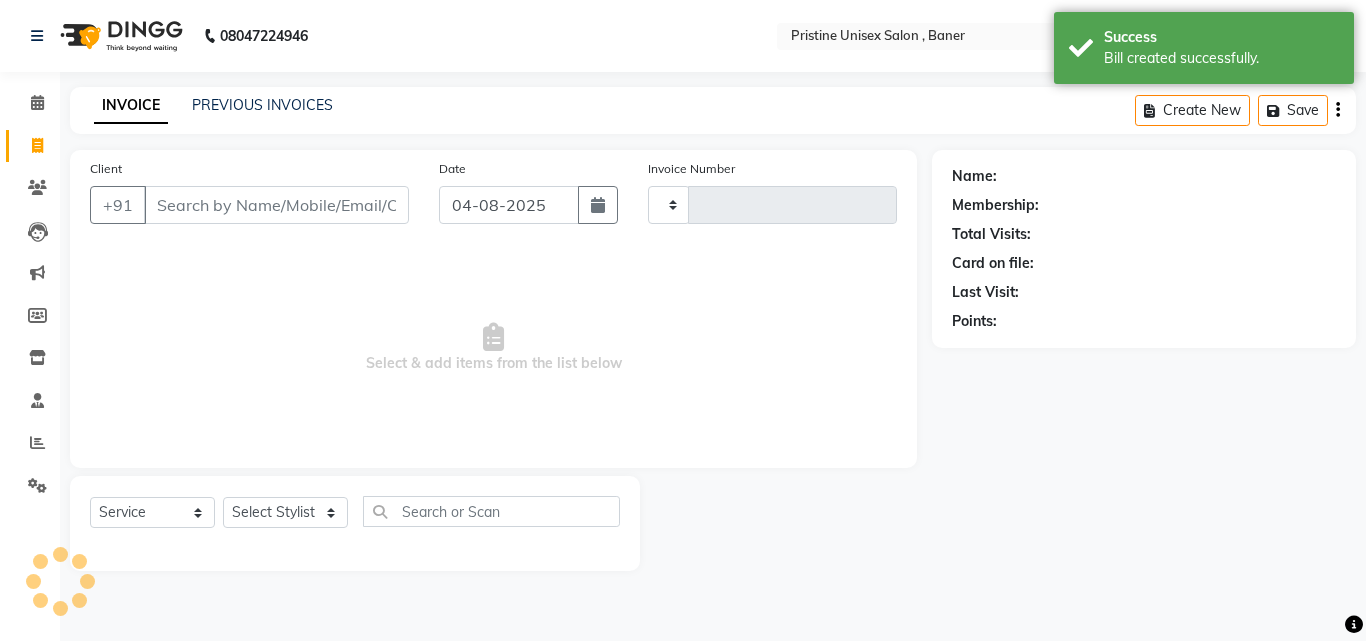 type on "0798" 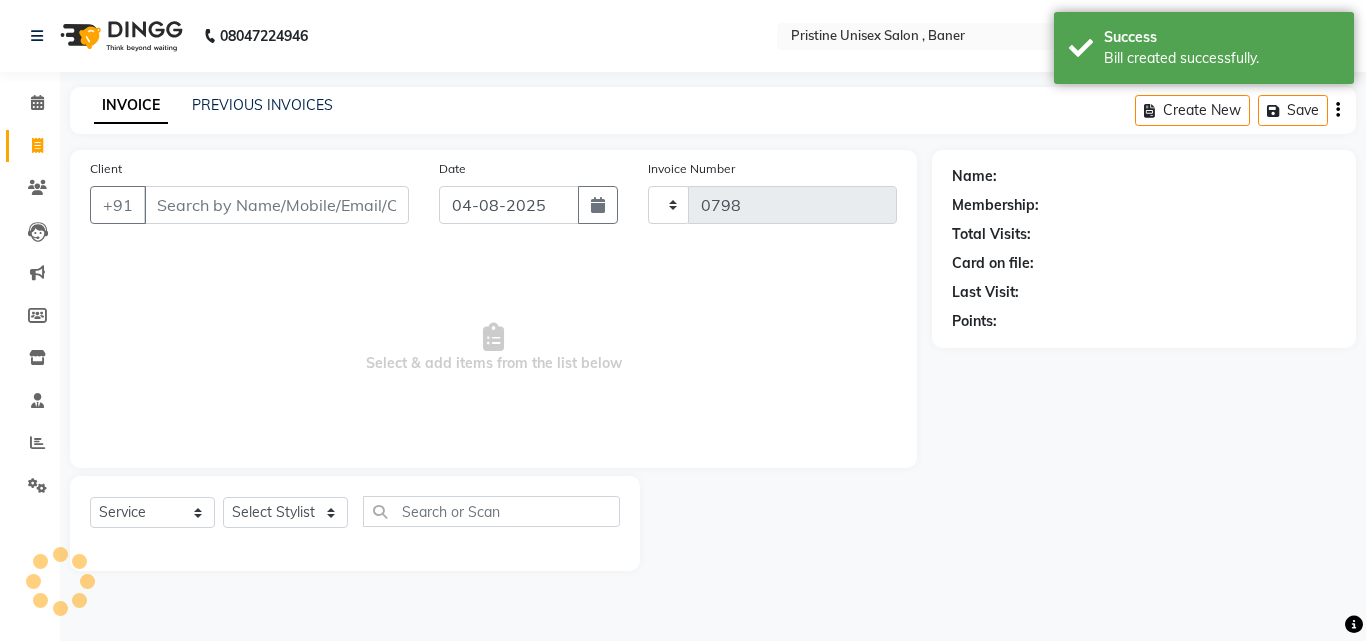 select on "6610" 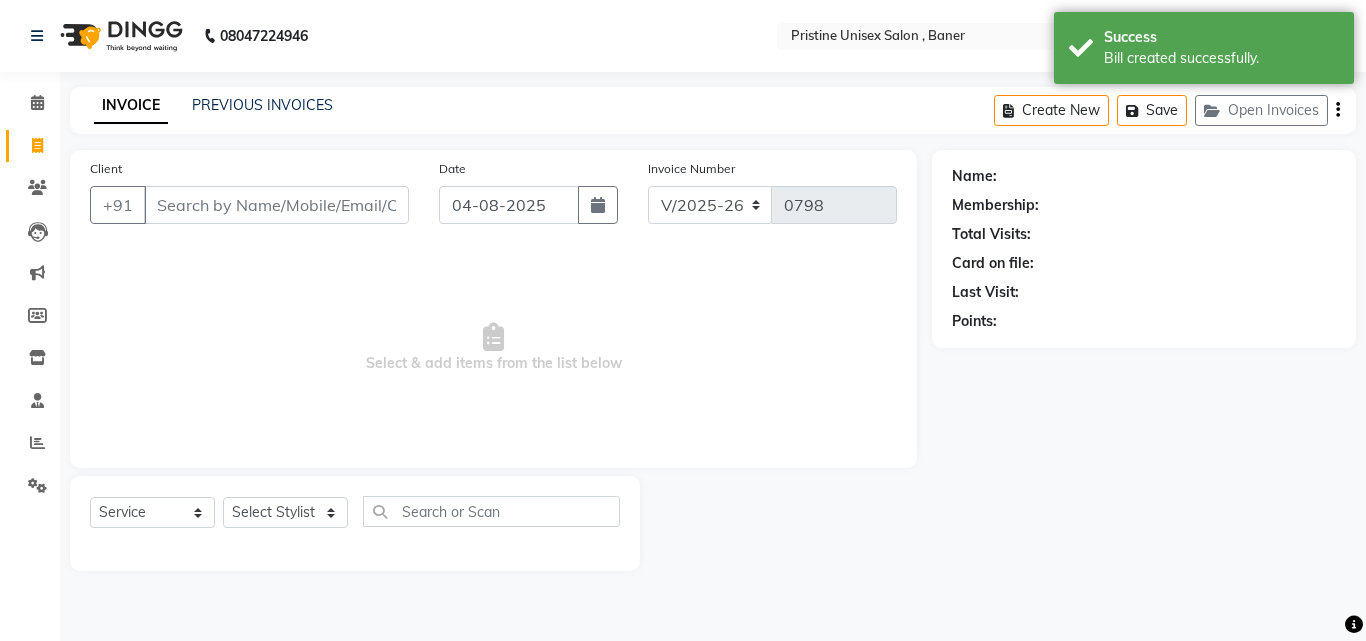 click on "INVOICE PREVIOUS INVOICES Create New   Save   Open Invoices" 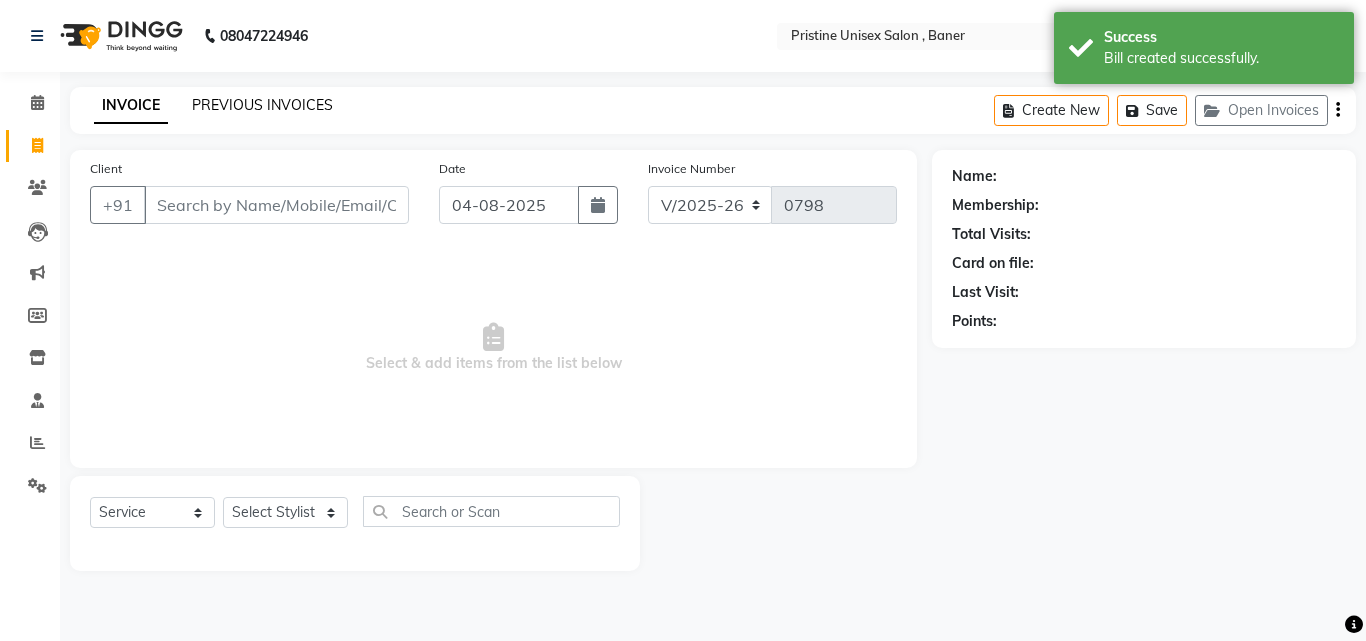 click on "PREVIOUS INVOICES" 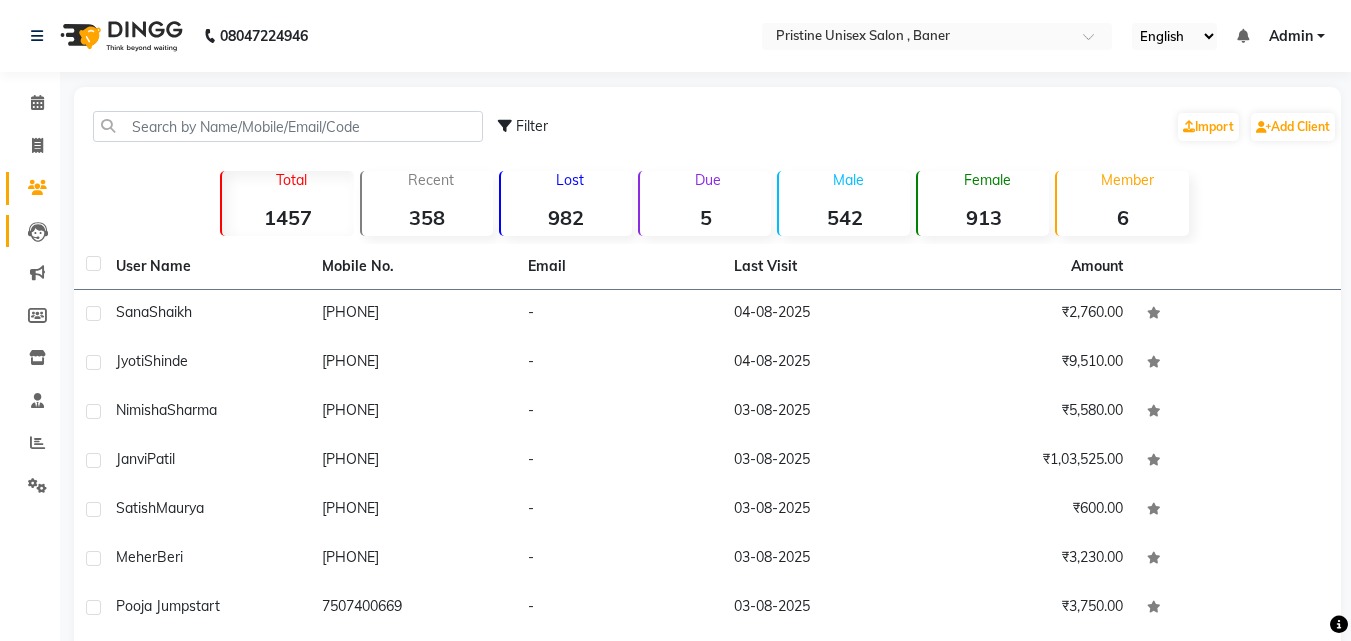 scroll, scrollTop: 0, scrollLeft: 0, axis: both 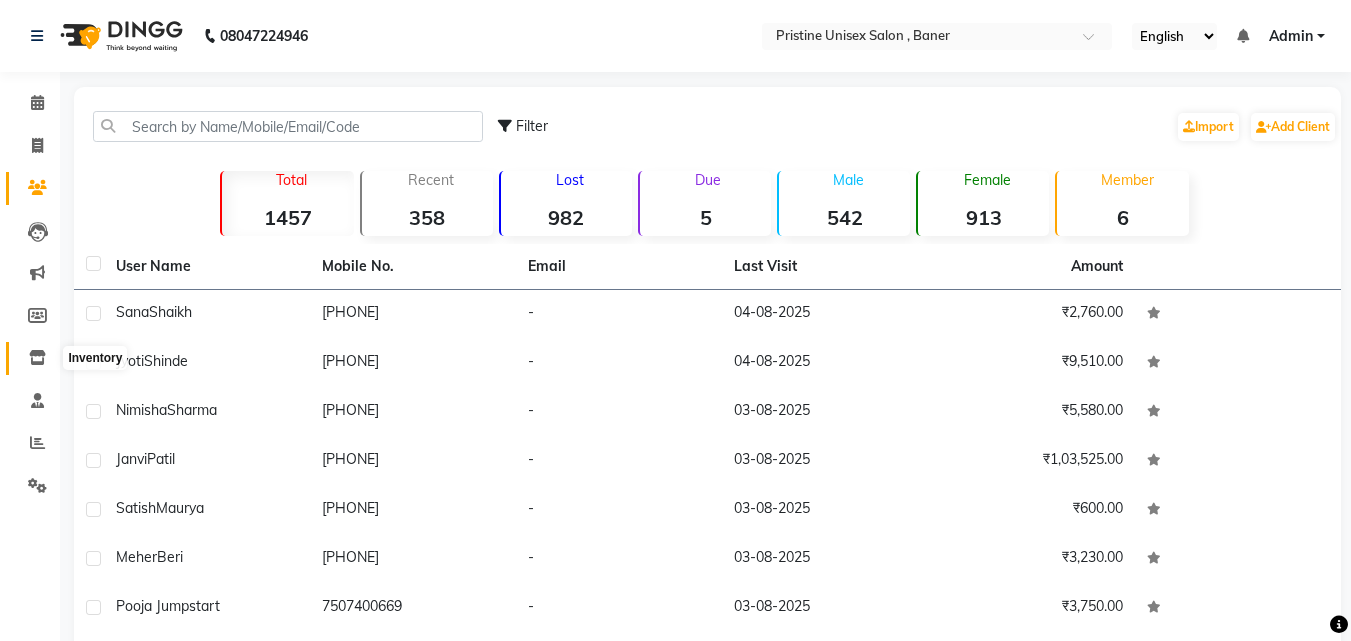 click 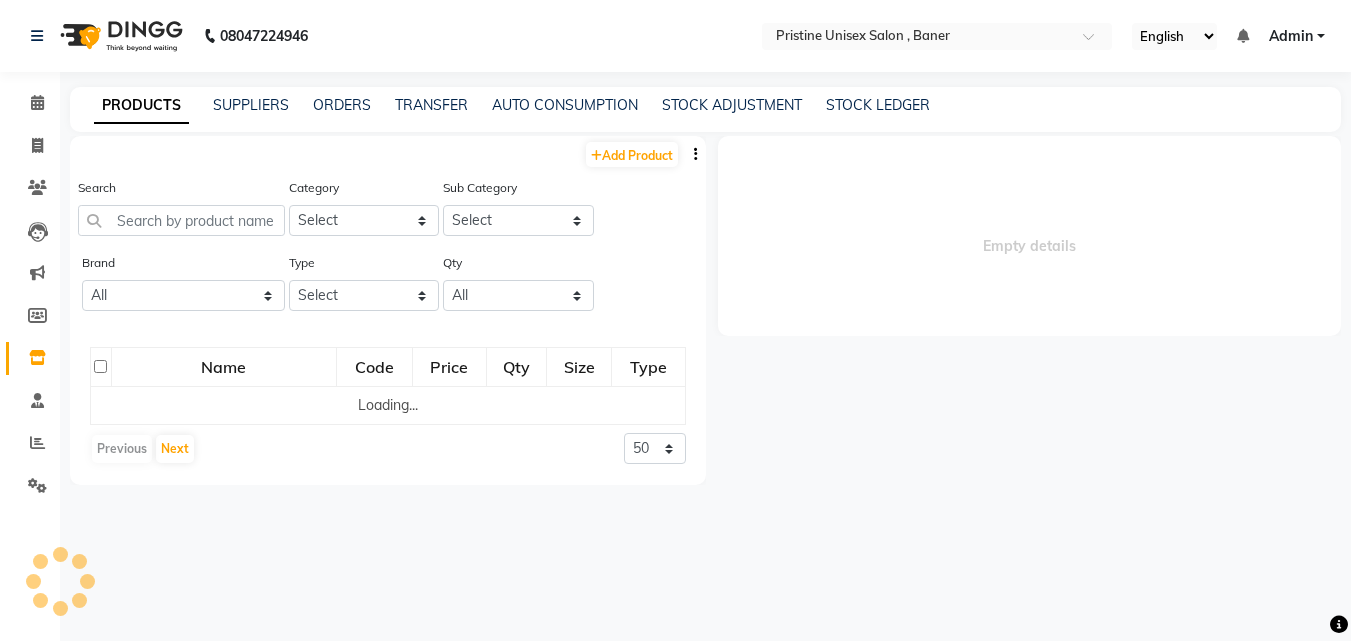 select 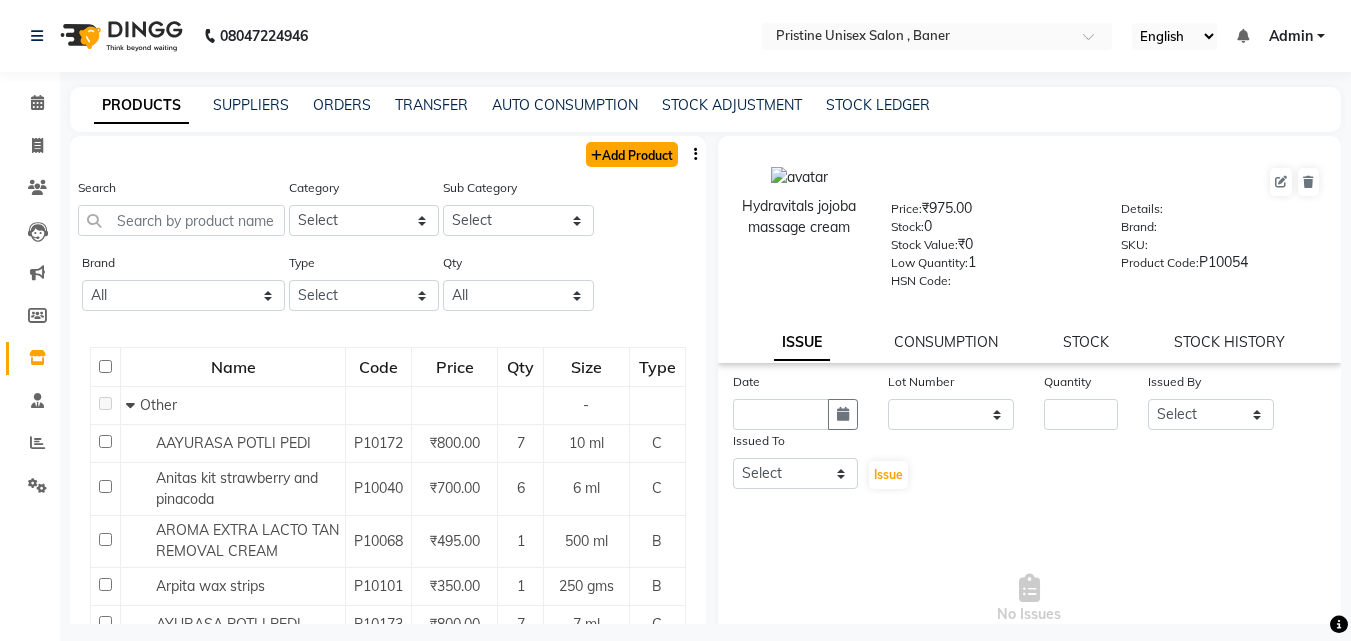 click on "Add Product" 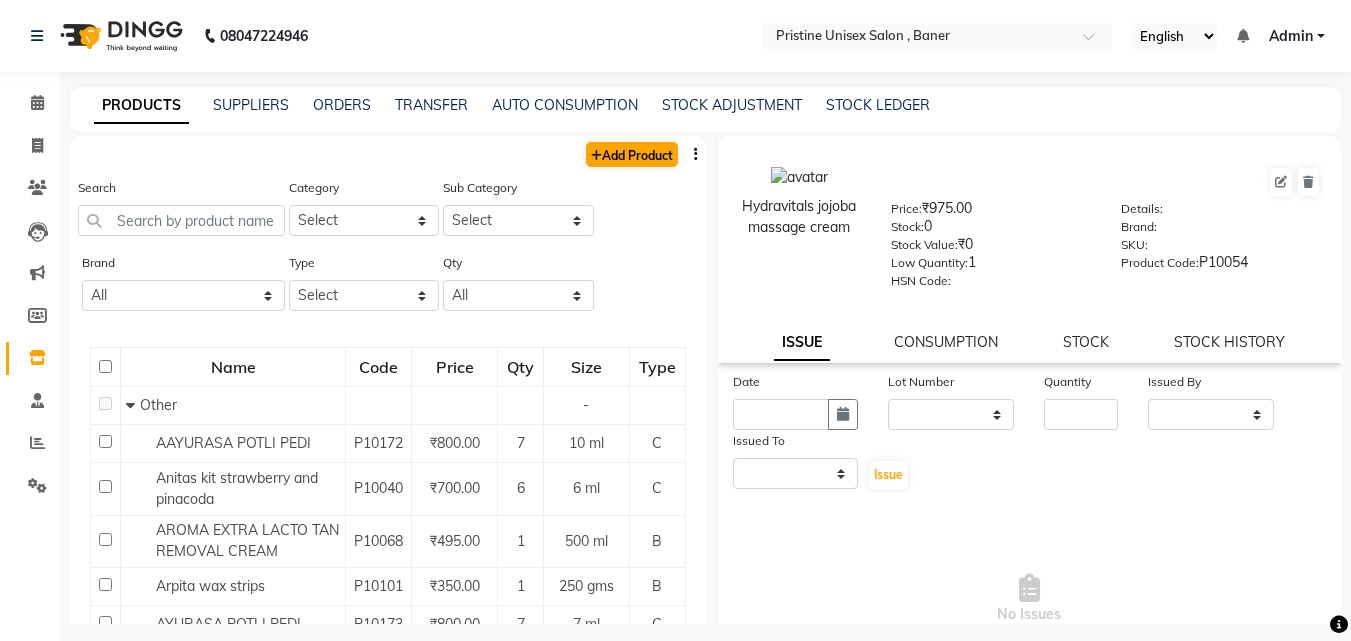select on "true" 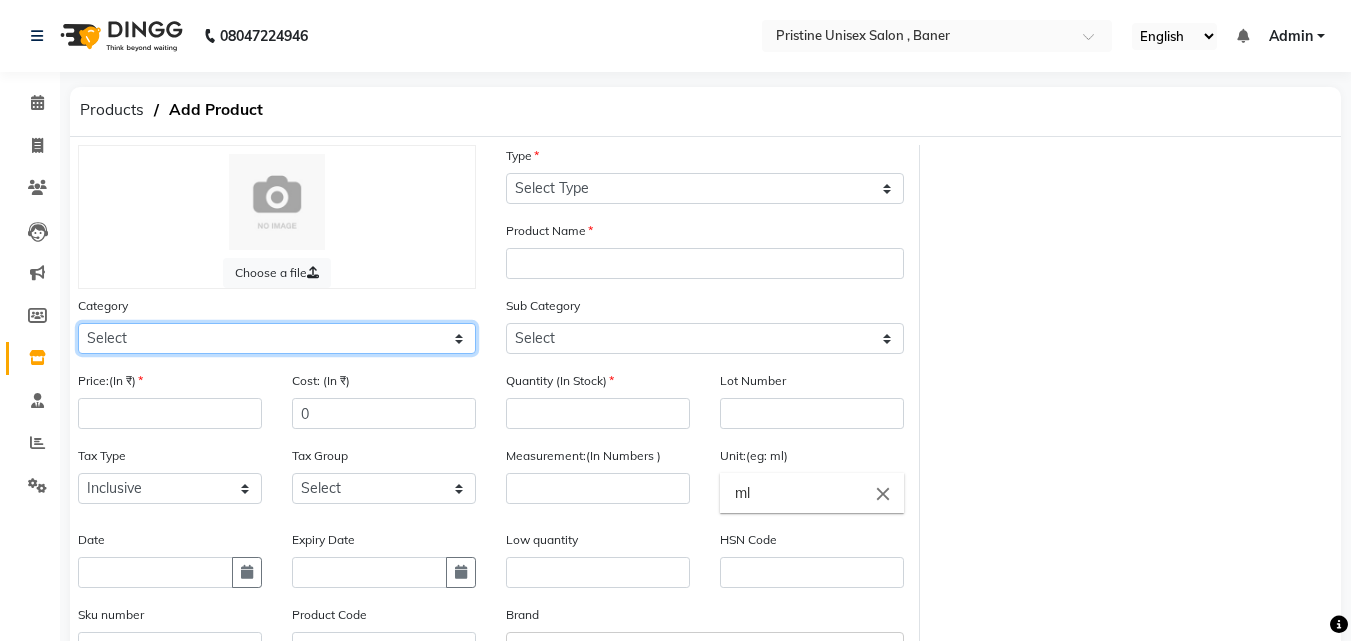 click on "Select Hair Skin Makeup Personal Care Appliances Beard Waxing Disposable Threading Hands and Feet Beauty Planet Botox Cadiveu Casmara Cheryls Loreal Olaplex Other" 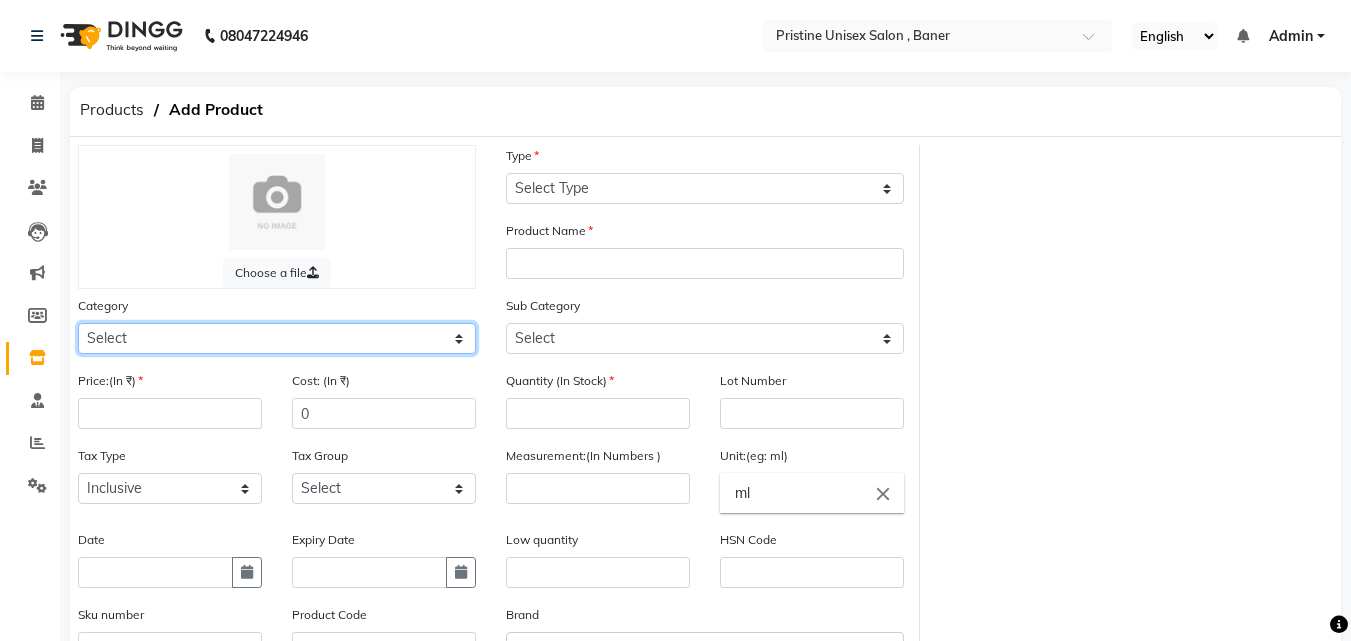 select on "1100101100" 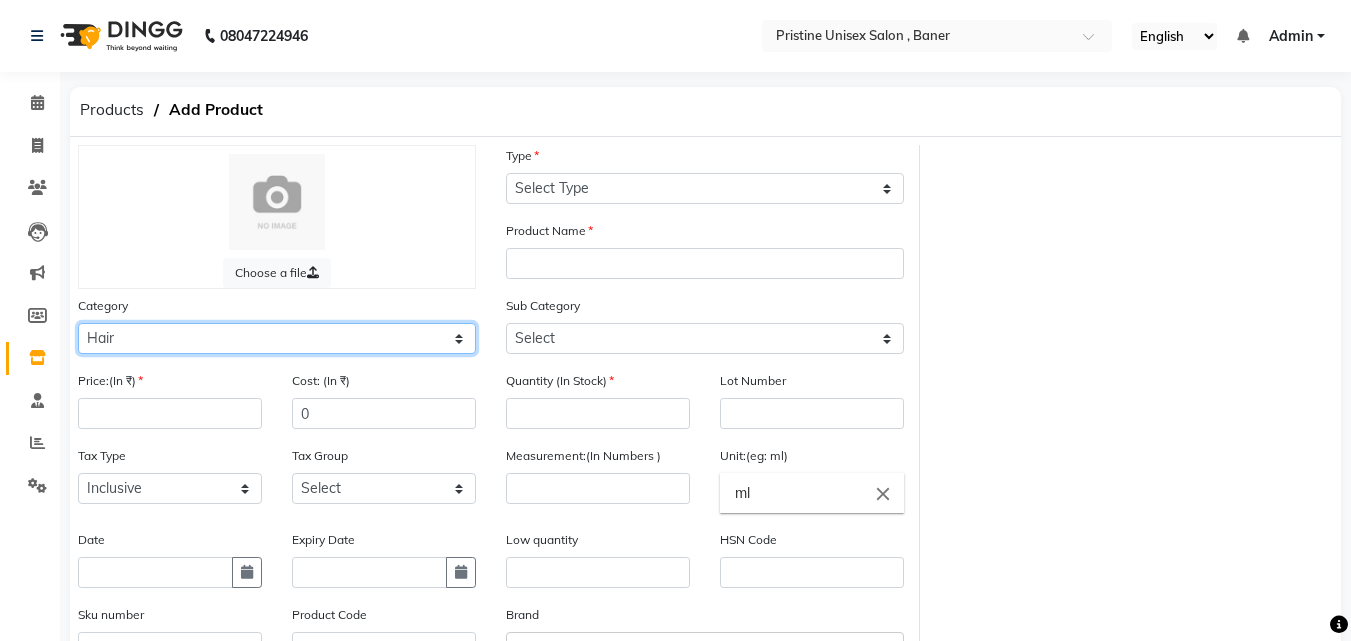 click on "Select Hair Skin Makeup Personal Care Appliances Beard Waxing Disposable Threading Hands and Feet Beauty Planet Botox Cadiveu Casmara Cheryls Loreal Olaplex Other" 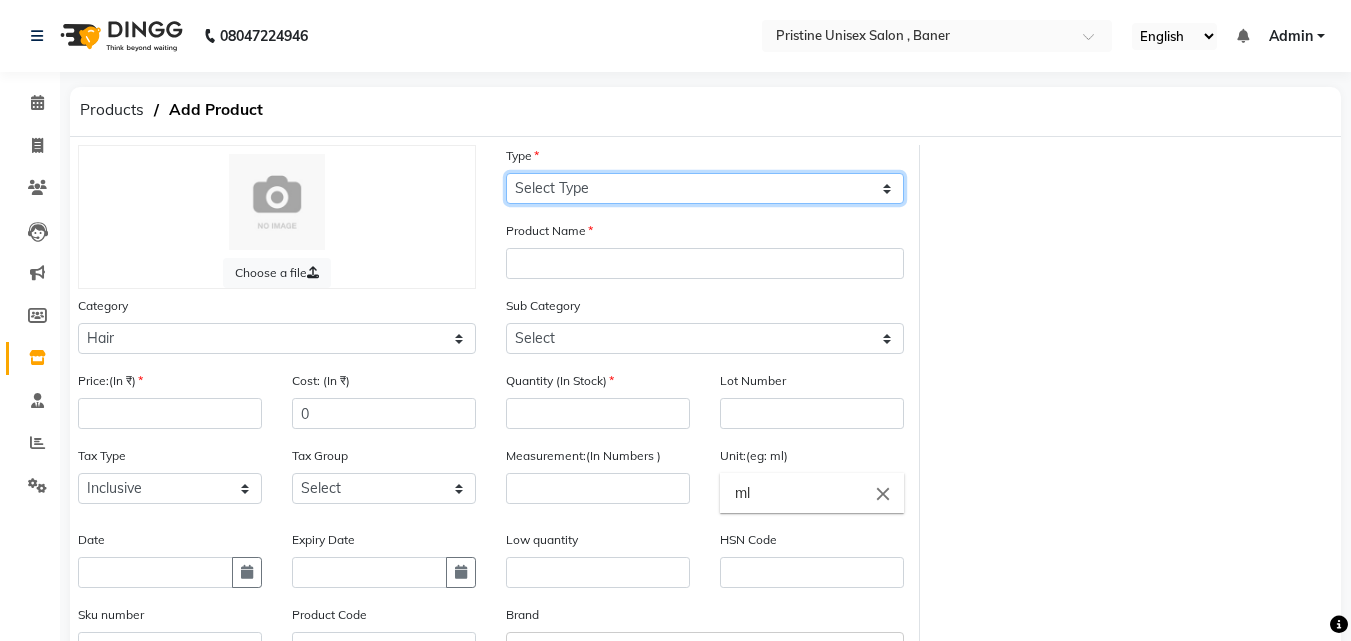 click on "Select Type Both Retail Consumable" 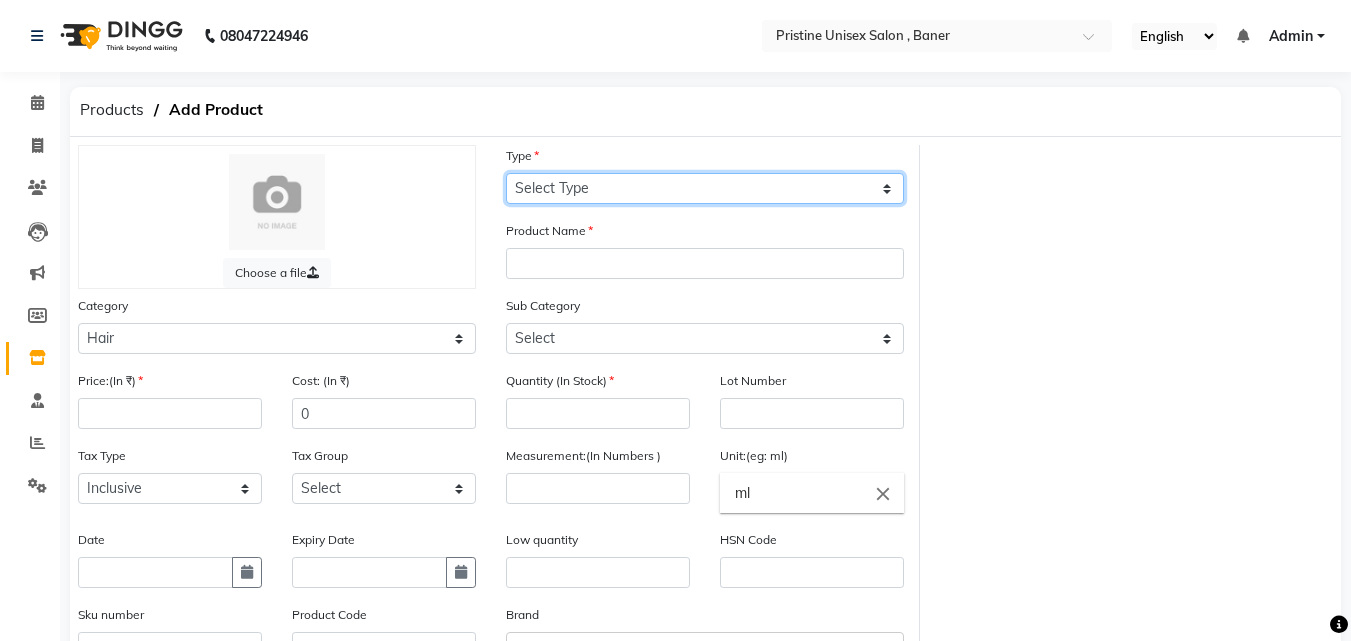 select on "C" 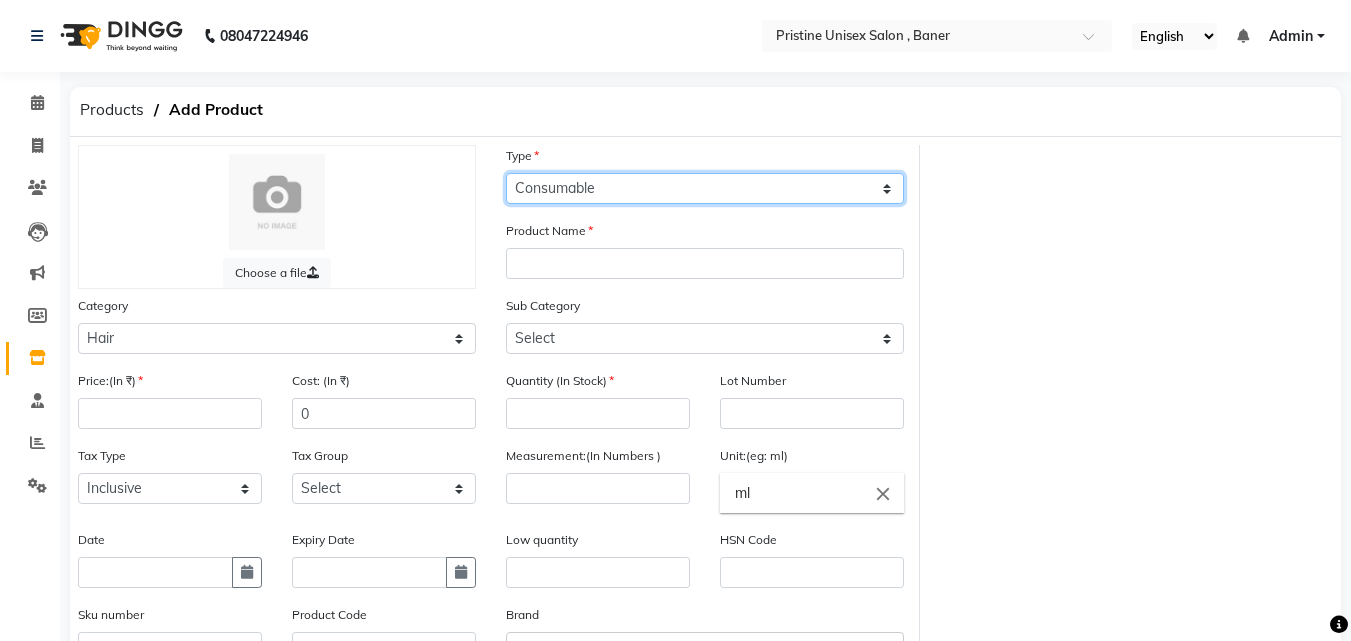 click on "Select Type Both Retail Consumable" 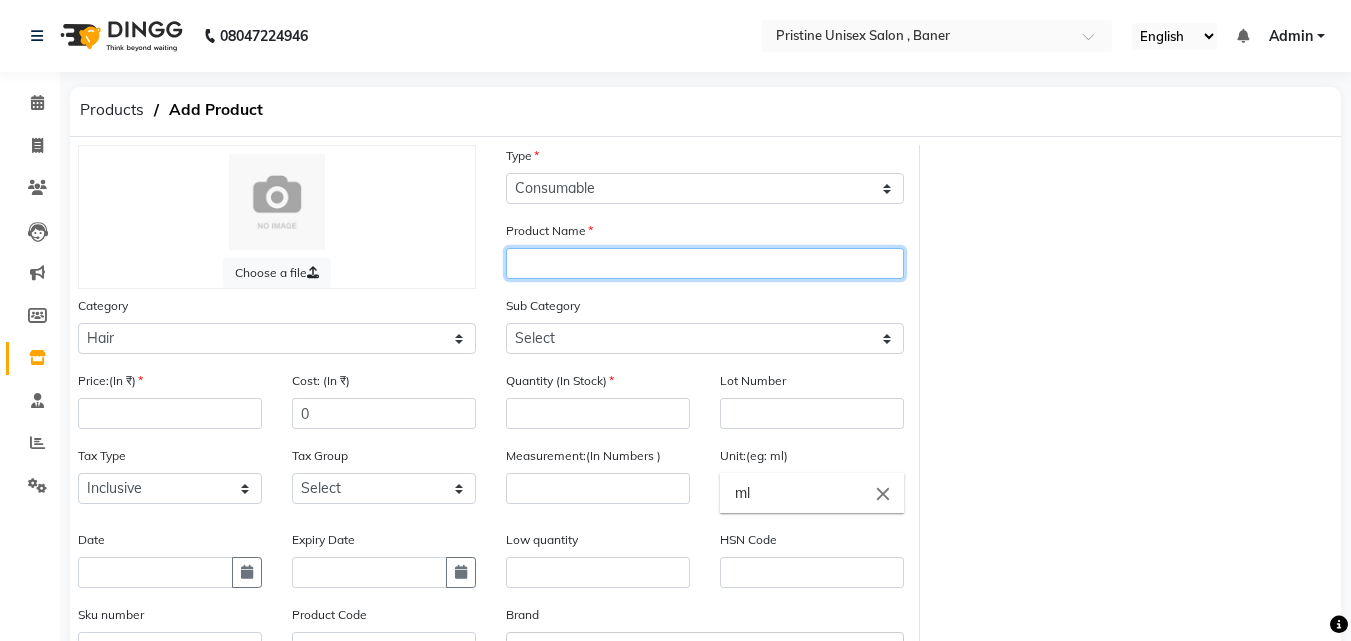 click 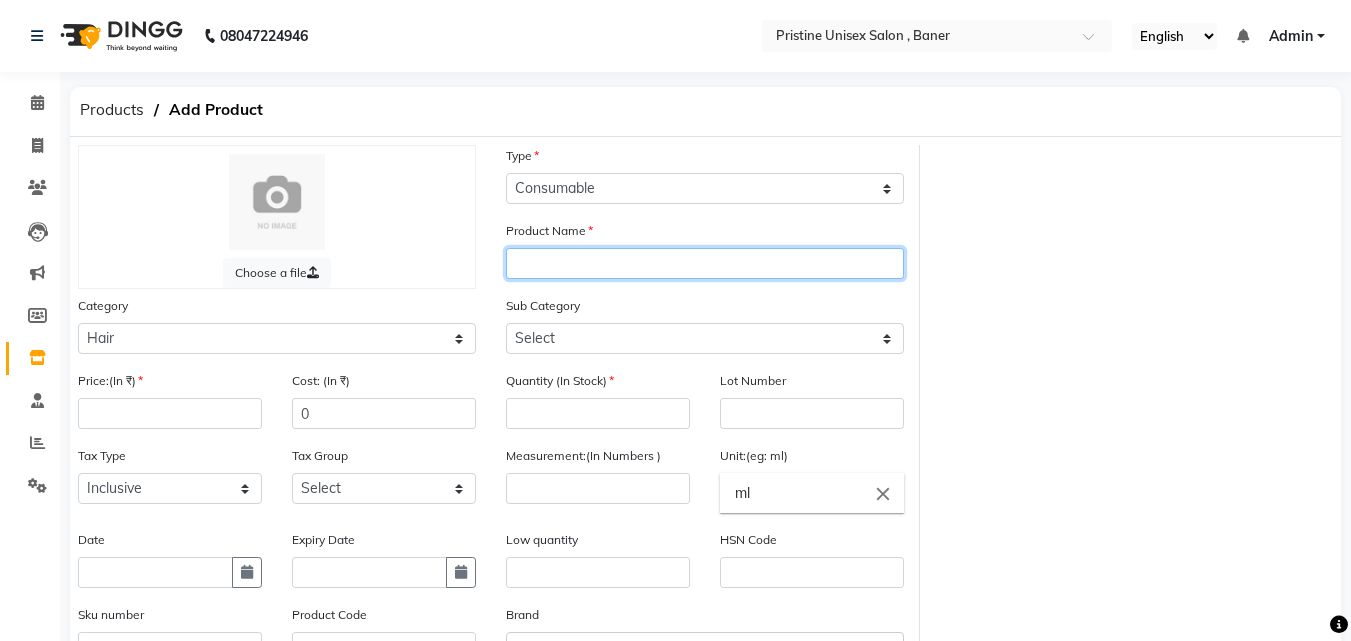 type on "i" 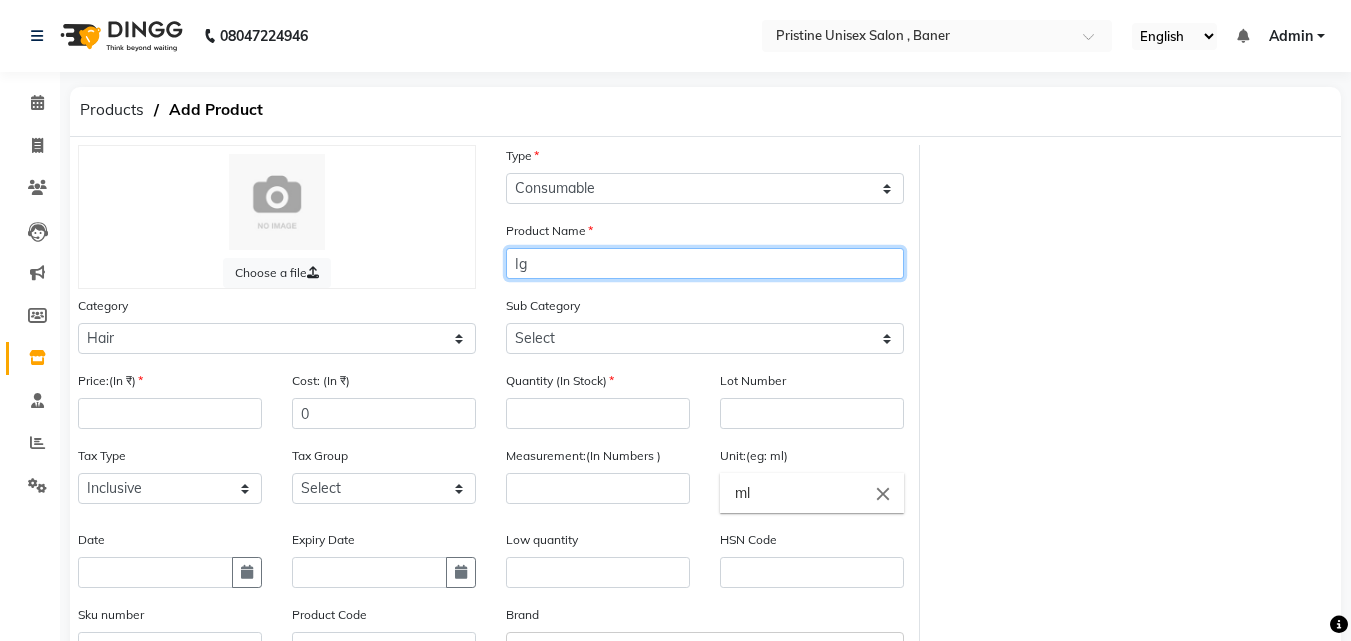 type on "I" 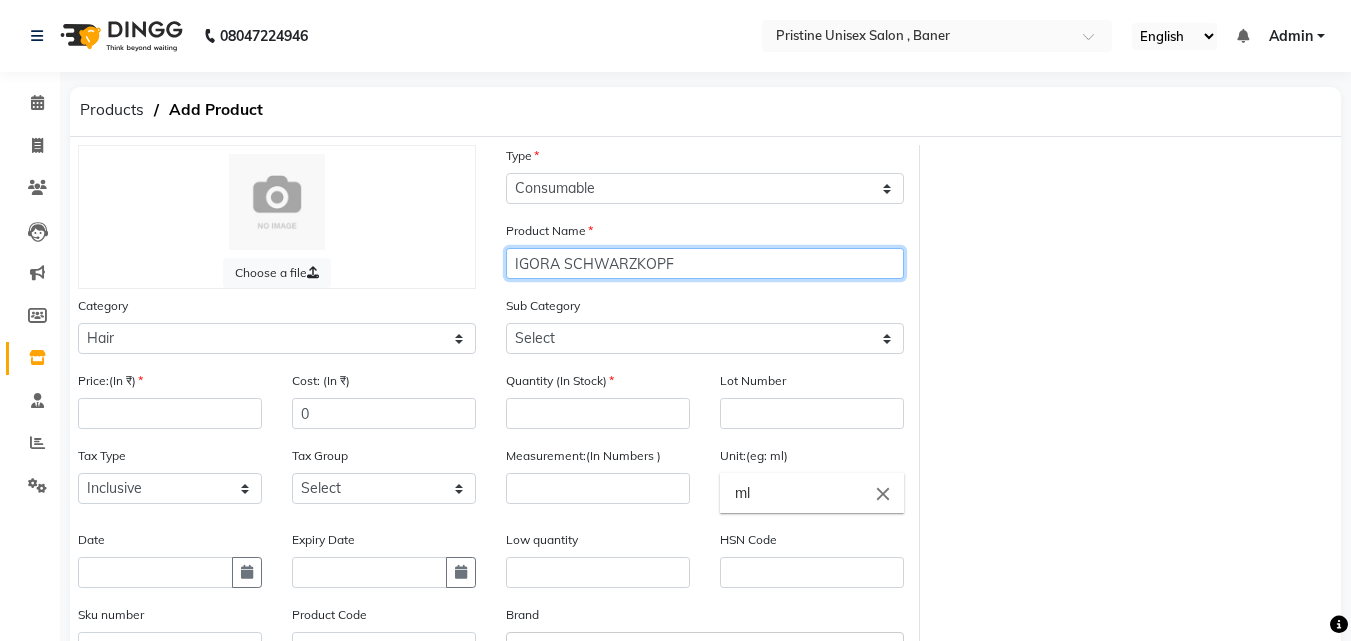 click on "IGORA SCHWARZKOPF" 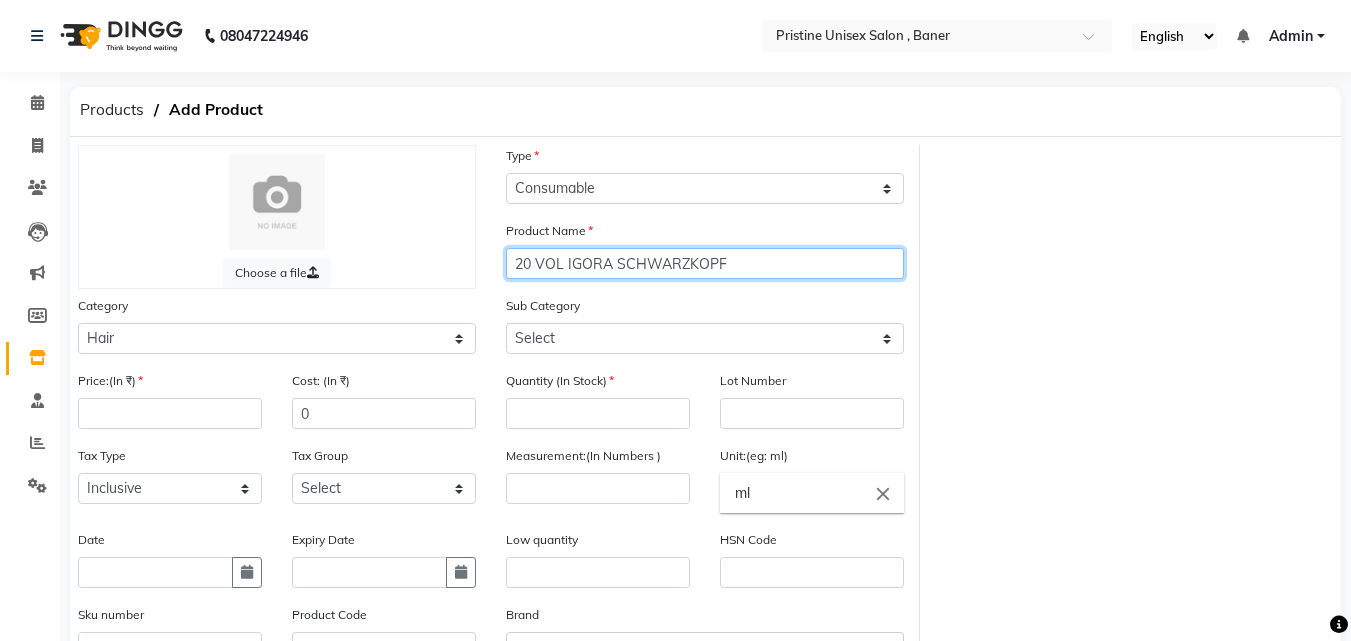 type on "20 VOL IGORA SCHWARZKOPF" 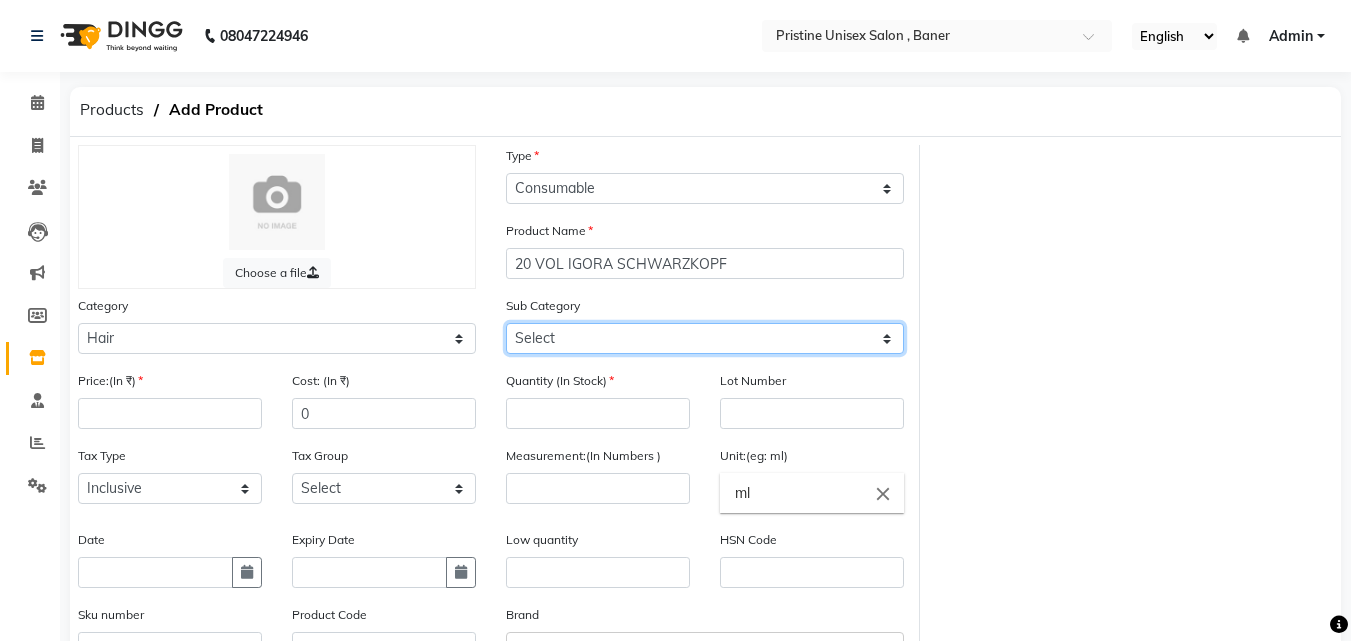 click on "Select Shampoo Conditioner Cream Mask Oil Serum Color Appliances Treatment Styling Kit & Combo Other" 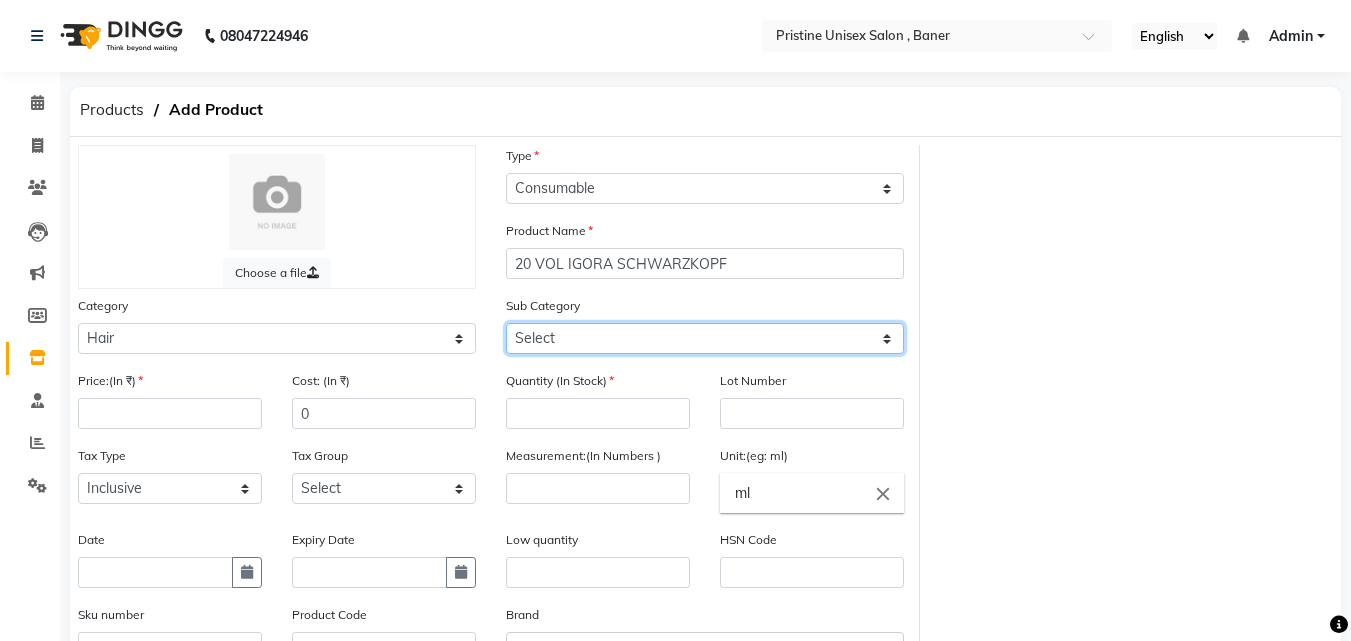 select on "1100101112" 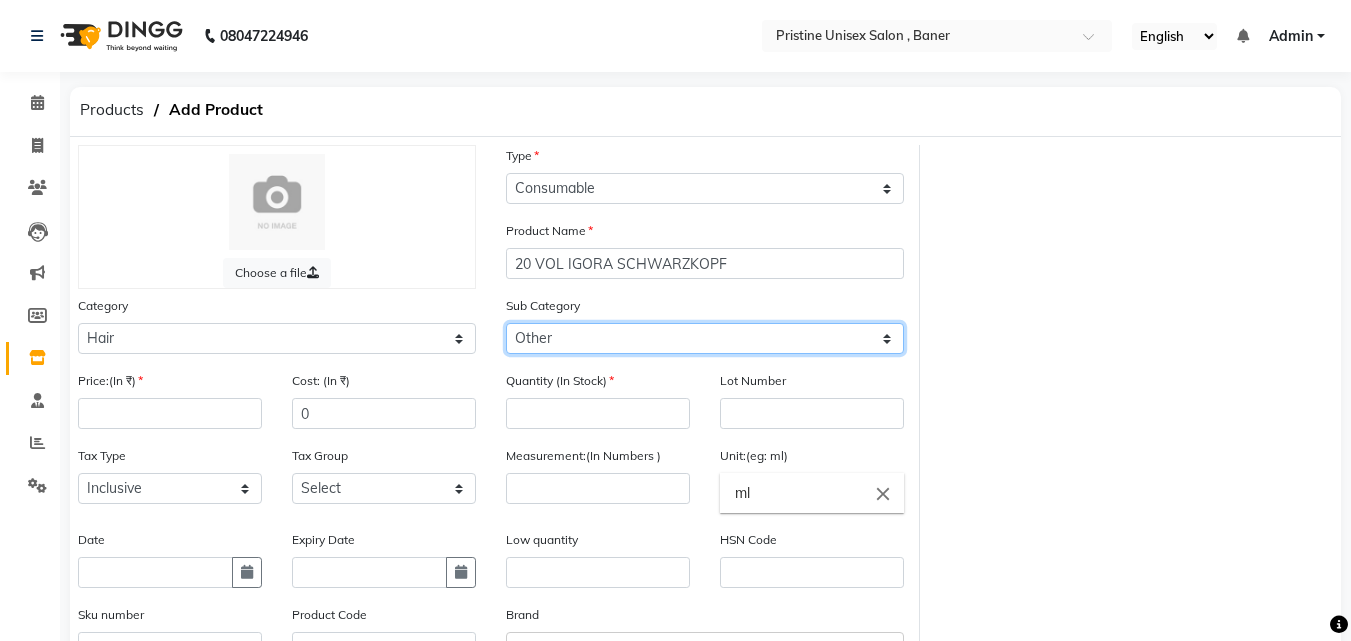 click on "Select Shampoo Conditioner Cream Mask Oil Serum Color Appliances Treatment Styling Kit & Combo Other" 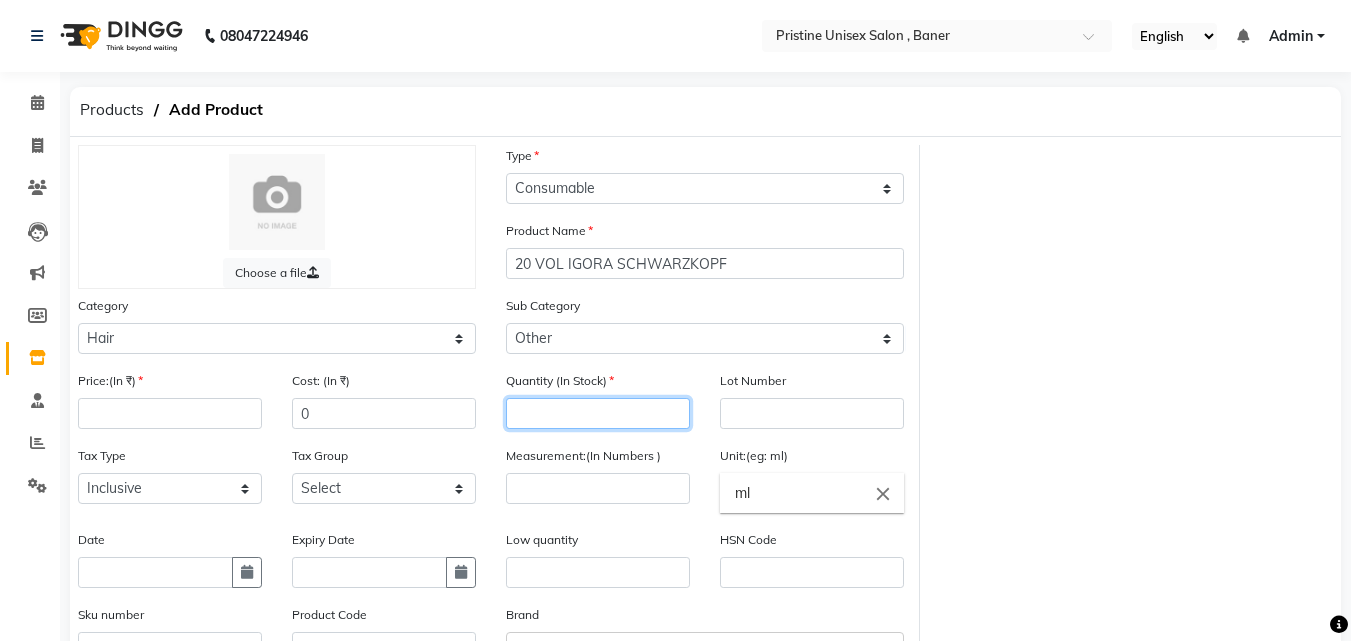 click 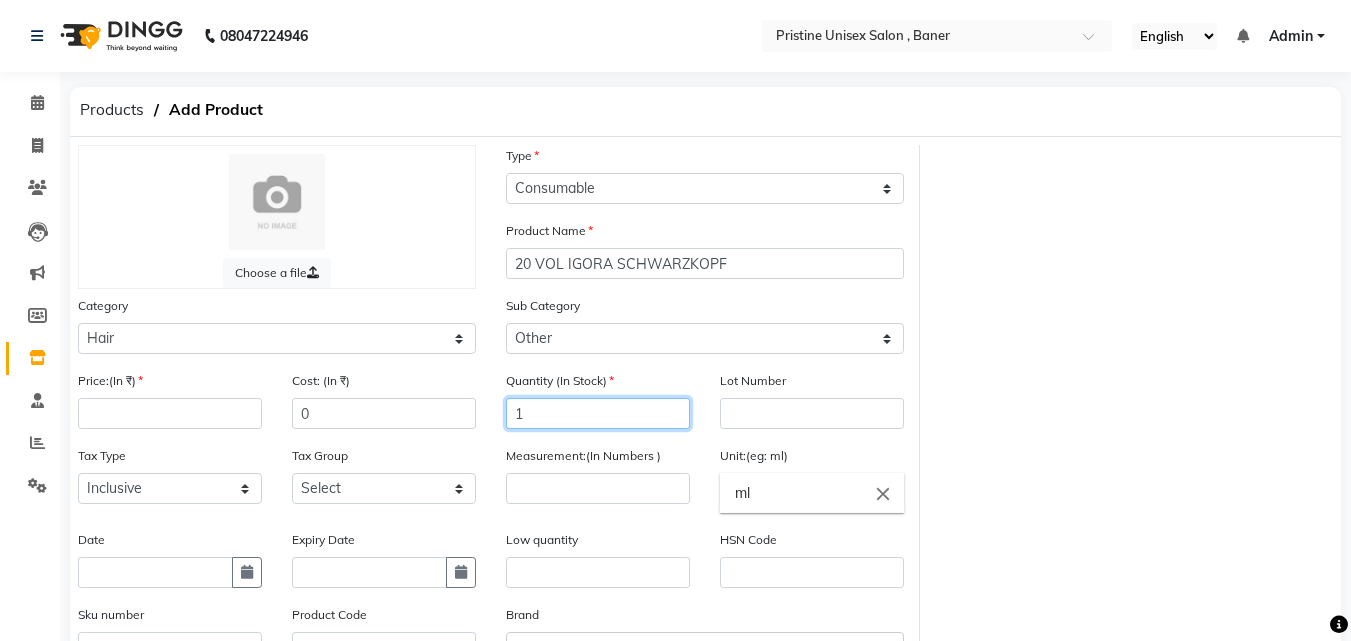 type on "1" 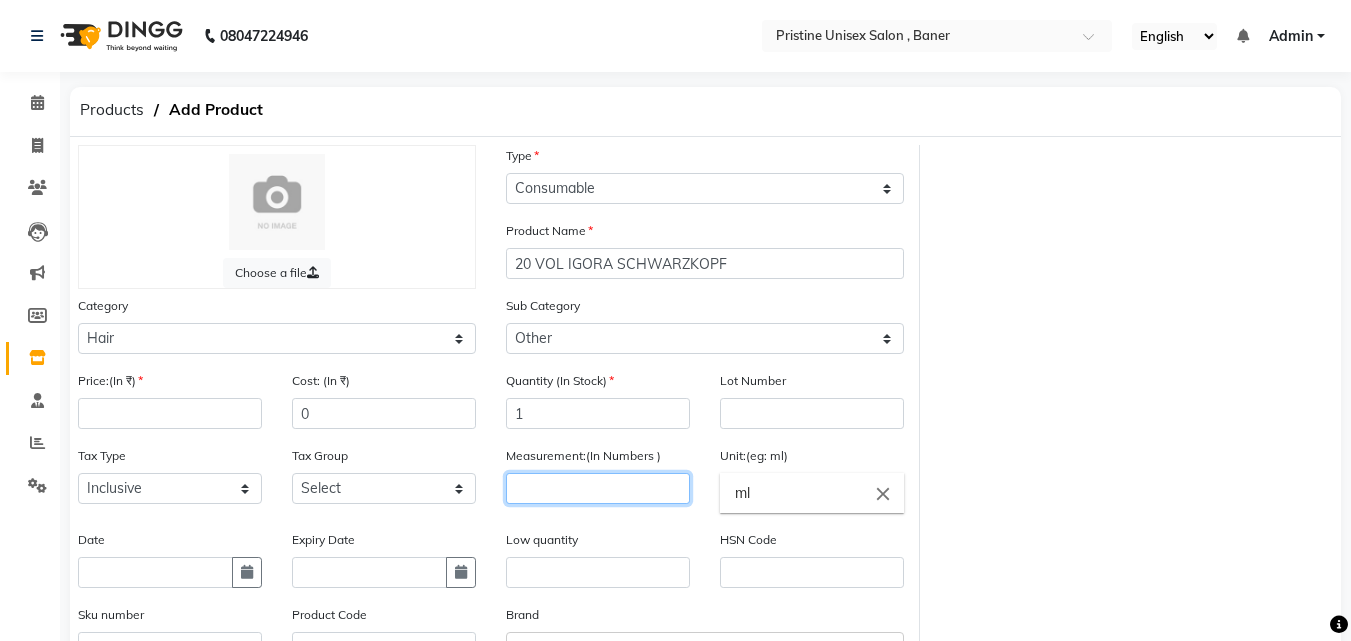 click 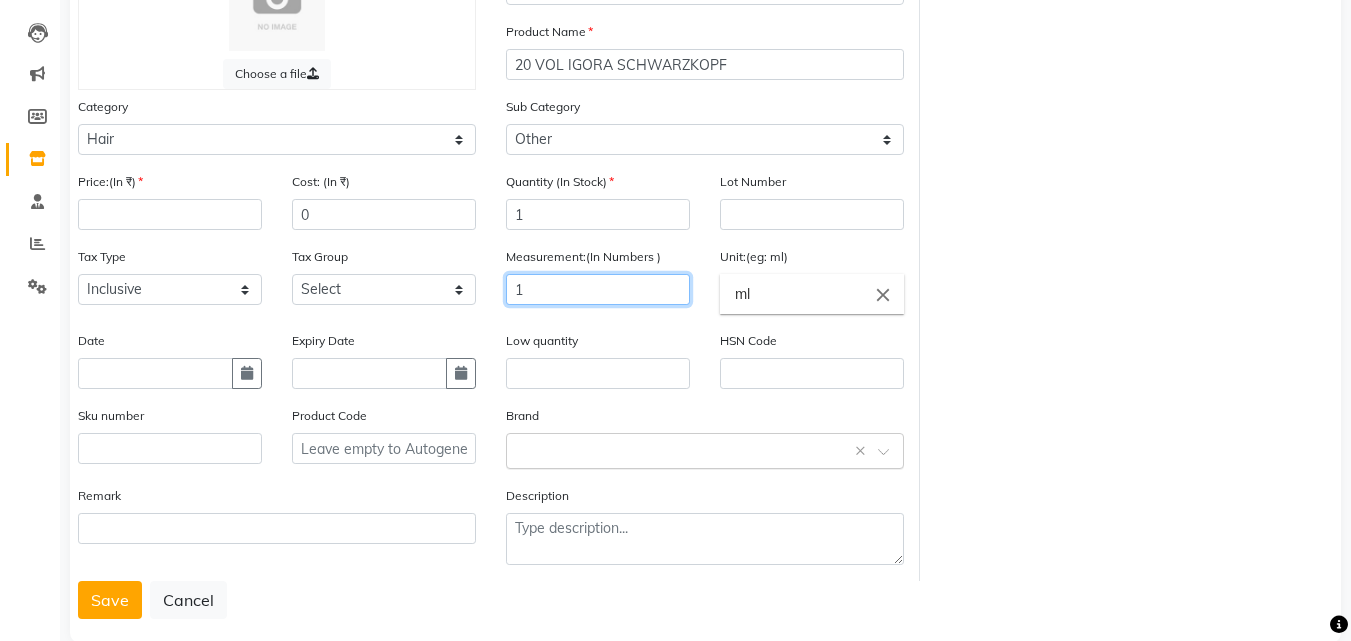 scroll, scrollTop: 200, scrollLeft: 0, axis: vertical 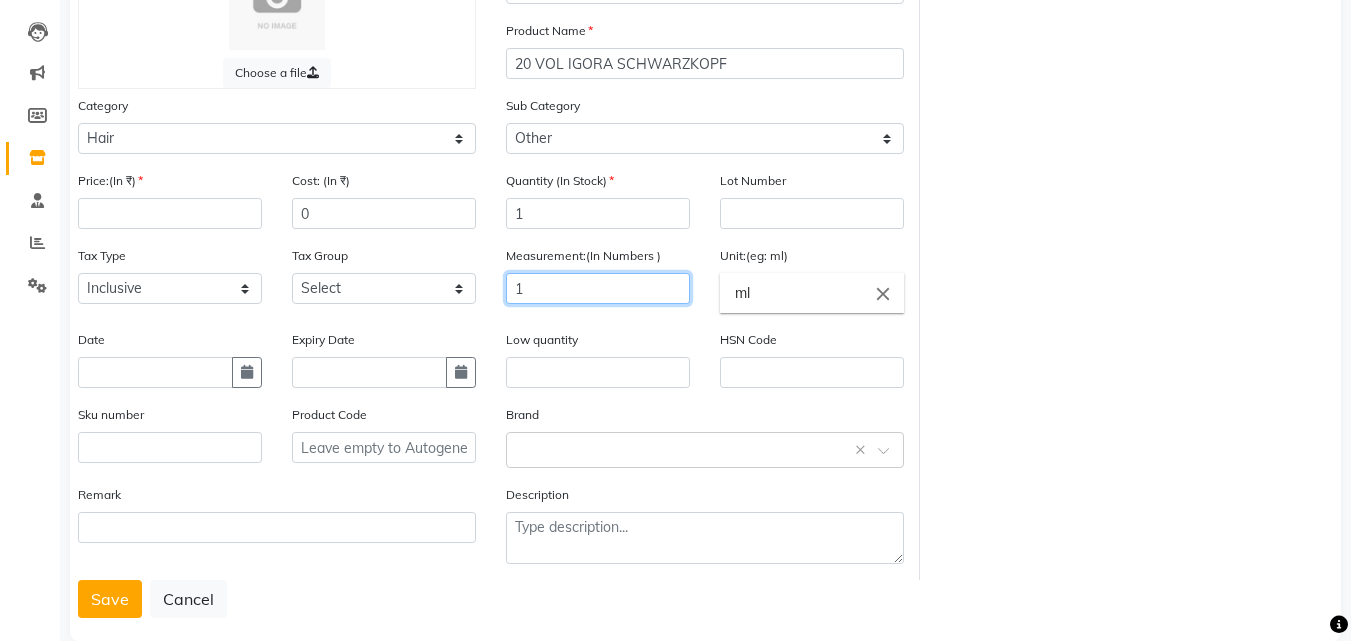 type on "1" 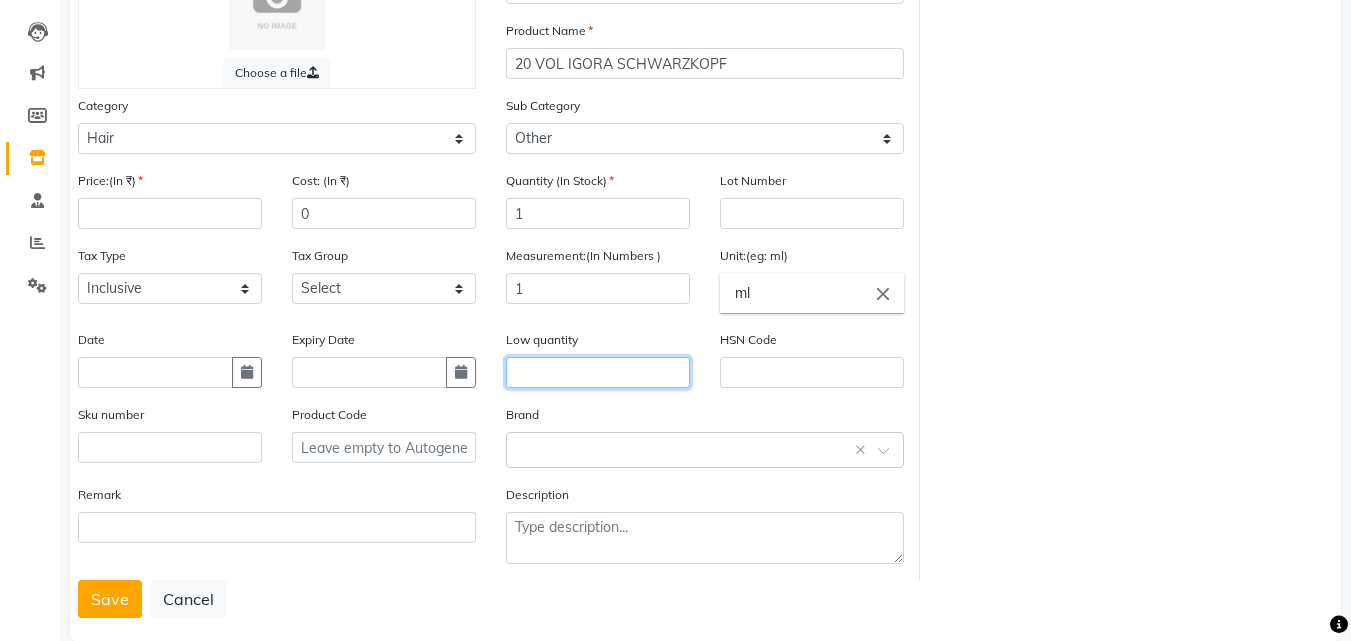 click 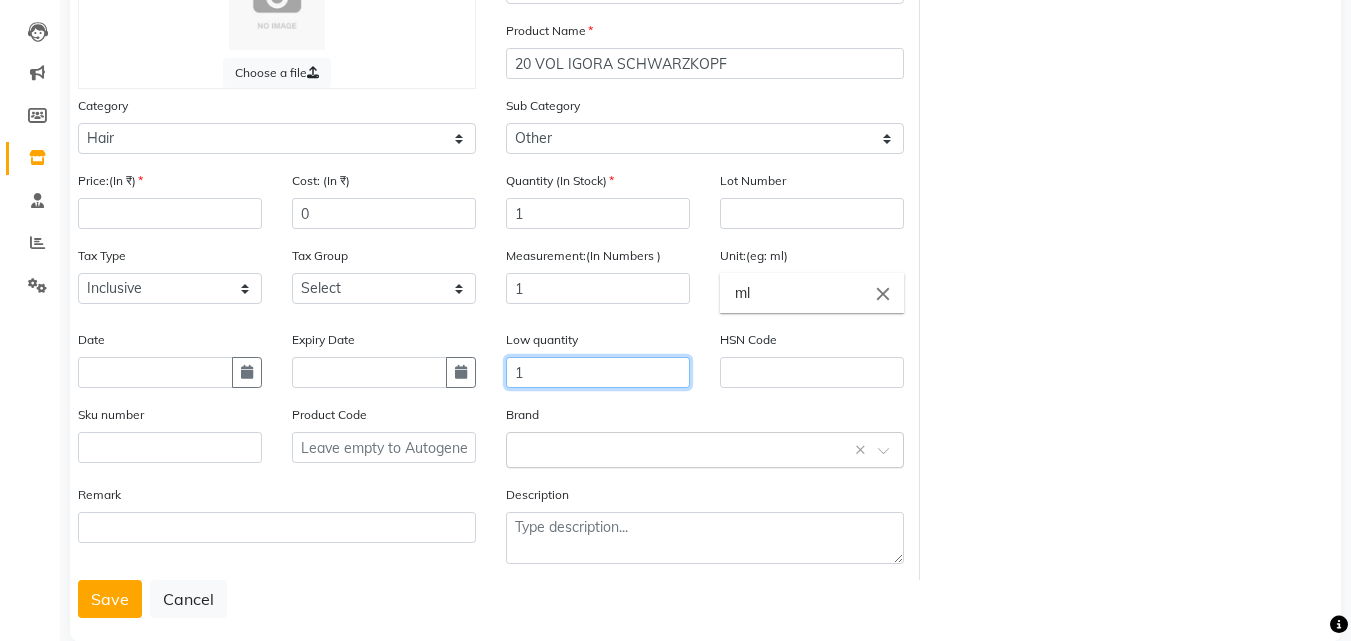 type on "1" 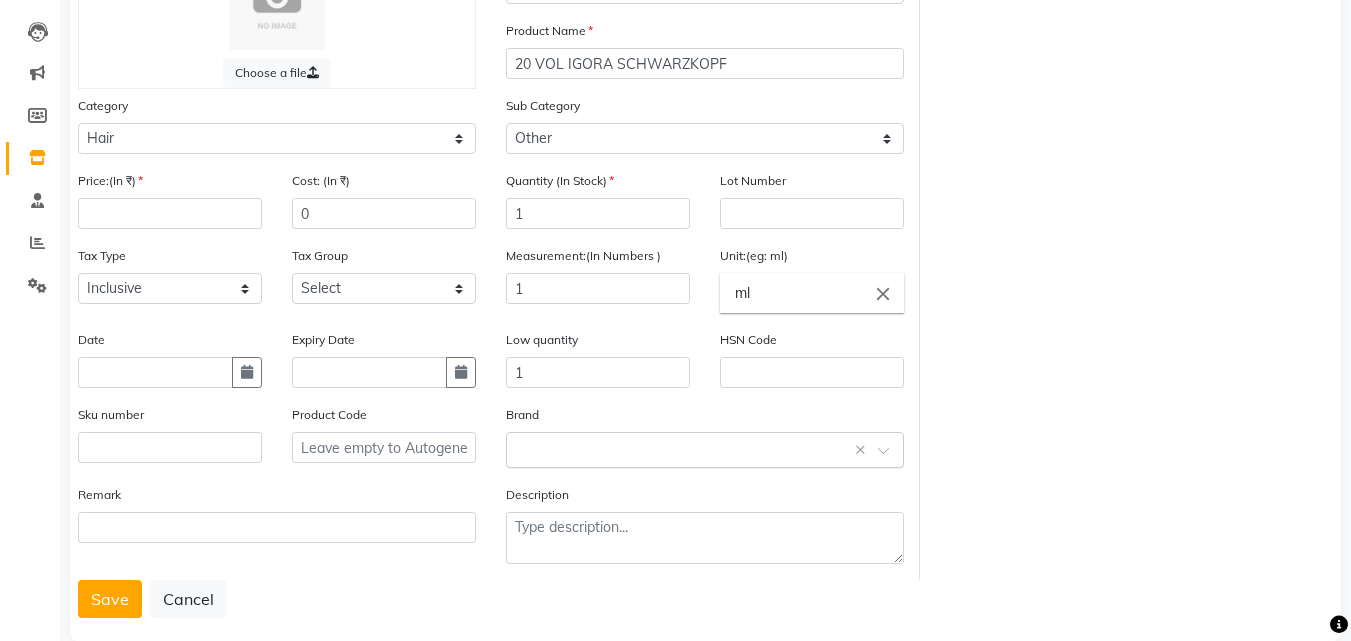 click on "08047224946 Select Location × Pristine Unisex Salon , Baner English ENGLISH Español العربية मराठी हिंदी ગુજરાતી தமிழ் 中文 Notifications nothing to show Admin Manage Profile Change Password Sign out Version:3.16.0 ☀ Pristine Unisex Salon , Baner Calendar Invoice Clients Leads Marketing Members Inventory Staff Reports Settings Completed InProgress Upcoming Dropped Tentative Check-In Confirm Bookings Generate Report Segments Page Builder Products Add Product Choose a file Type Select Type Both Retail Consumable Product Name 20 VOL IGORA SCHWARZKOPF Category Select Hair Skin Makeup Personal Care Appliances Beard Waxing Disposable Threading Hands and Feet Beauty Planet Botox Cadiveu Casmara Cheryls Loreal Olaplex Other Sub Category Select Shampoo Conditioner Cream Mask Oil Serum Color Appliances Treatment Styling Kit ₹ Cost: (In ₹) 0 Quantity (In Stock) 1 Lot Number Tax Type Select Inclusive Exclusive" at bounding box center [675, 120] 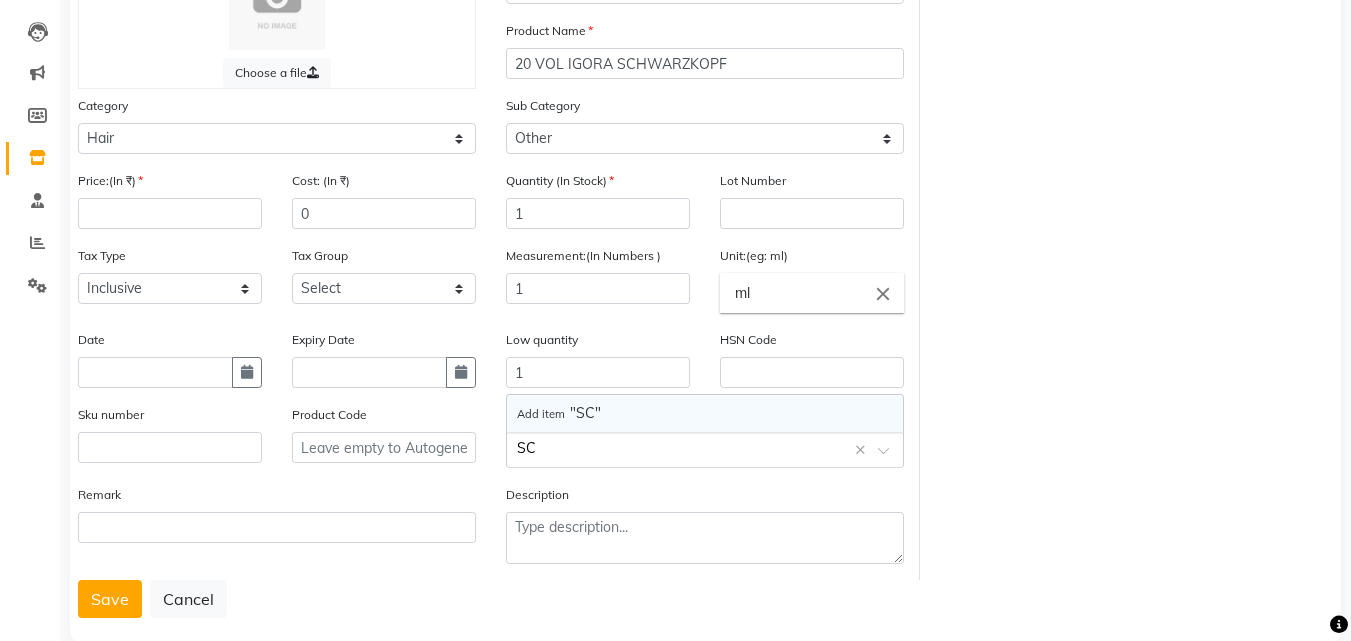 type on "S" 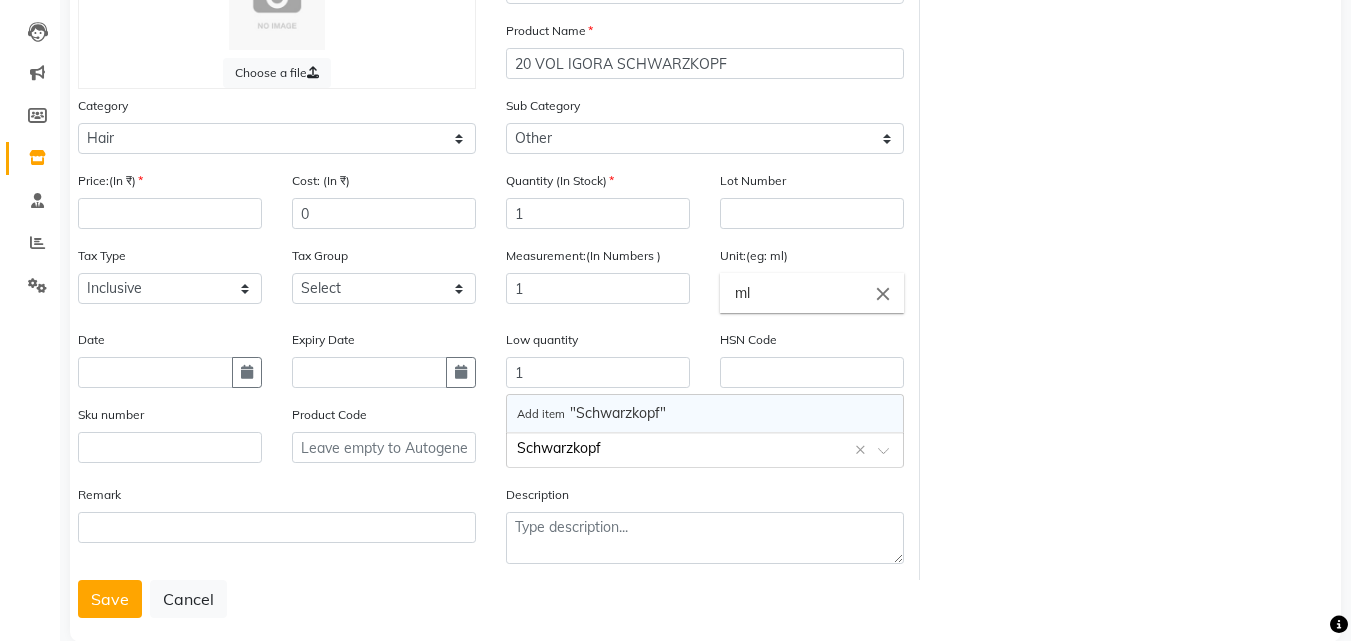 type on "Schwarzkopf" 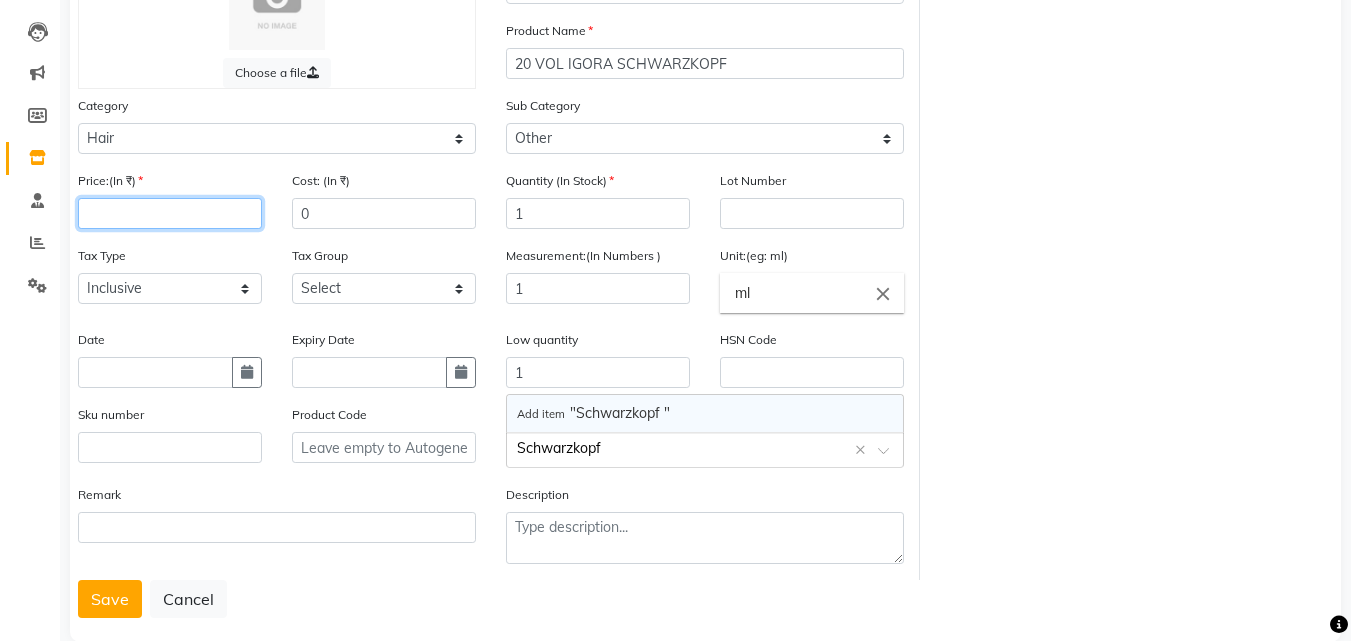 type 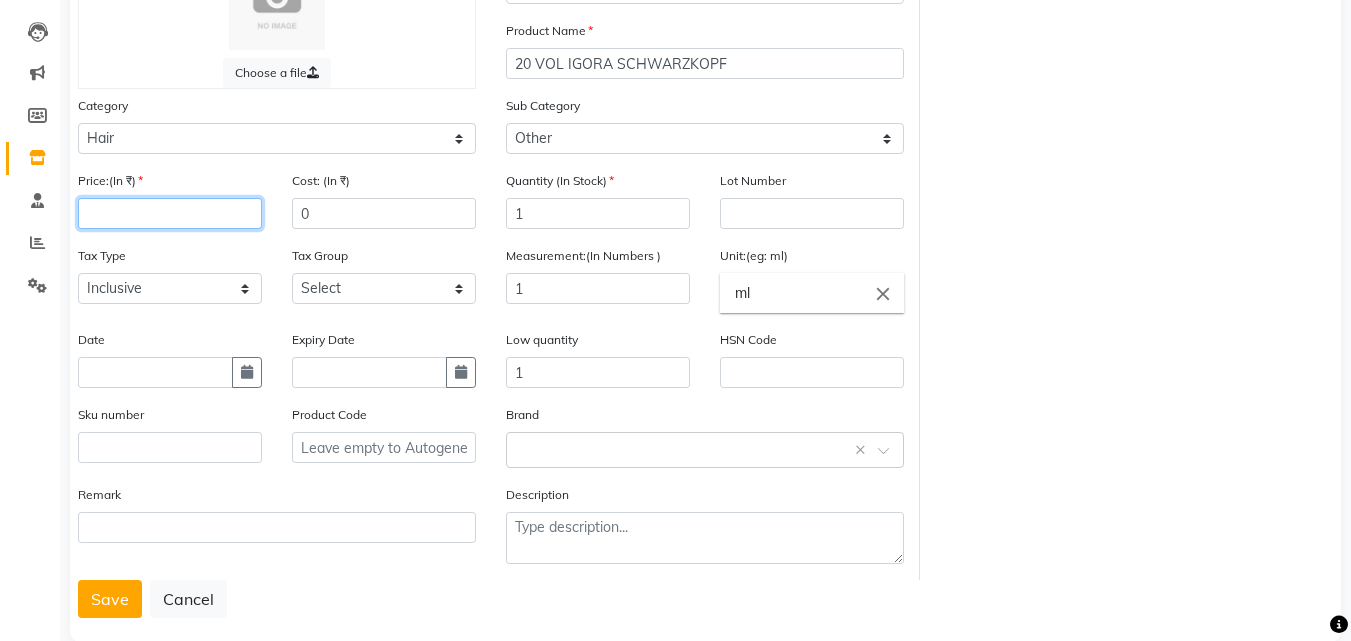 click 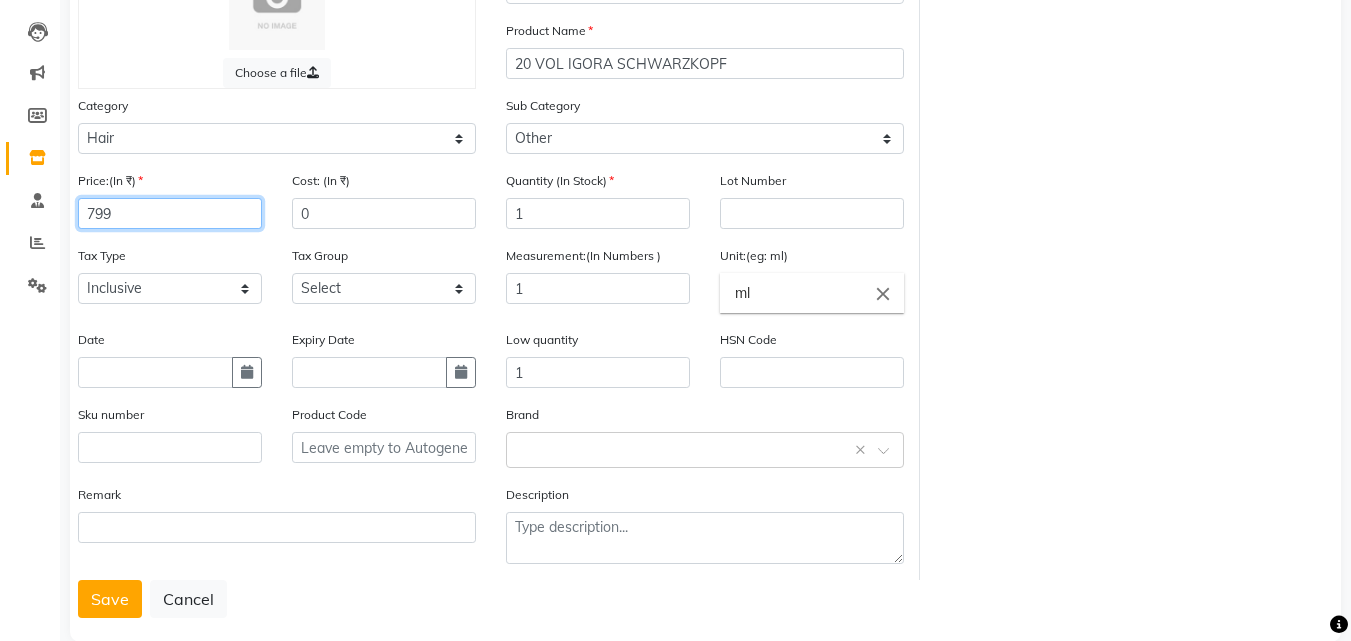 type on "799" 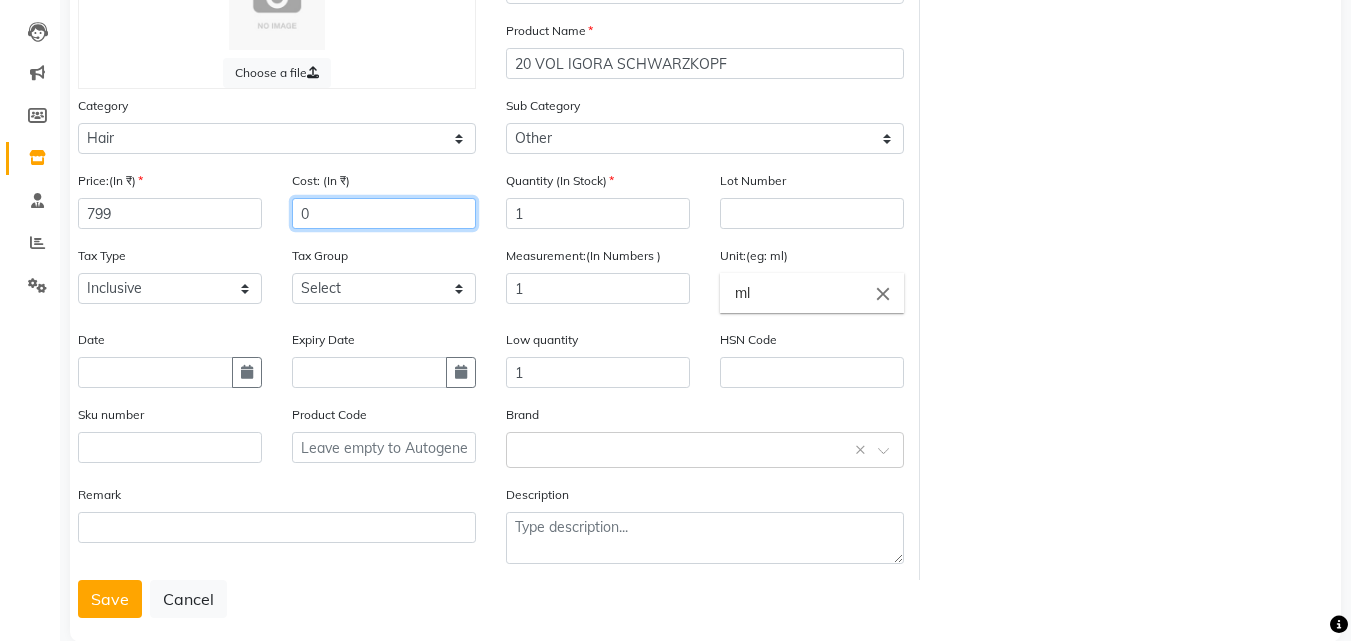 click on "0" 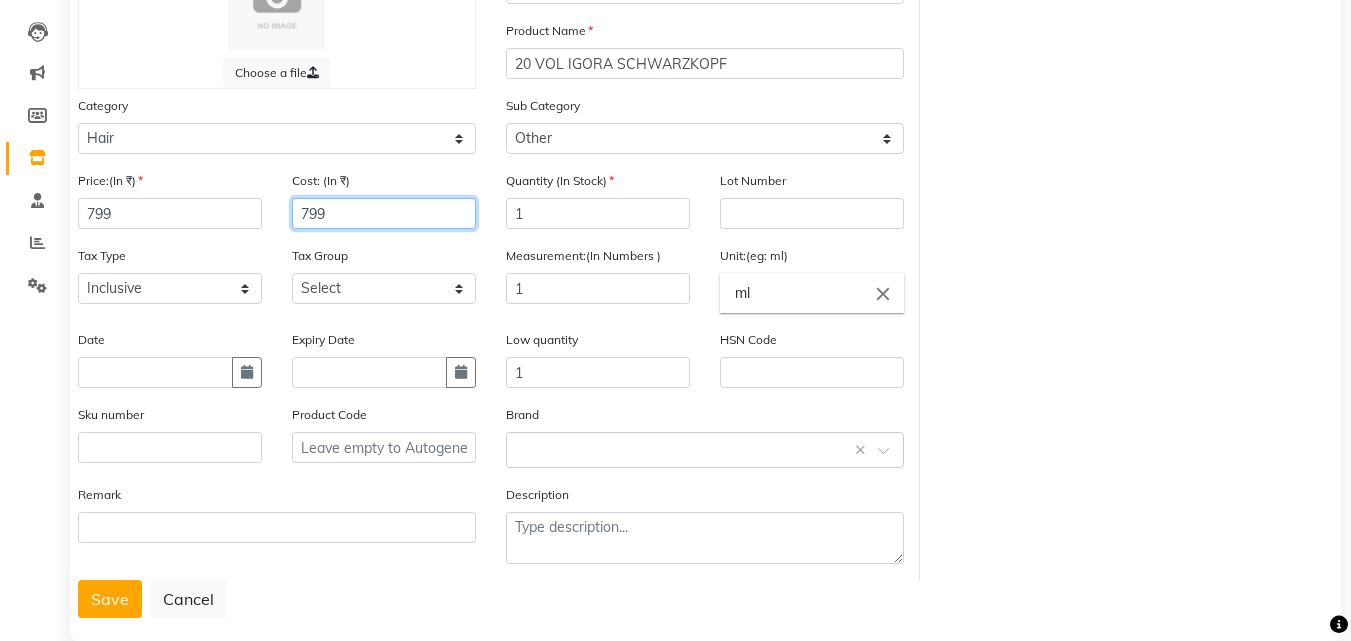 type on "799" 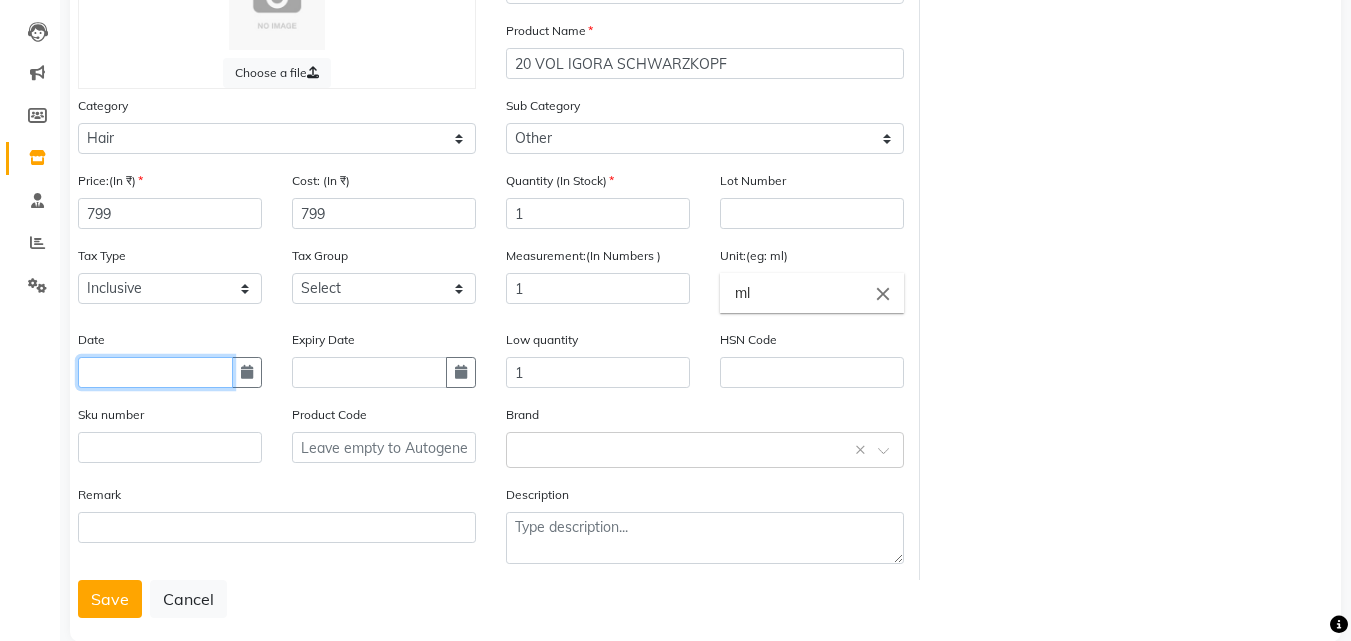 click 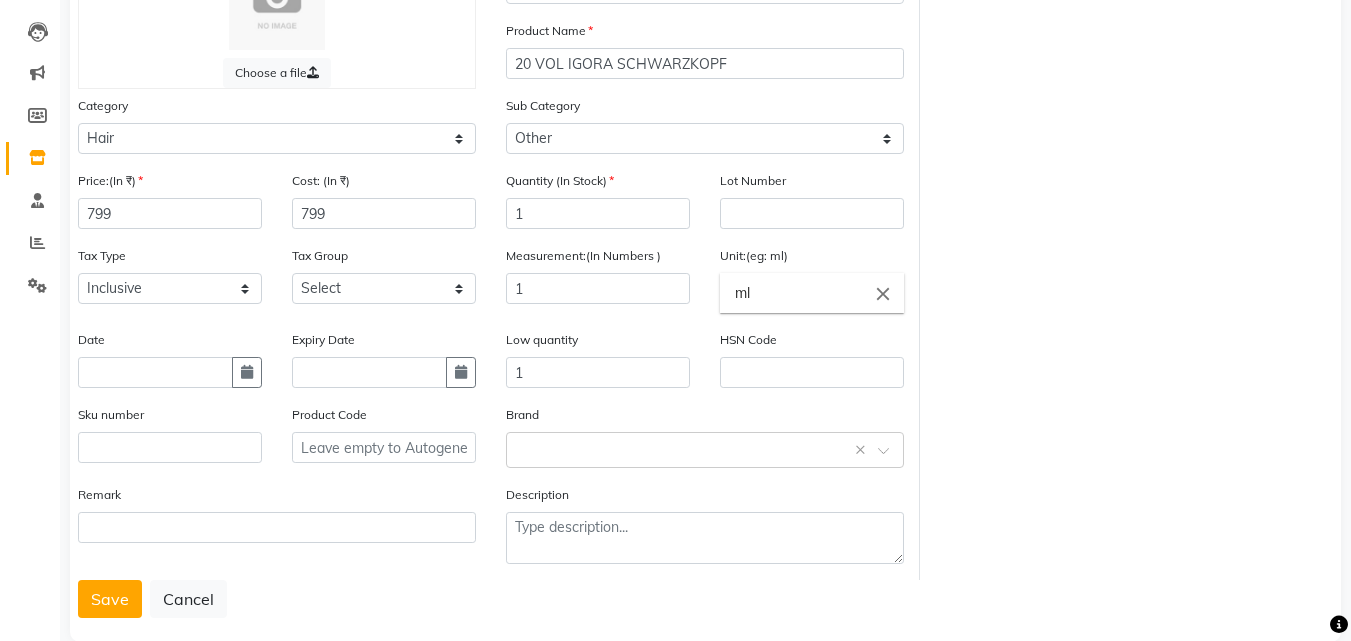 select on "8" 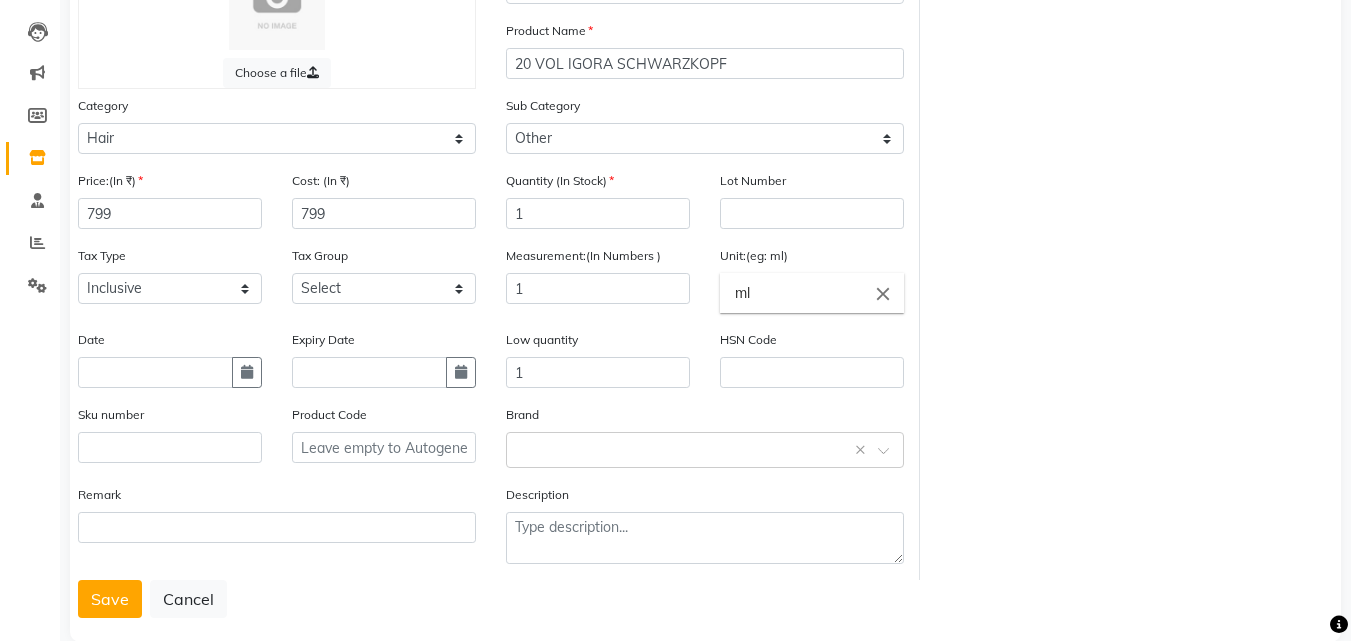 select on "2025" 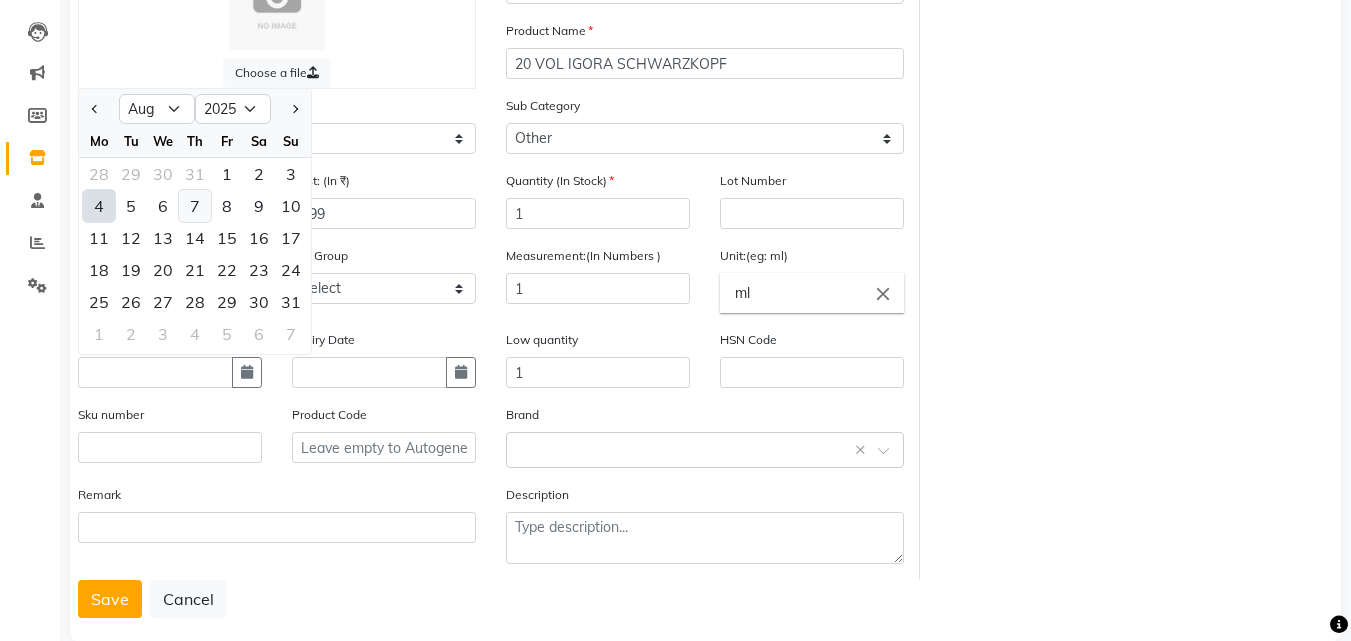 click on "7" 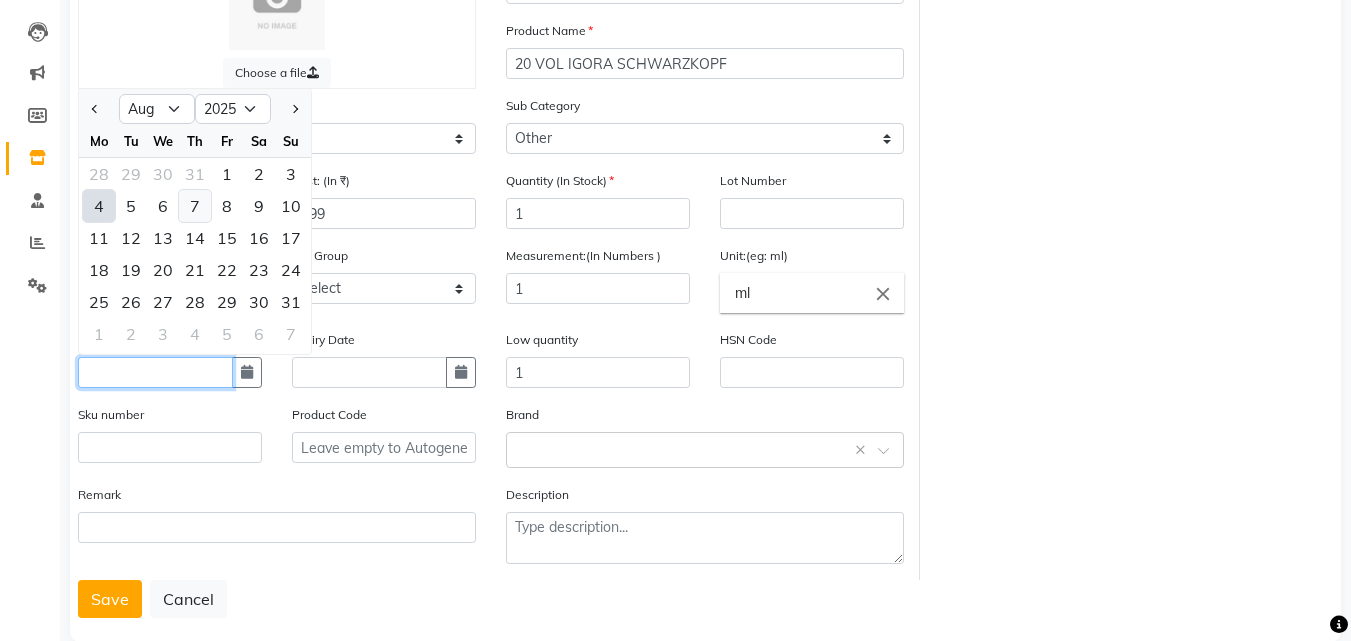 type on "07-08-2025" 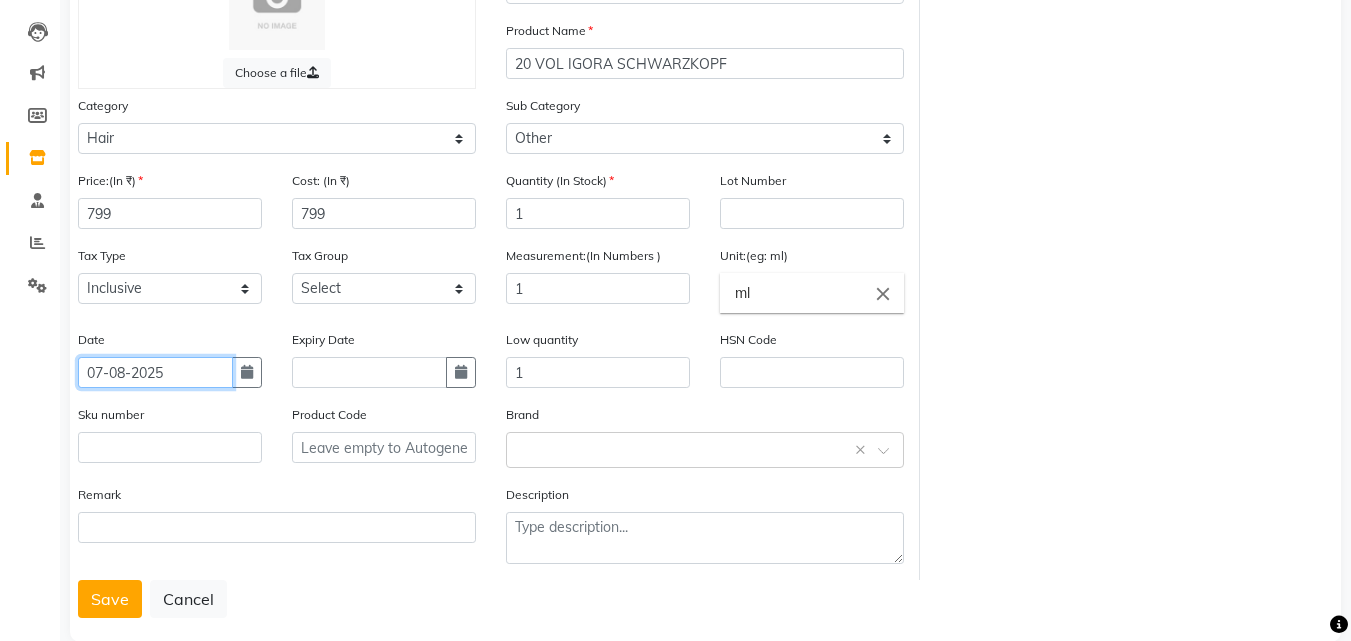 click on "07-08-2025" 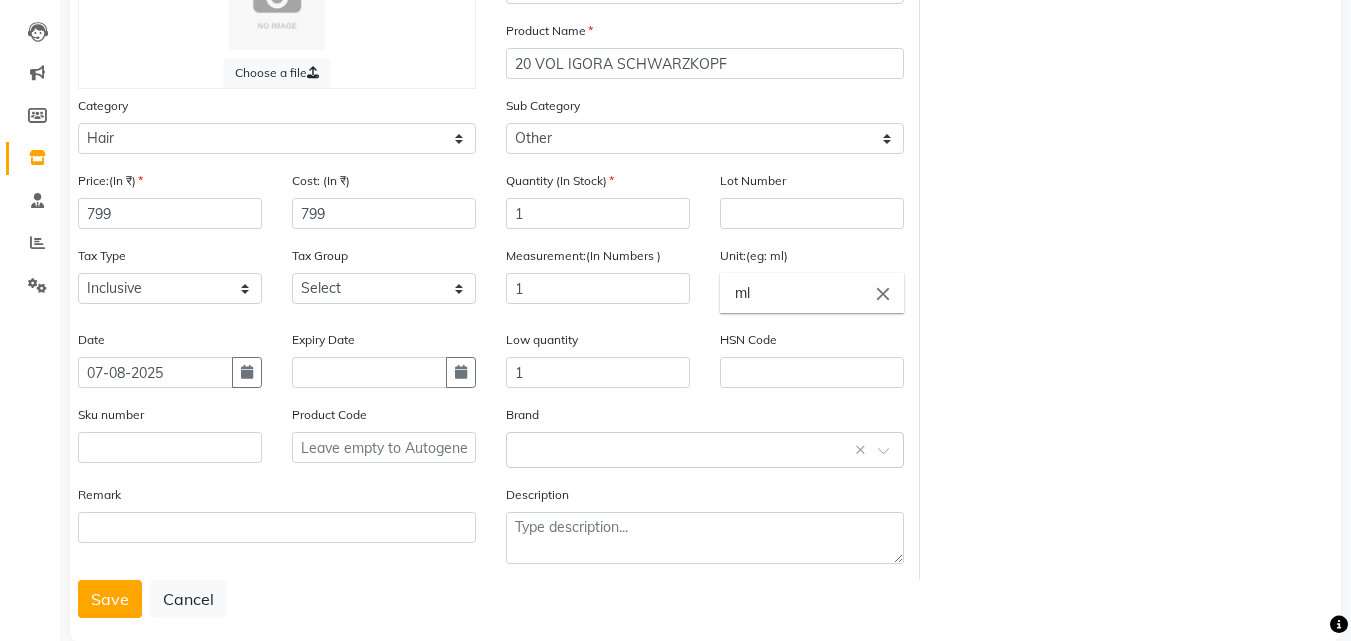 select on "8" 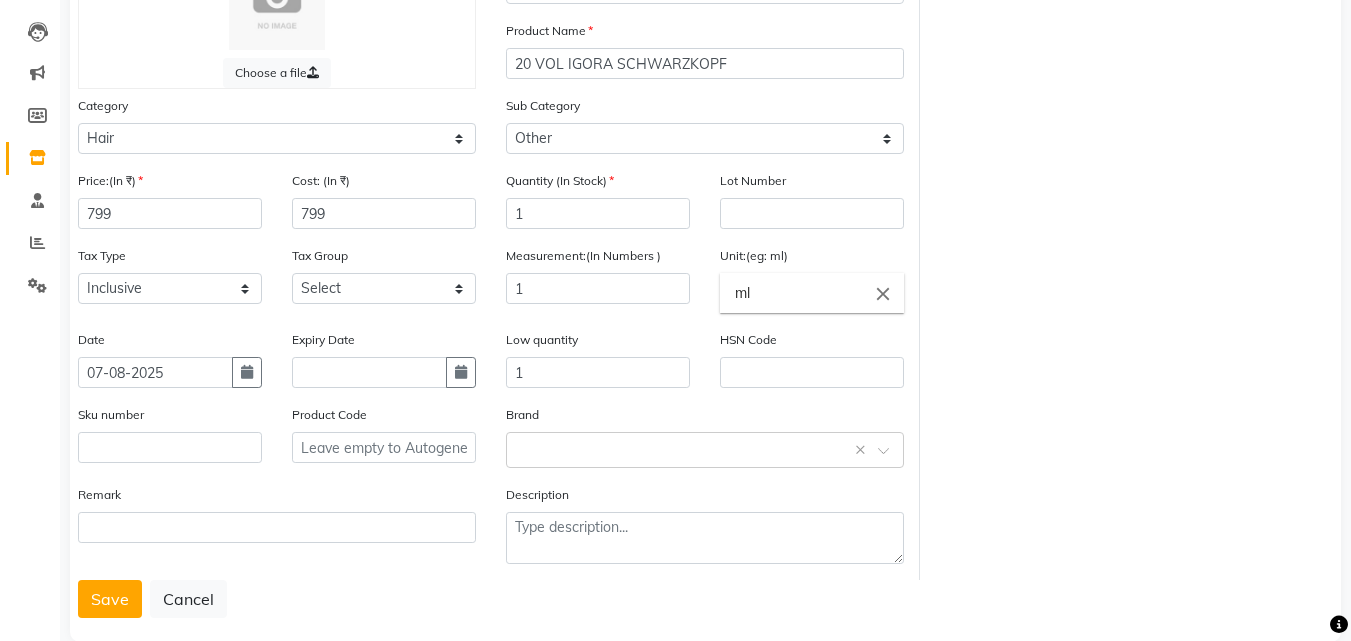 select on "2025" 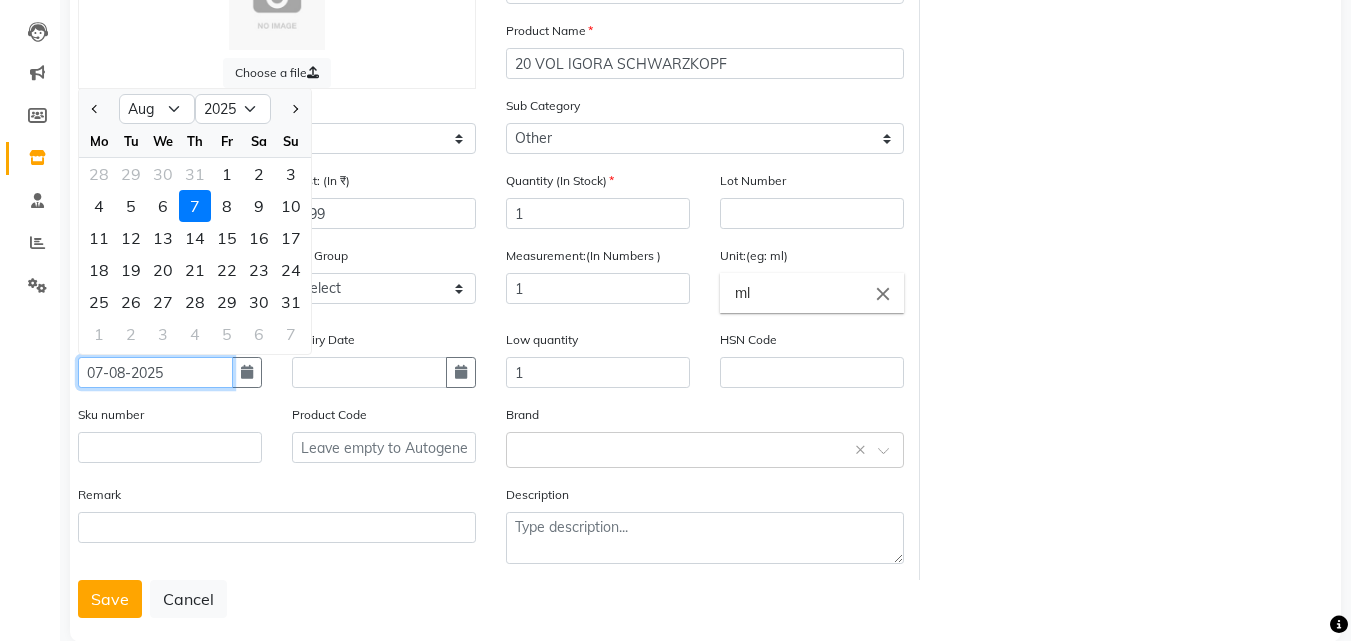 click on "07-08-2025" 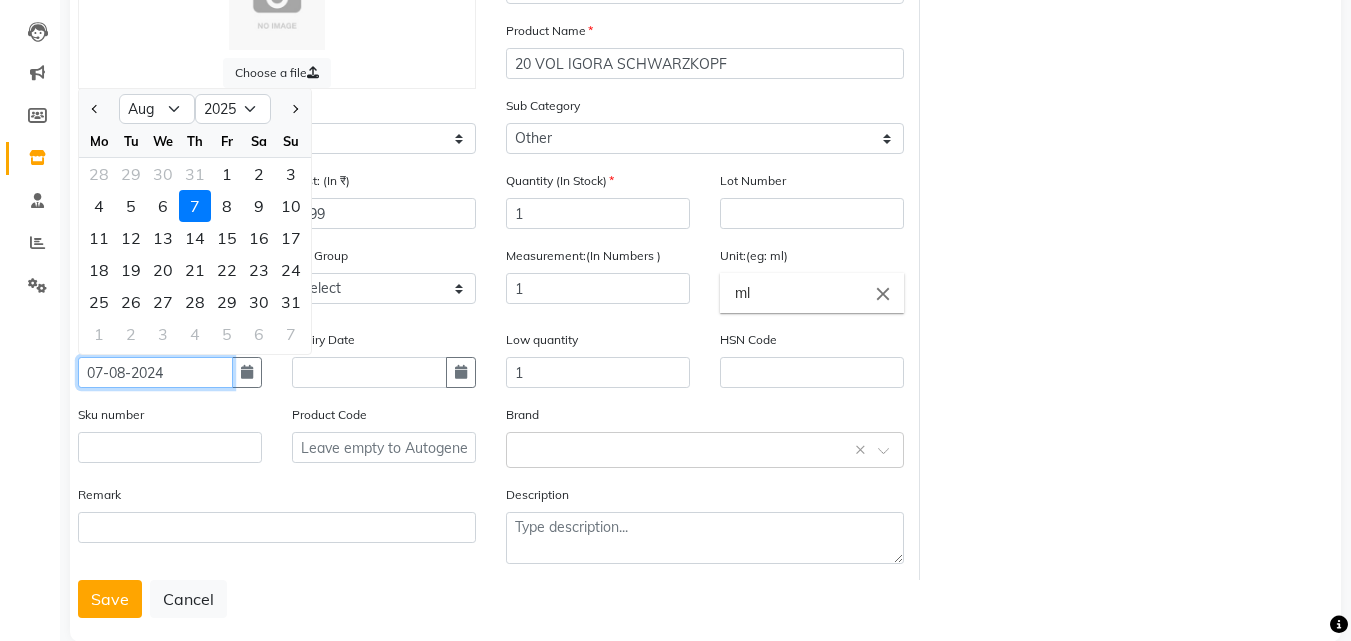 type on "07-08-2024" 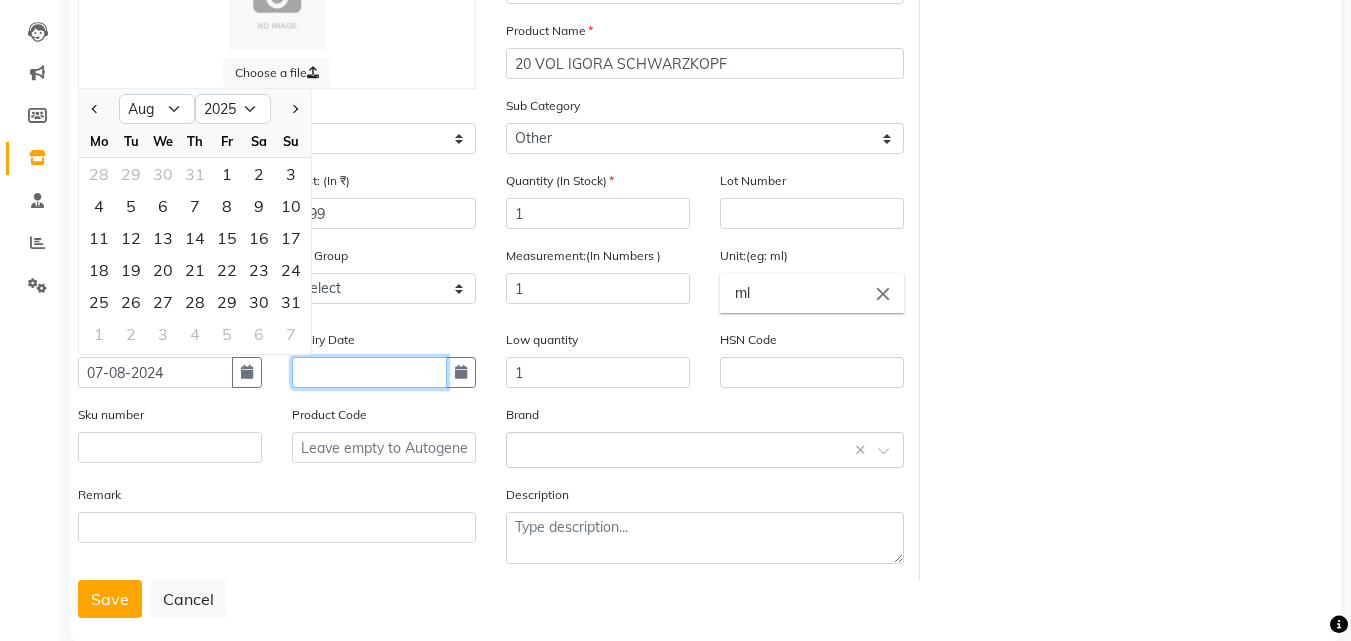 click 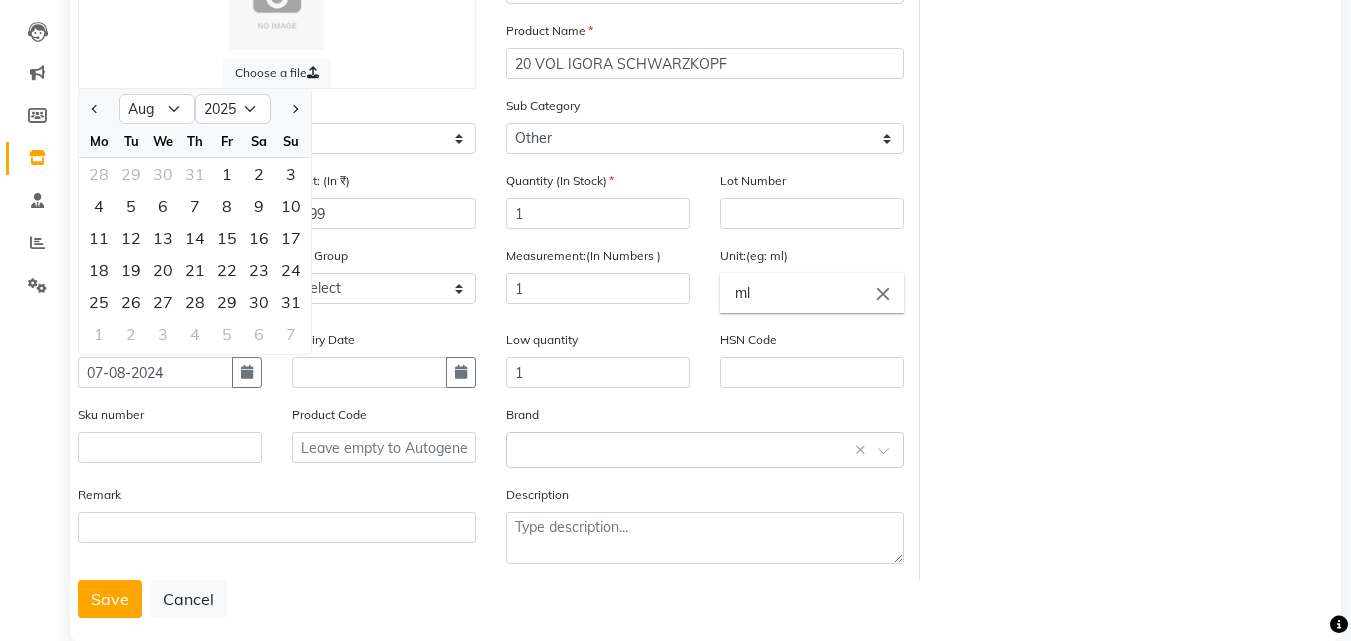 select on "8" 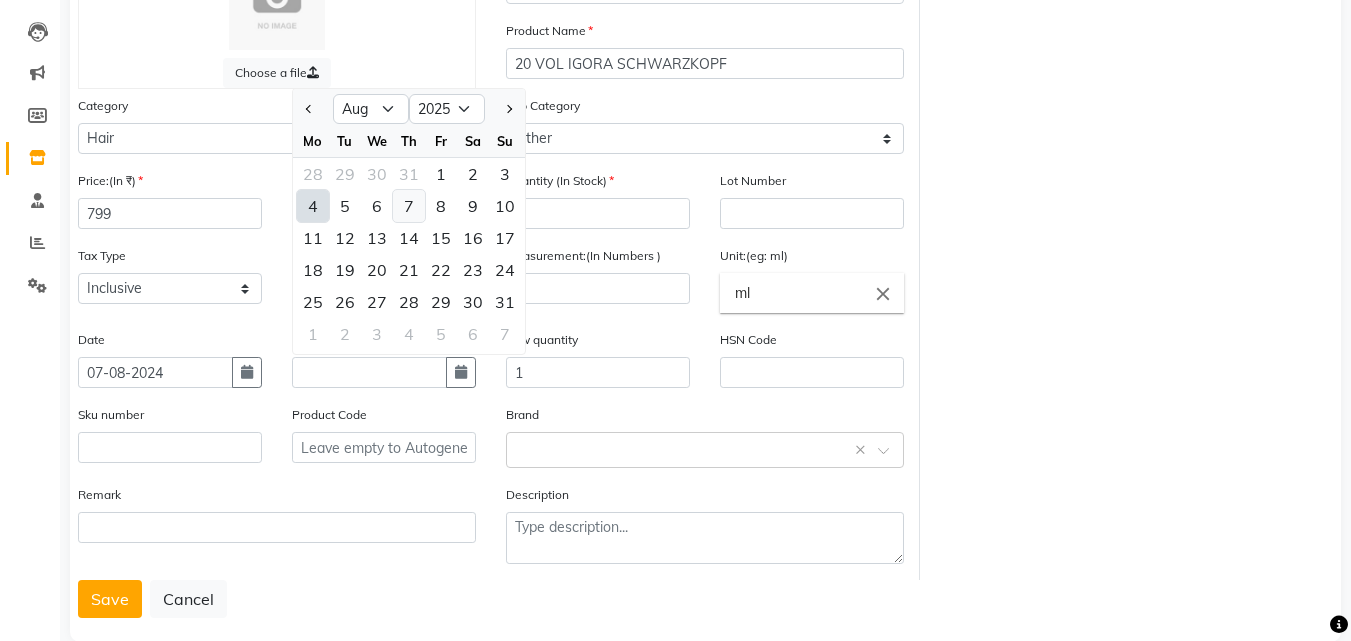 click on "7" 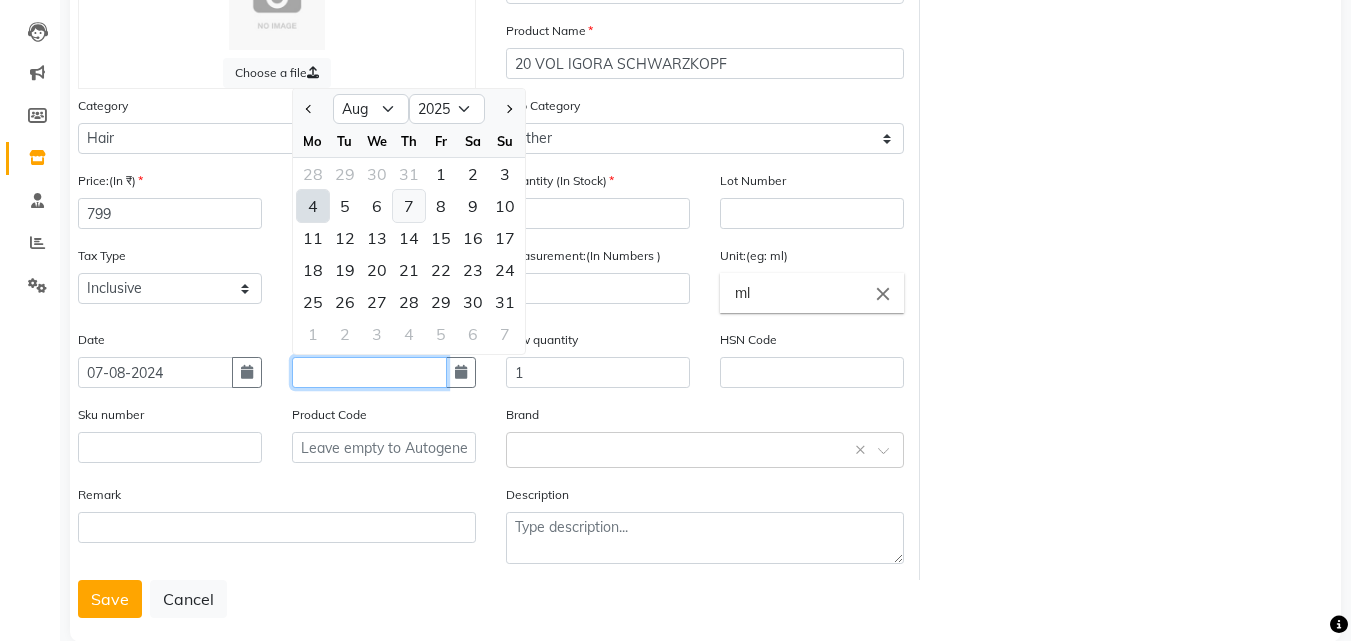 type on "07-08-2025" 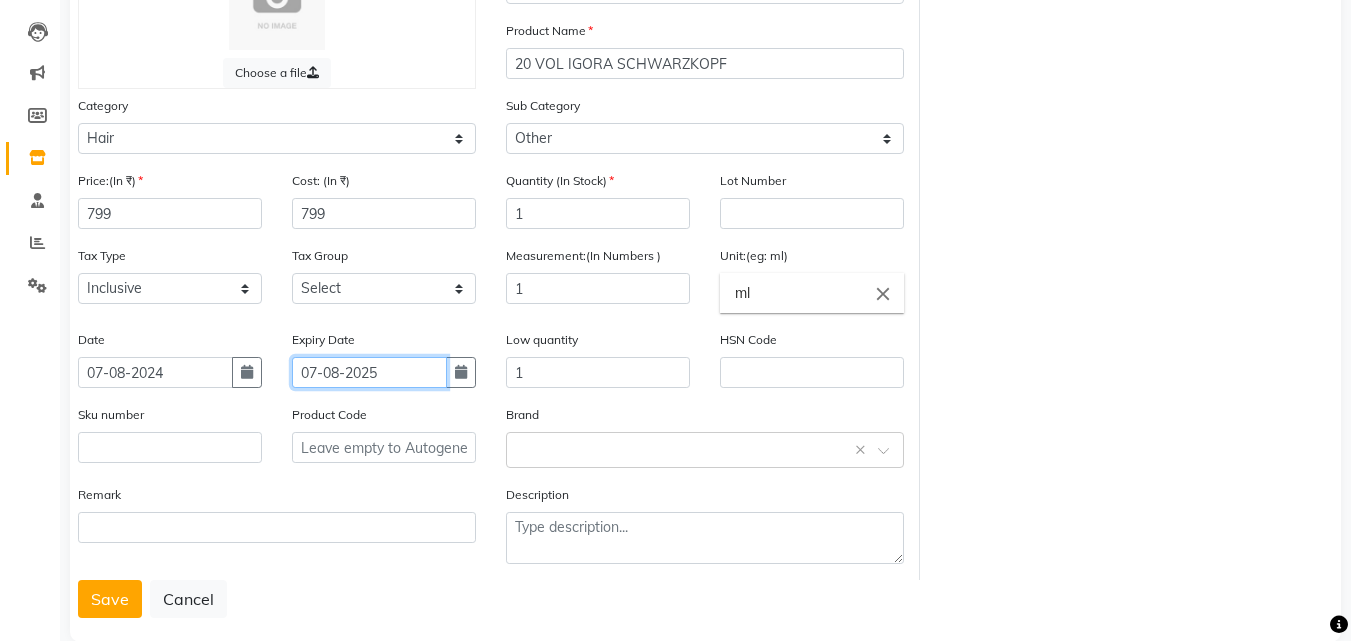 click on "07-08-2025" 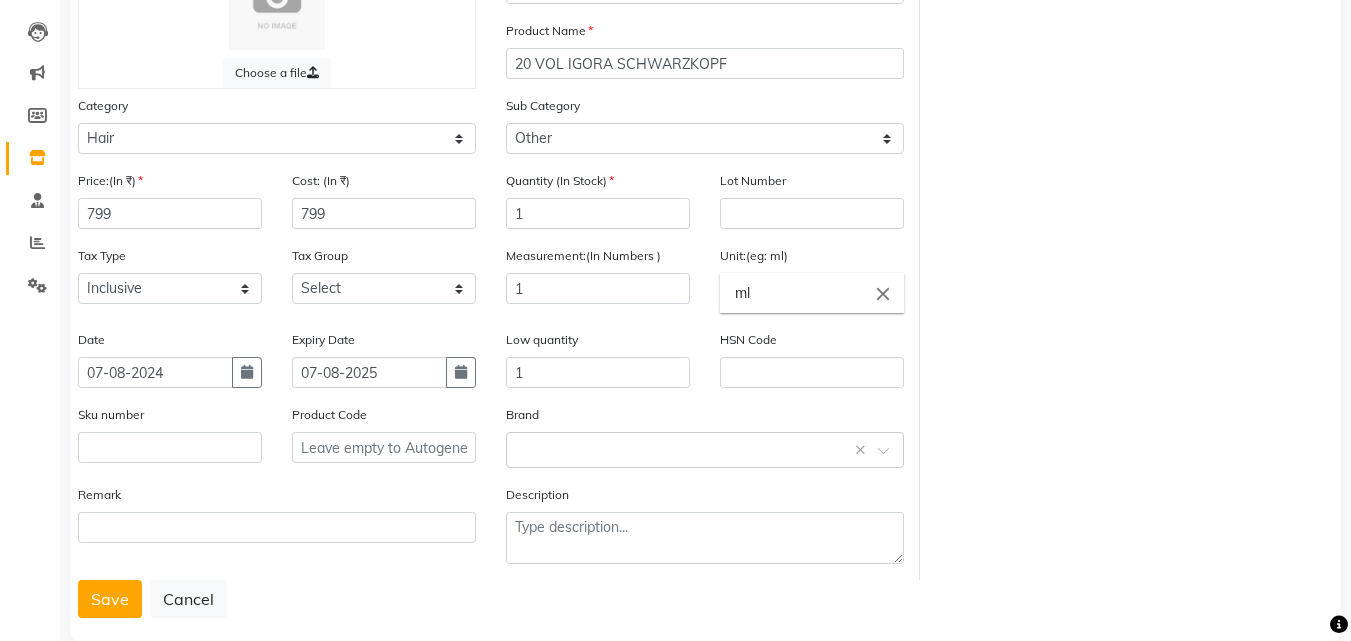 select on "8" 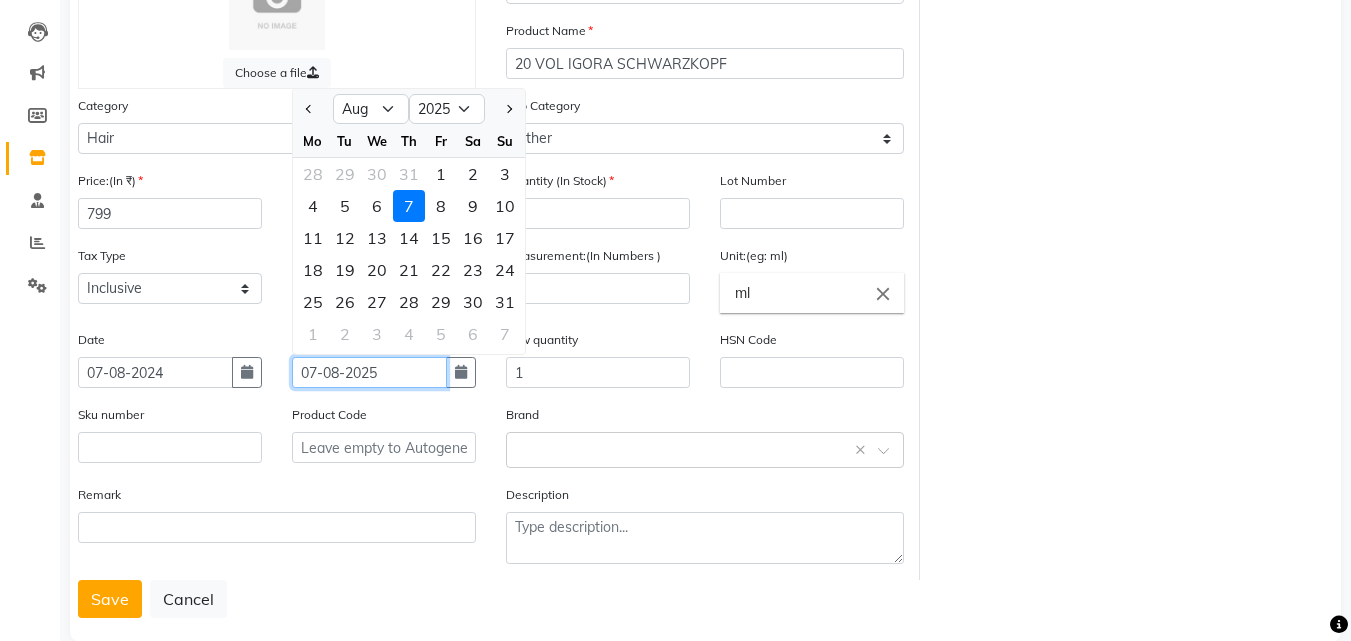 click on "07-08-2025" 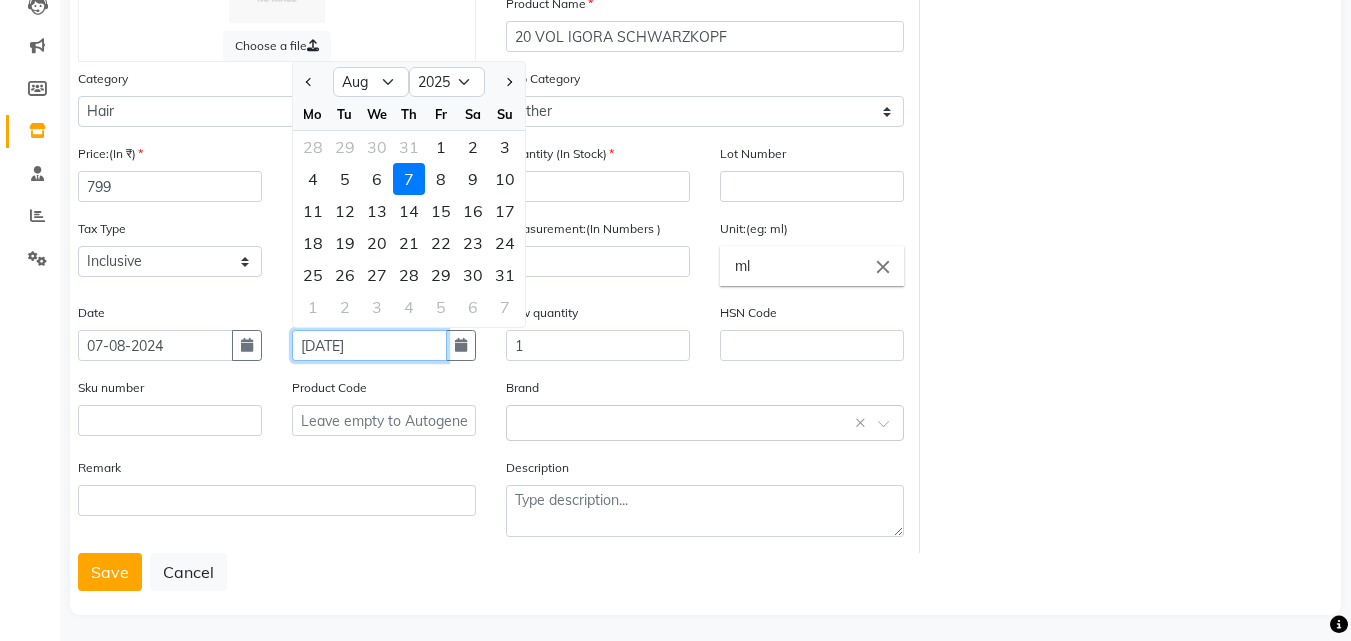 scroll, scrollTop: 235, scrollLeft: 0, axis: vertical 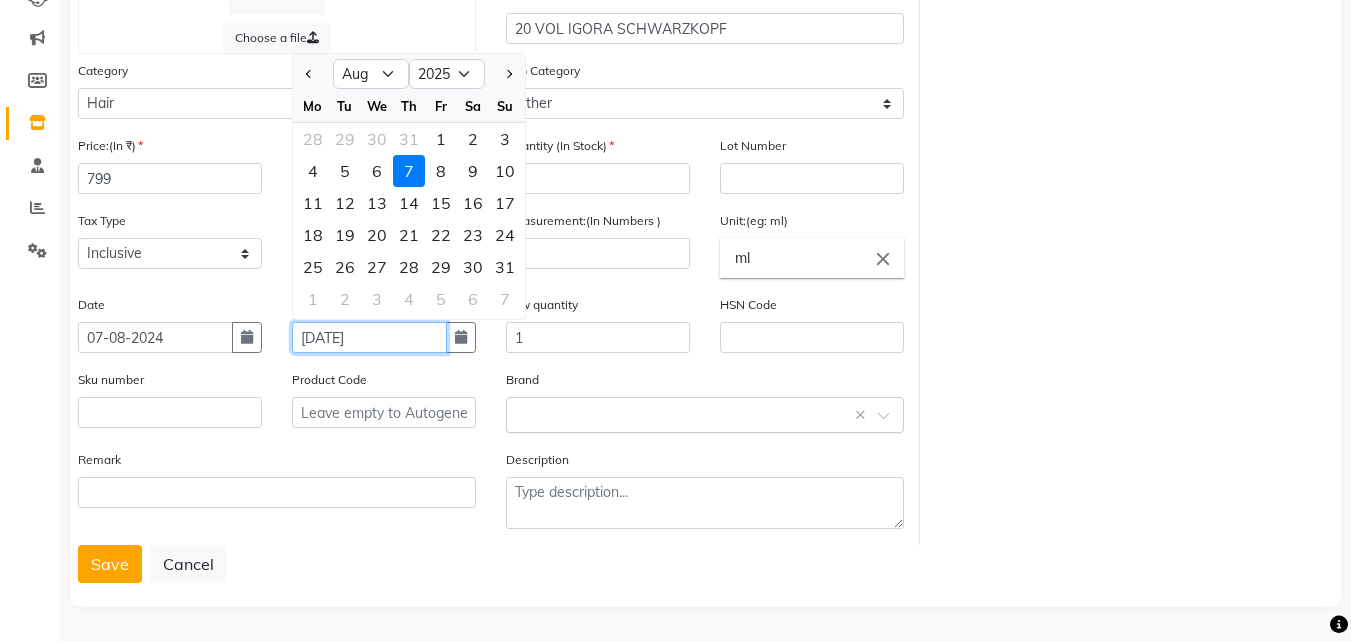 type on "[DATE]" 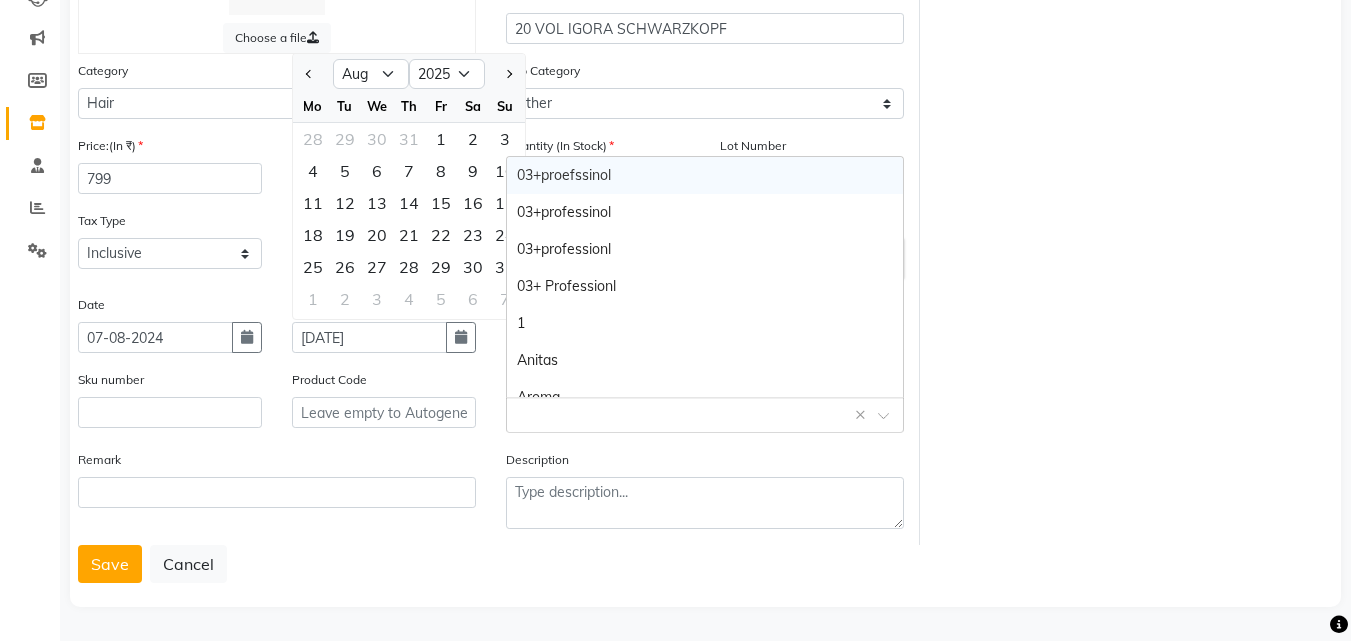 click 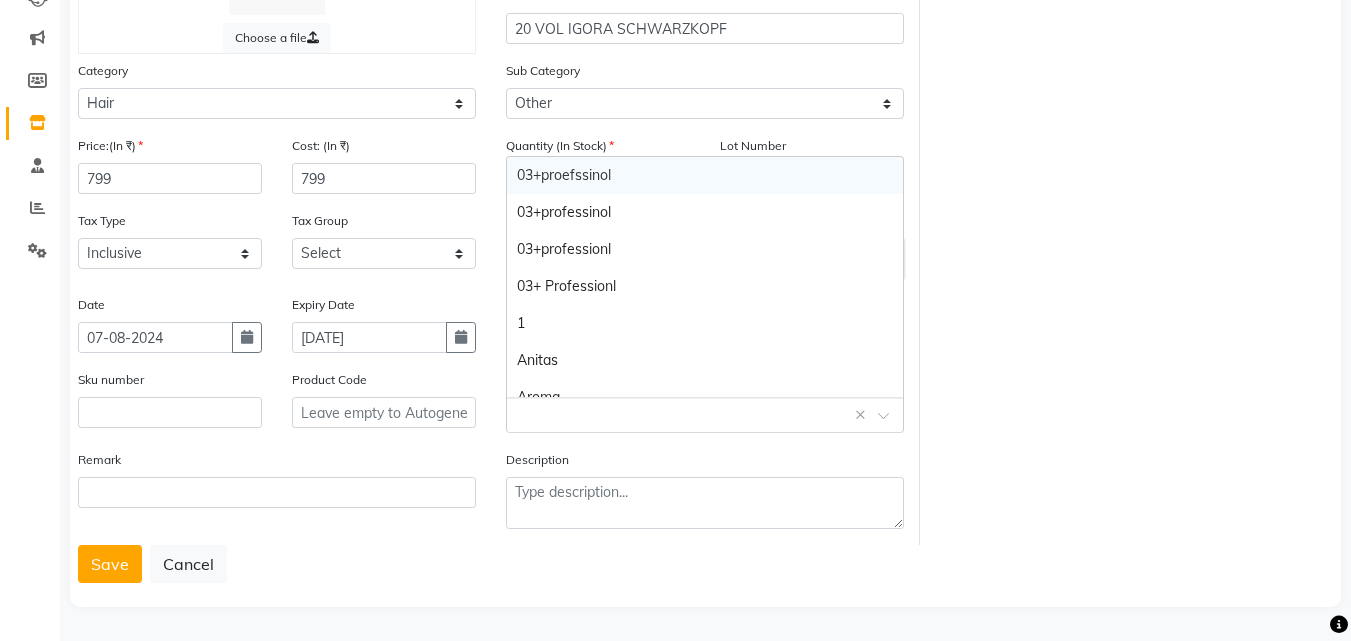 click 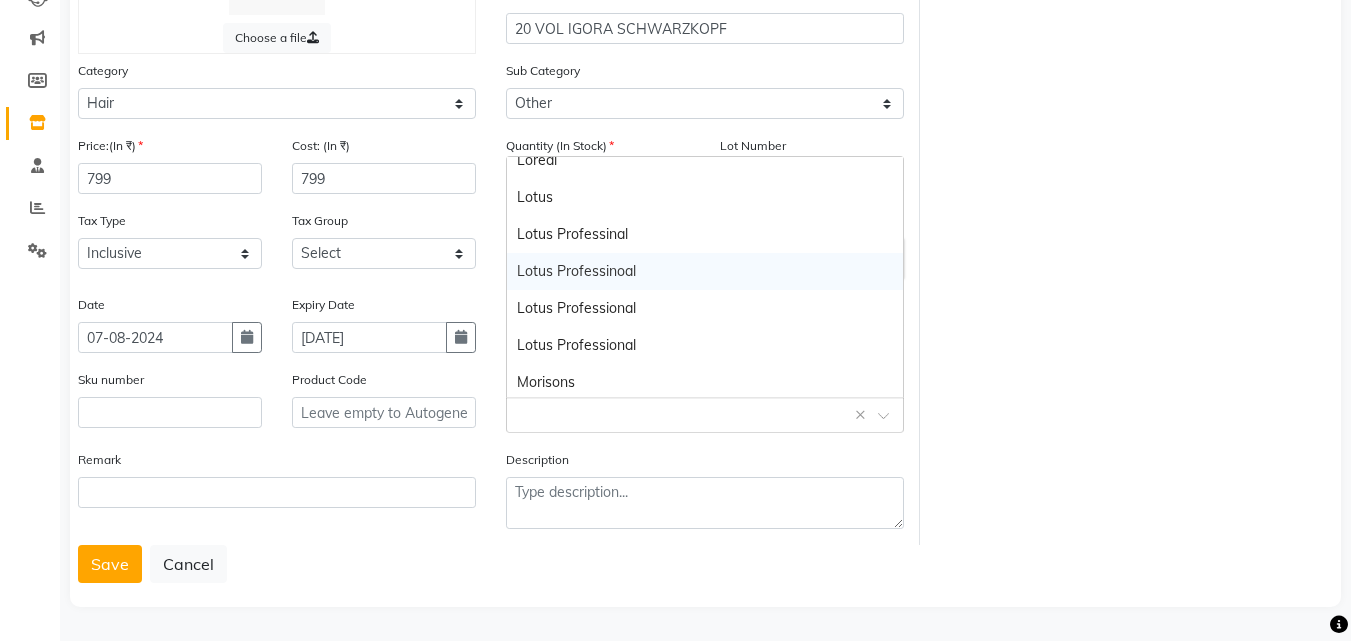 scroll, scrollTop: 433, scrollLeft: 0, axis: vertical 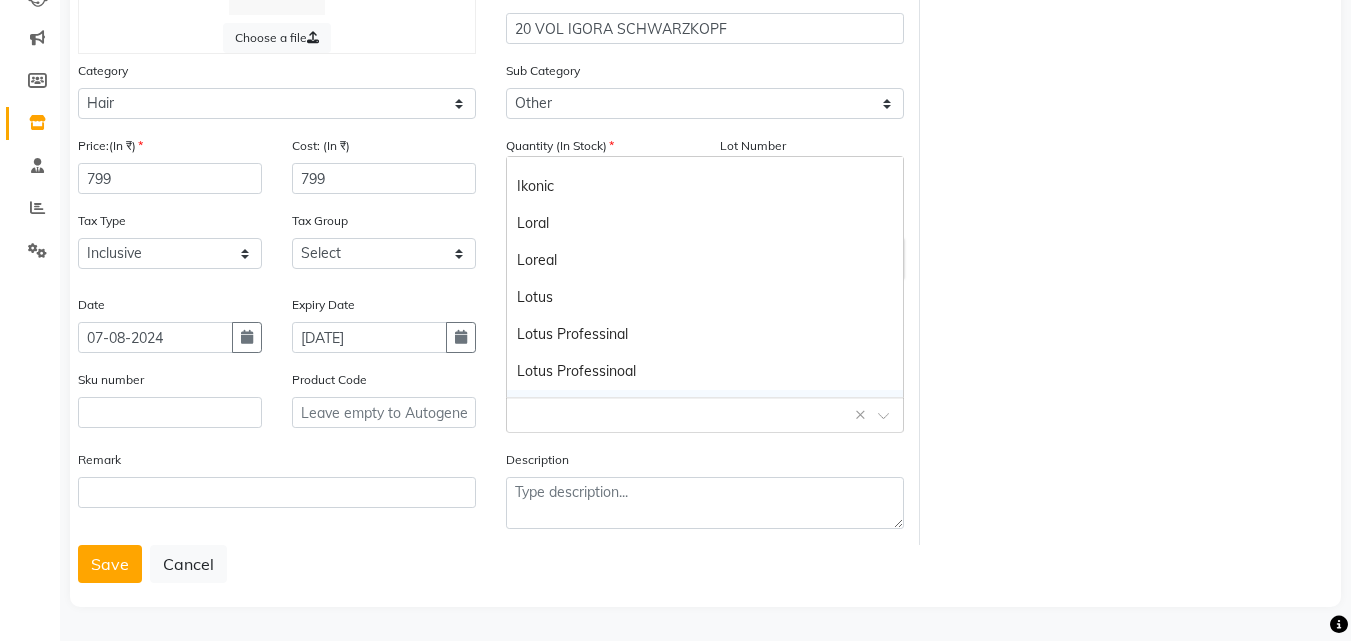 click 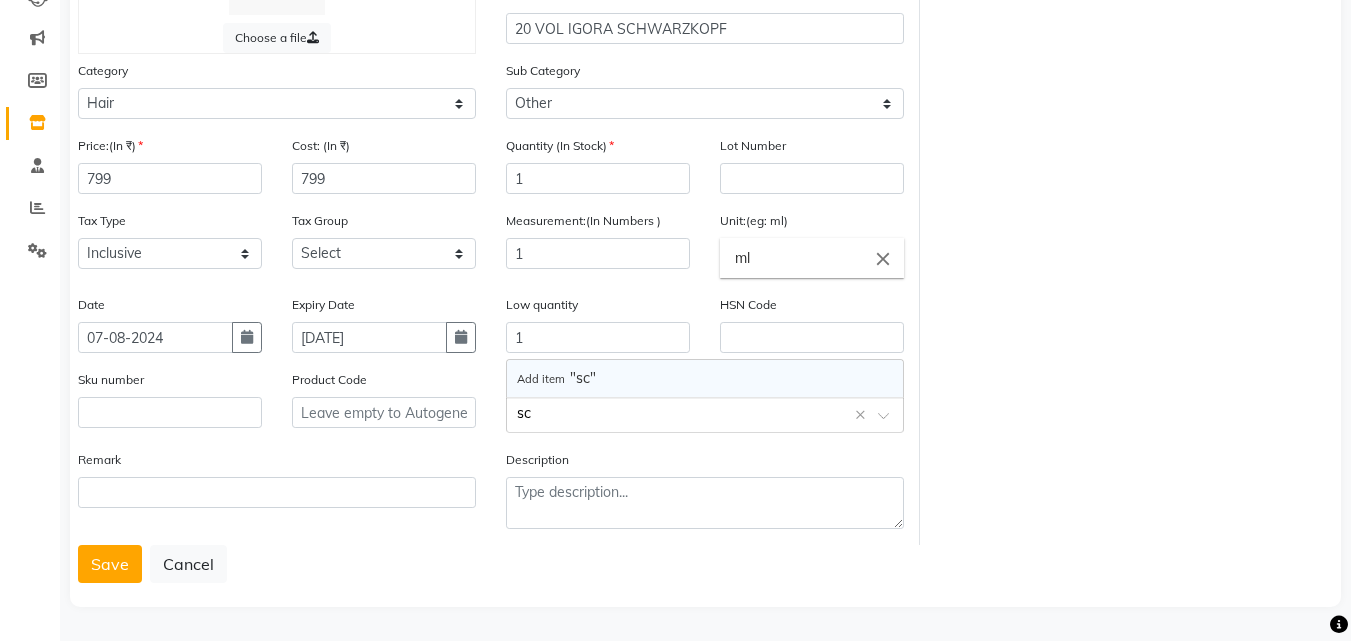 scroll, scrollTop: 0, scrollLeft: 0, axis: both 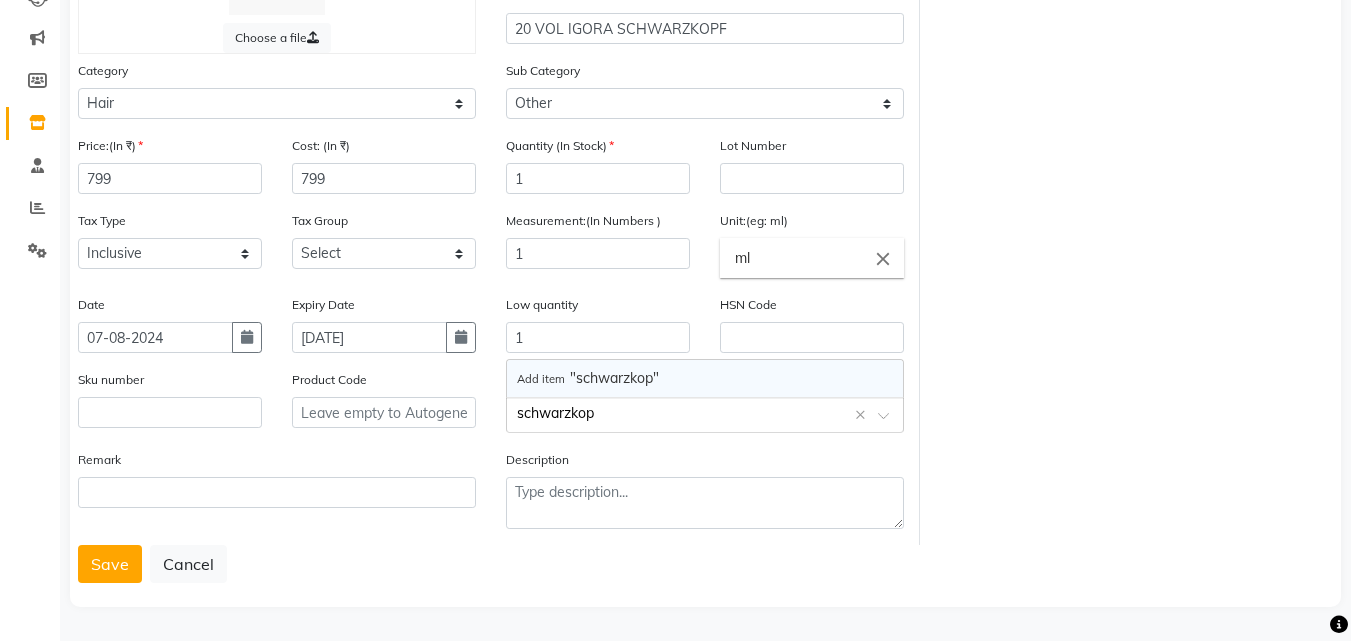 type on "schwarzkopf" 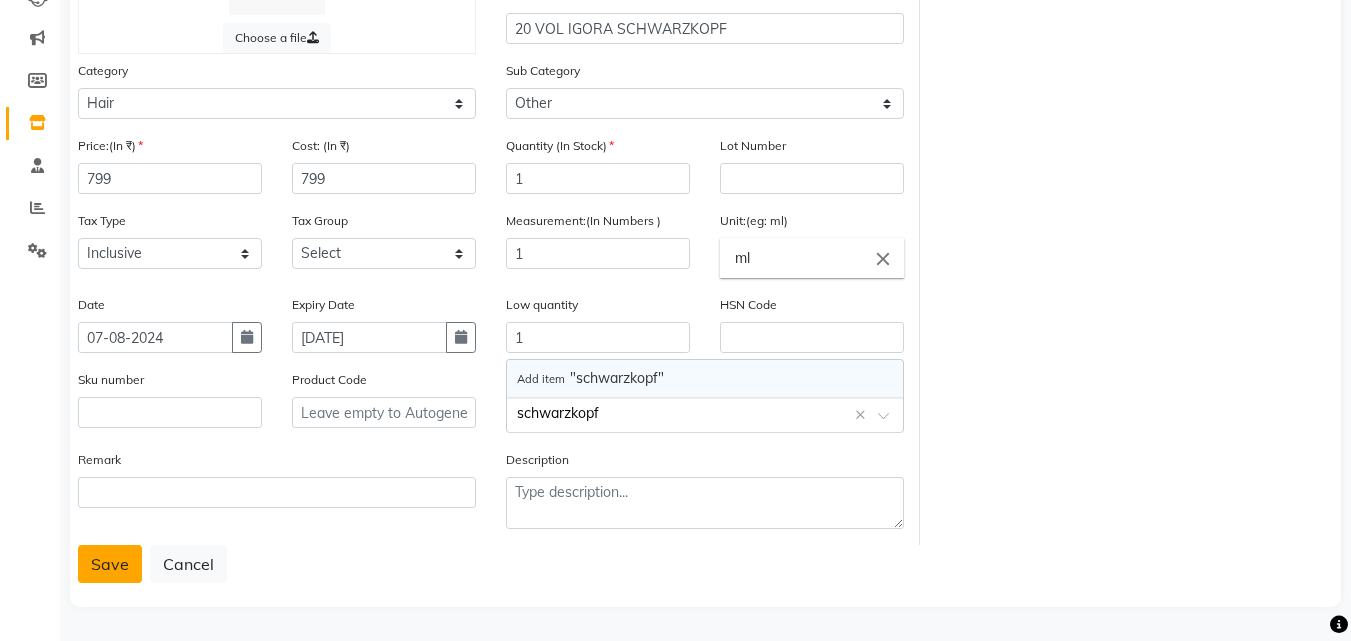 type 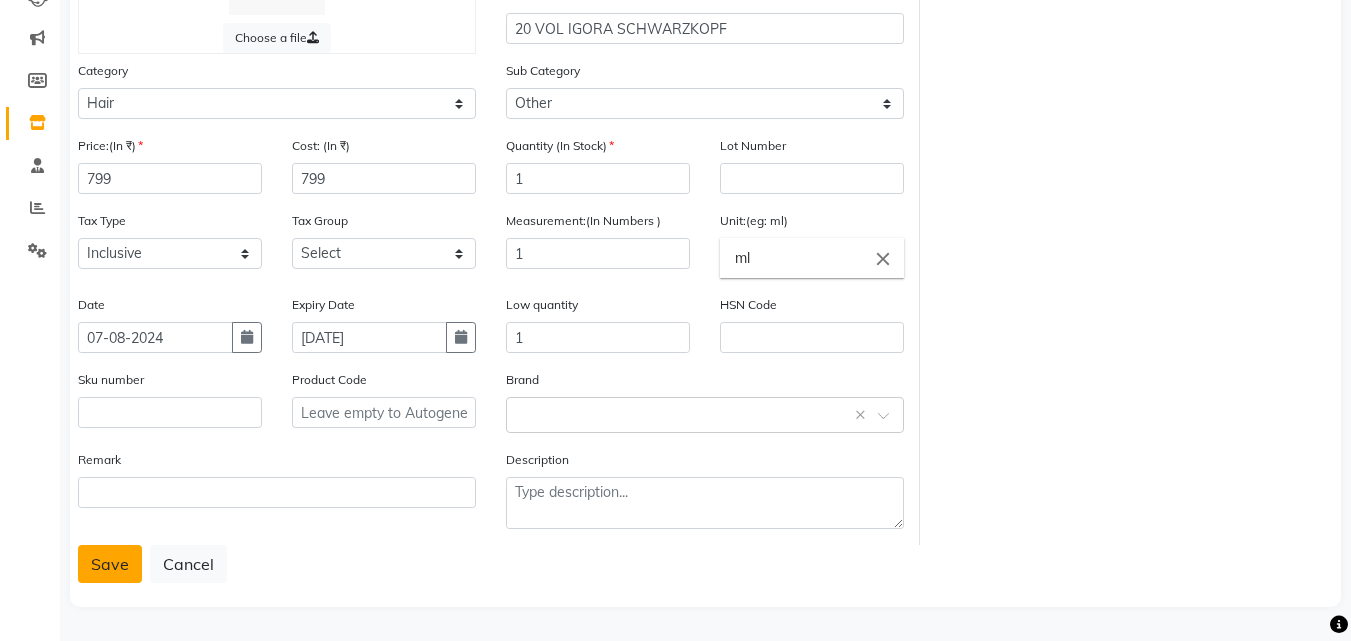 click on "Save" 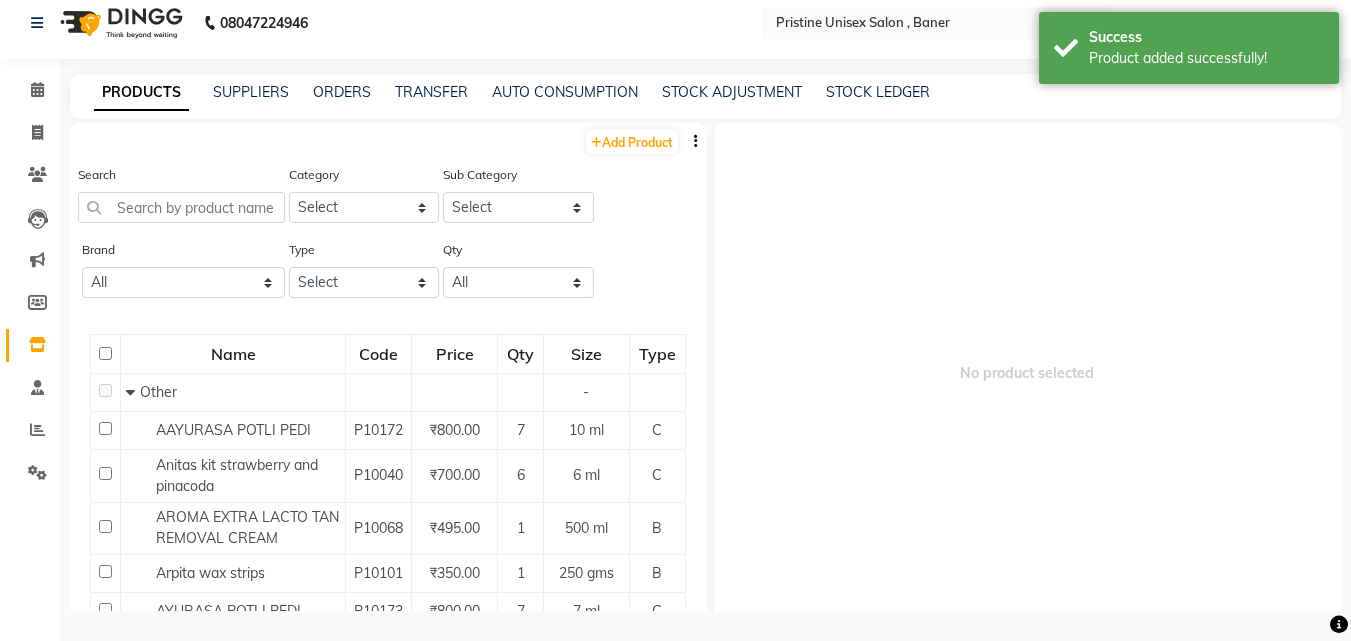 scroll, scrollTop: 13, scrollLeft: 0, axis: vertical 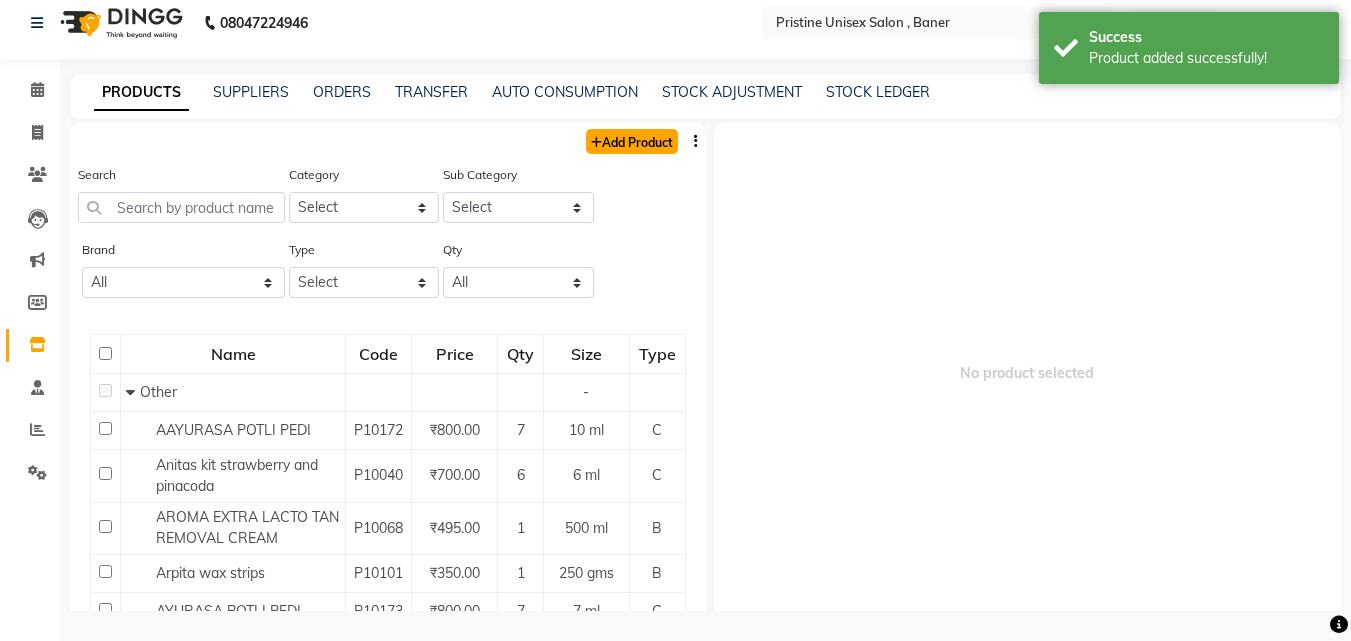 click on "Add Product" 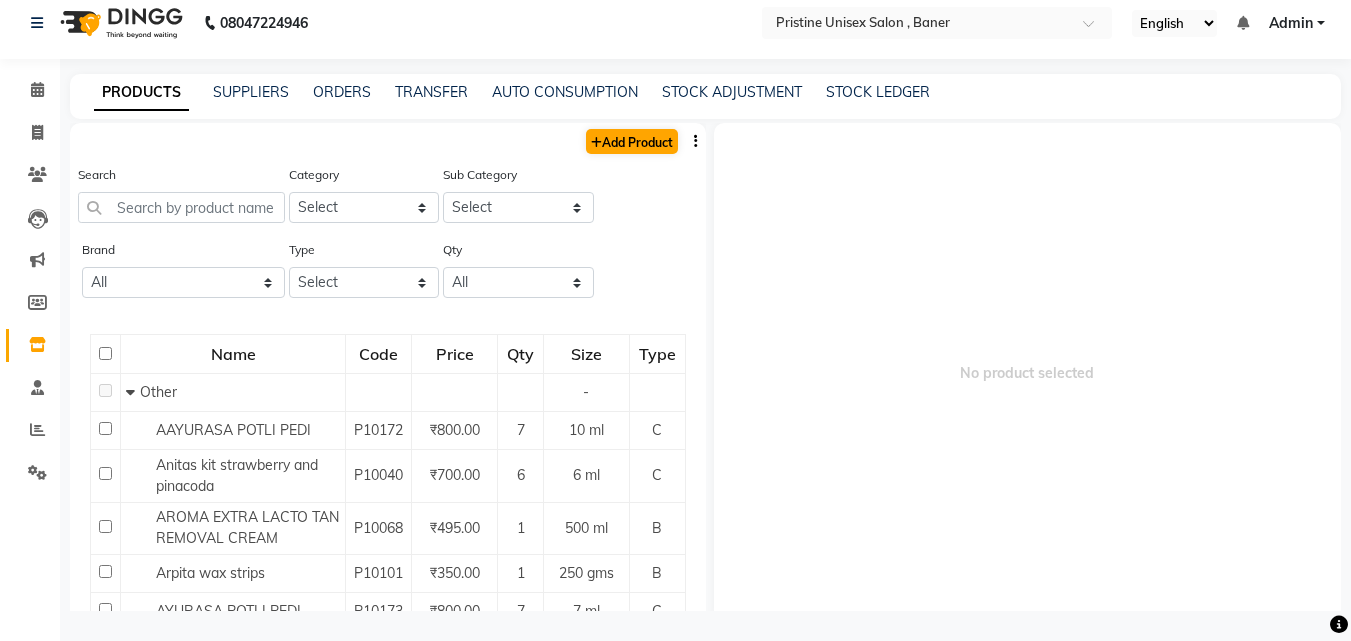 select on "true" 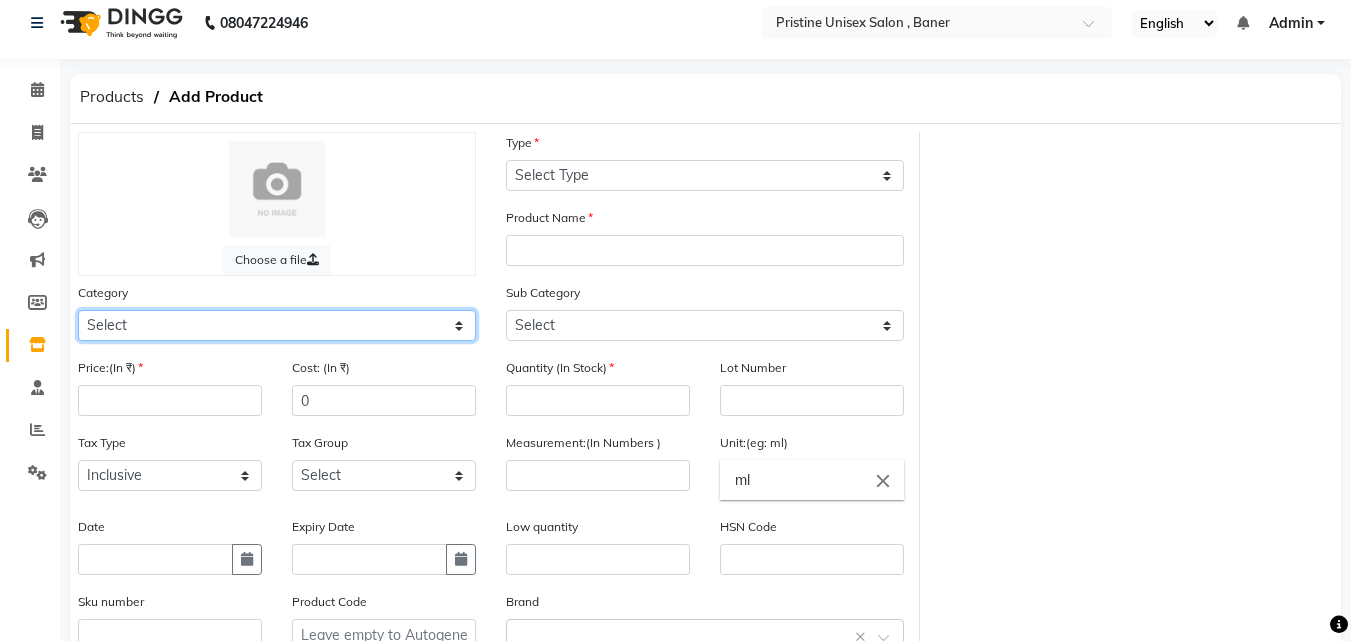 click on "Select Hair Skin Makeup Personal Care Appliances Beard Waxing Disposable Threading Hands and Feet Beauty Planet Botox Cadiveu Casmara Cheryls Loreal Olaplex Other" 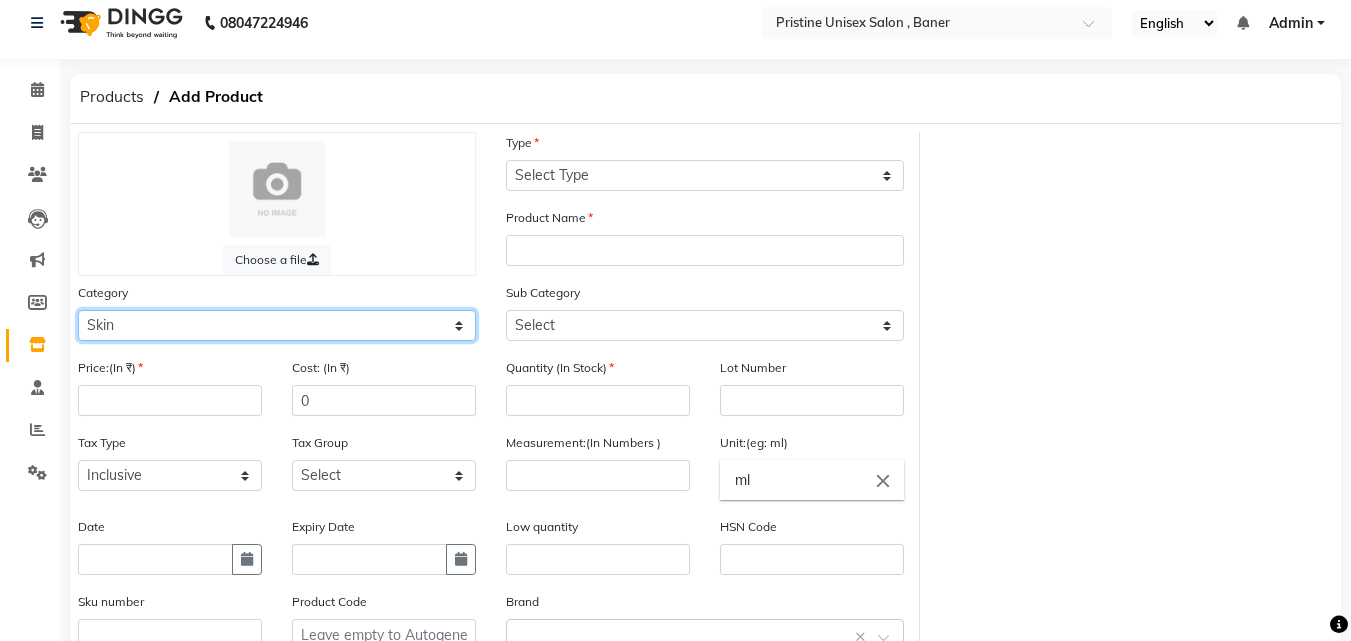 click on "Select Hair Skin Makeup Personal Care Appliances Beard Waxing Disposable Threading Hands and Feet Beauty Planet Botox Cadiveu Casmara Cheryls Loreal Olaplex Other" 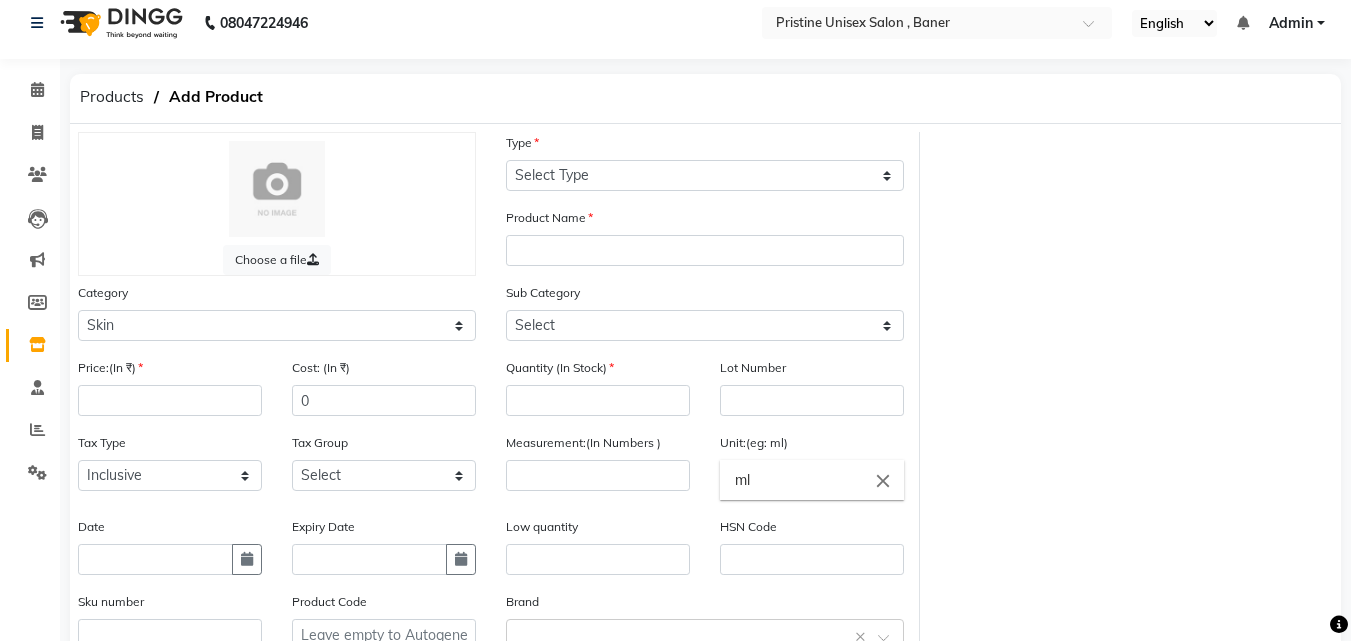click on "Category Select Hair Skin Makeup Personal Care Appliances Beard Waxing Disposable Threading Hands and Feet Beauty Planet Botox Cadiveu Casmara Cheryls Loreal Olaplex Other" 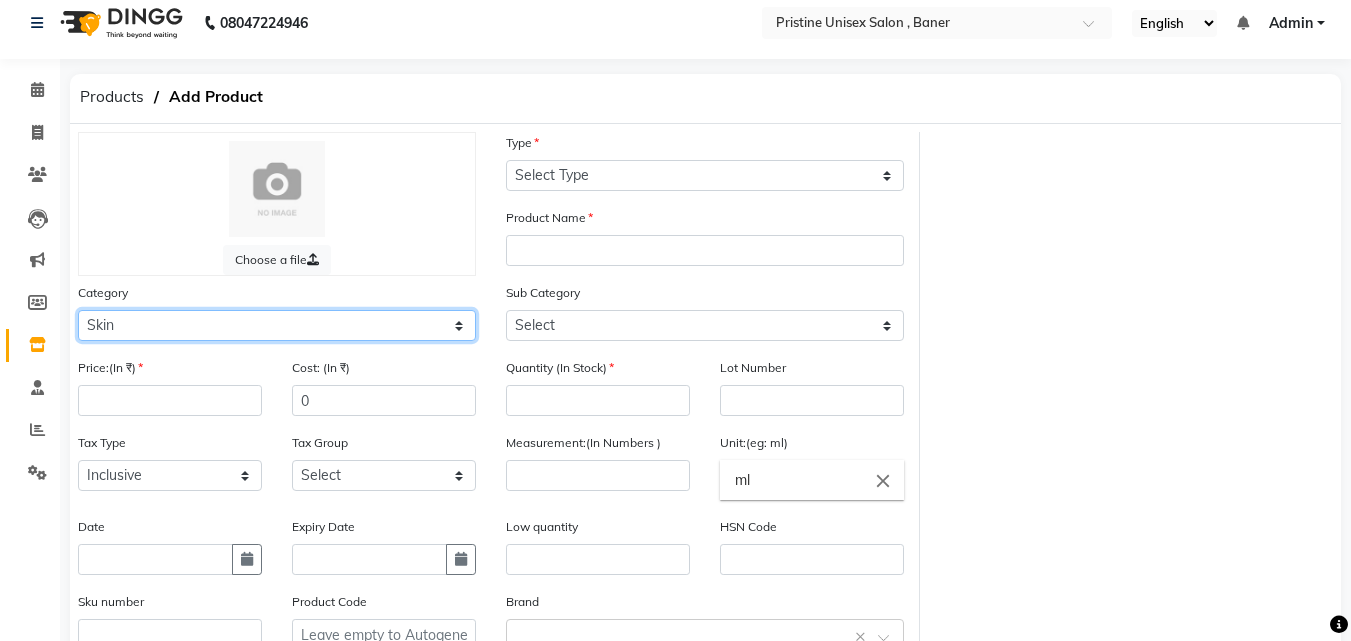 click on "Select Hair Skin Makeup Personal Care Appliances Beard Waxing Disposable Threading Hands and Feet Beauty Planet Botox Cadiveu Casmara Cheryls Loreal Olaplex Other" 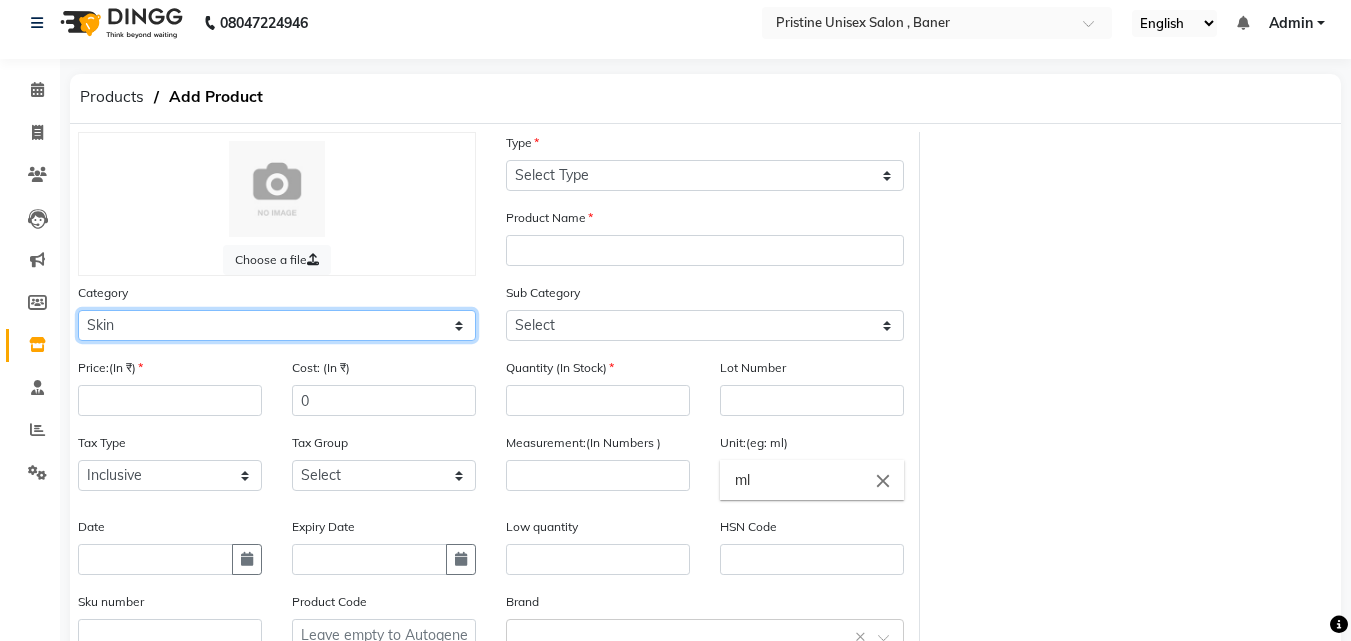select on "1100101100" 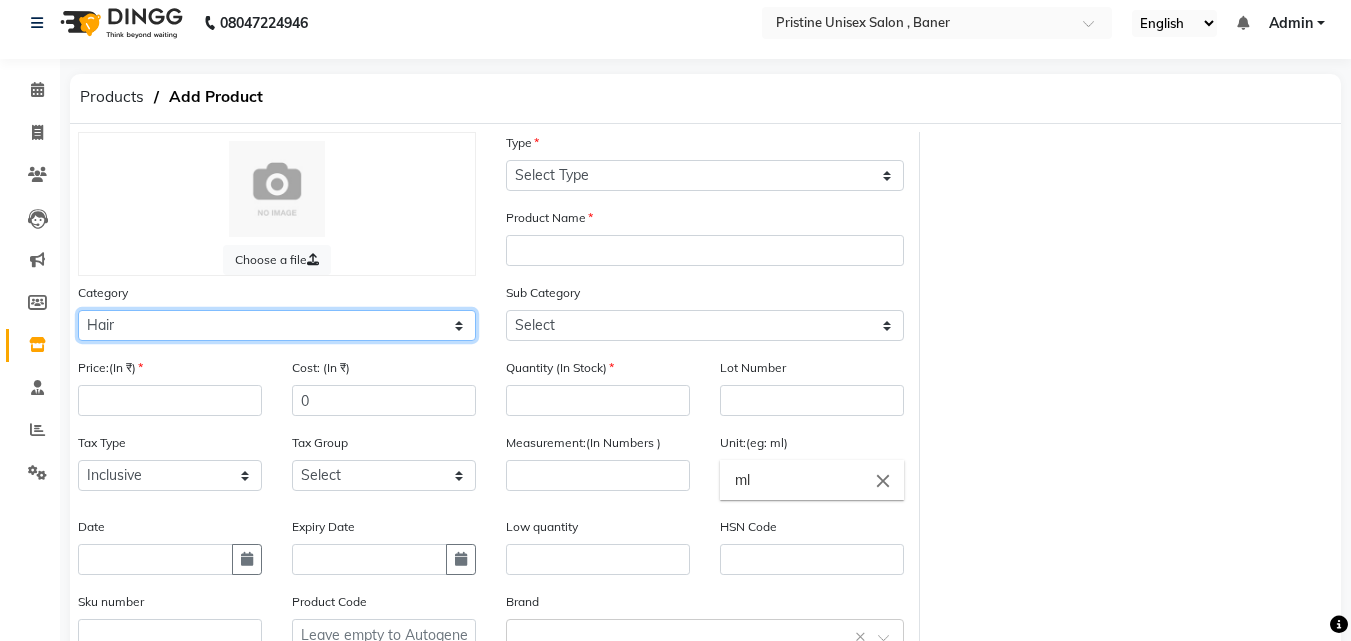 click on "Select Hair Skin Makeup Personal Care Appliances Beard Waxing Disposable Threading Hands and Feet Beauty Planet Botox Cadiveu Casmara Cheryls Loreal Olaplex Other" 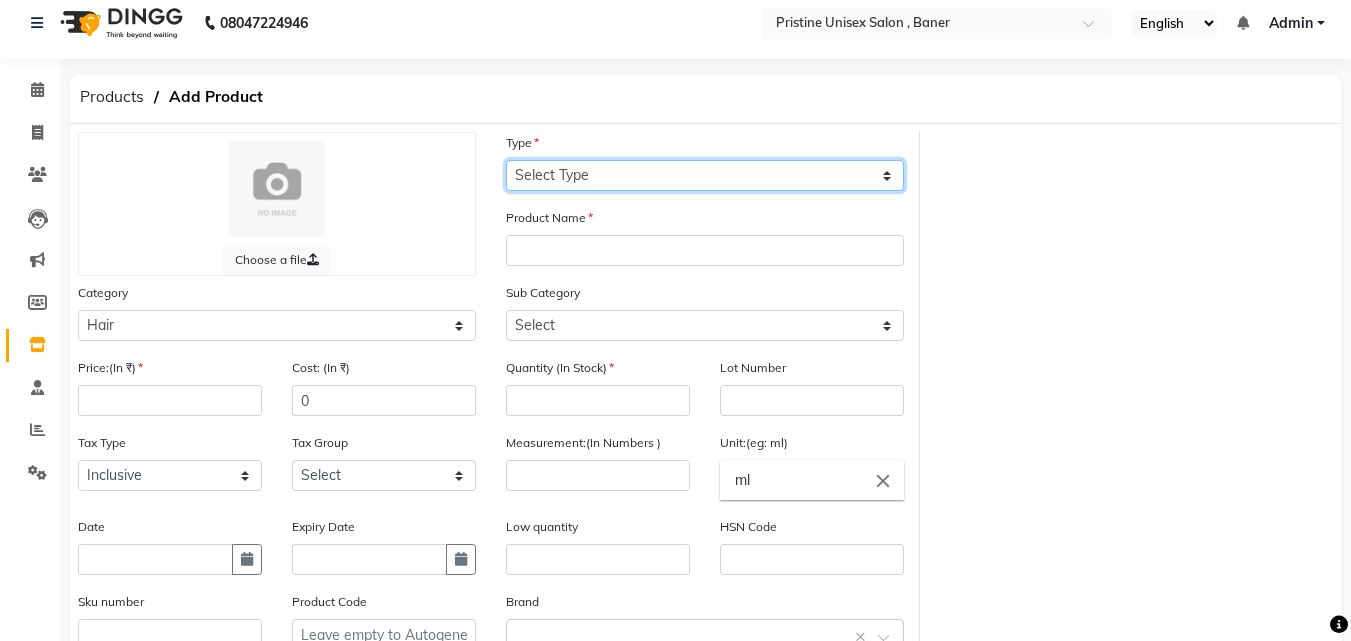 click on "Select Type Both Retail Consumable" 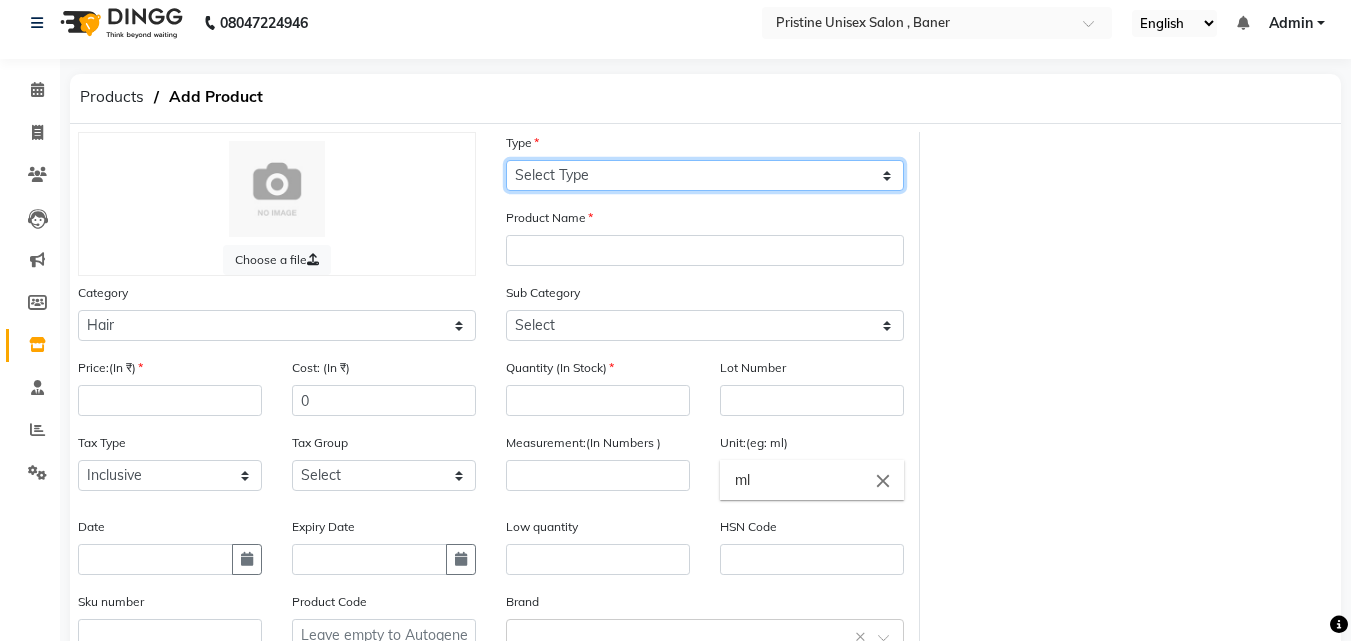 select on "C" 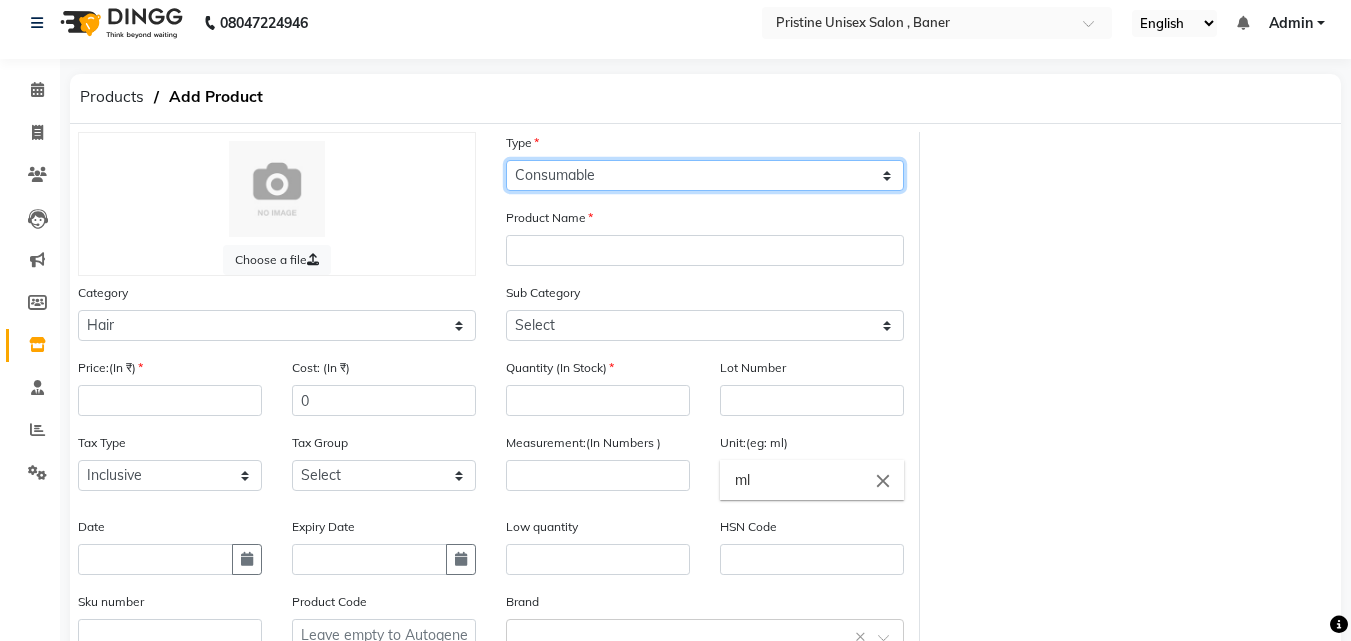 click on "Select Type Both Retail Consumable" 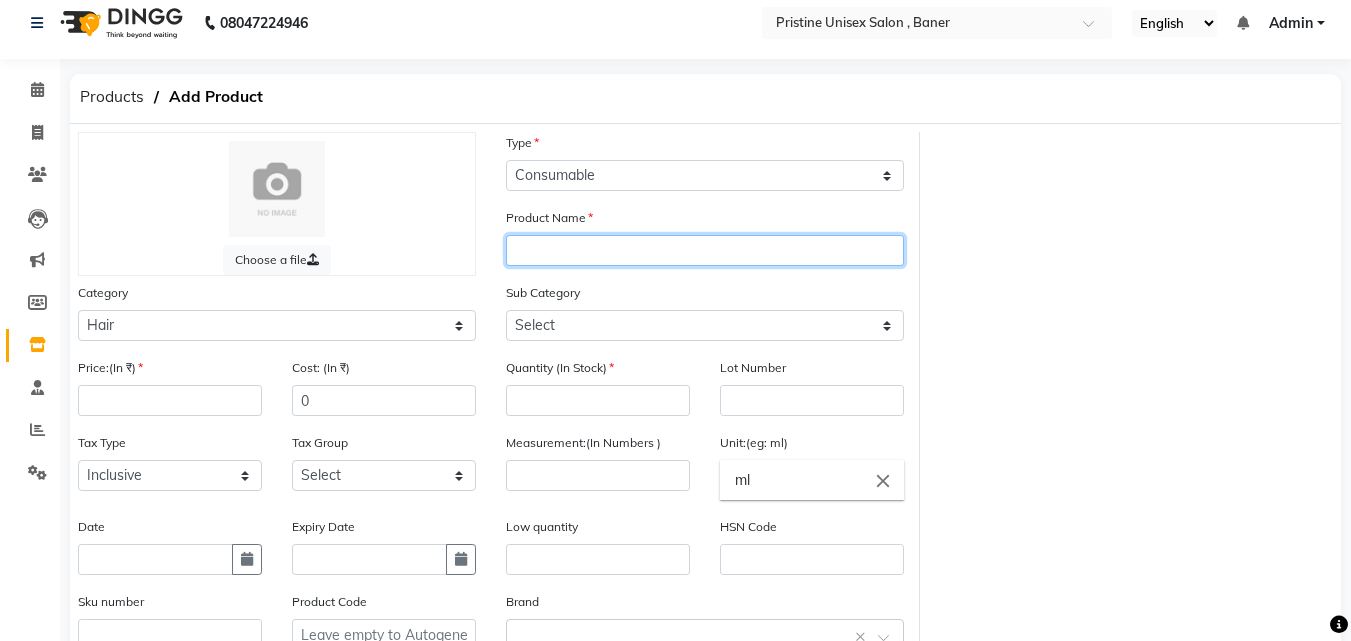 click 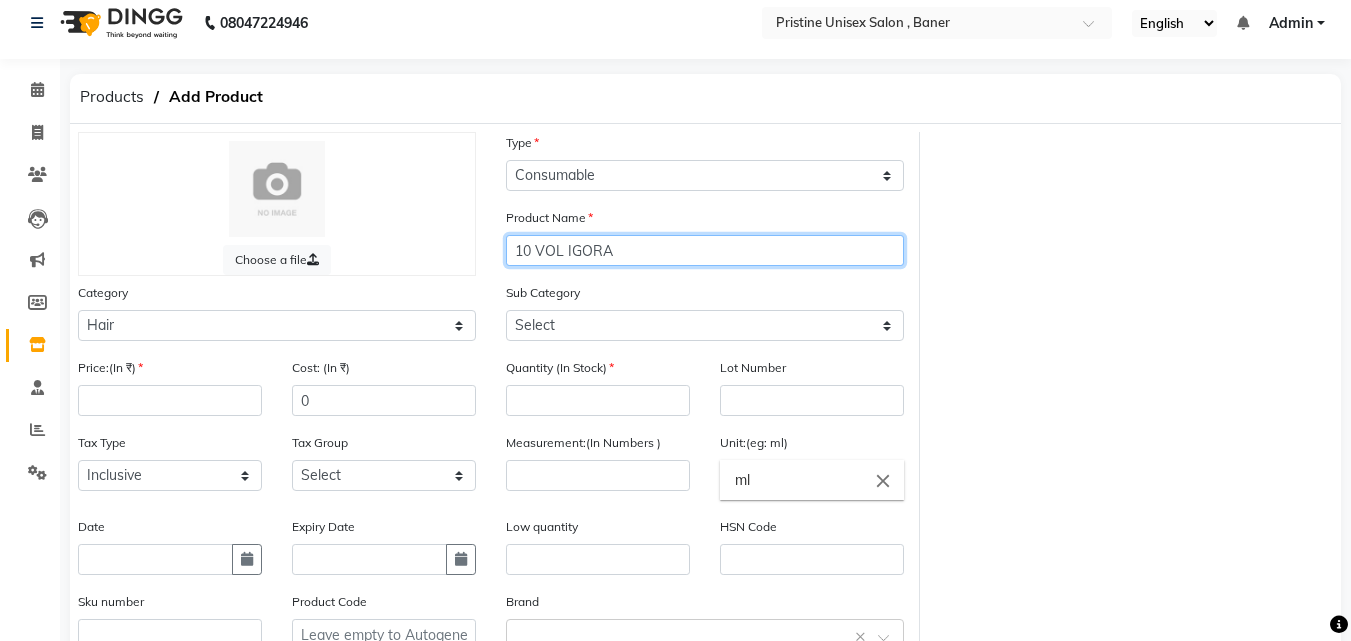 type on "10 VOL IGORA" 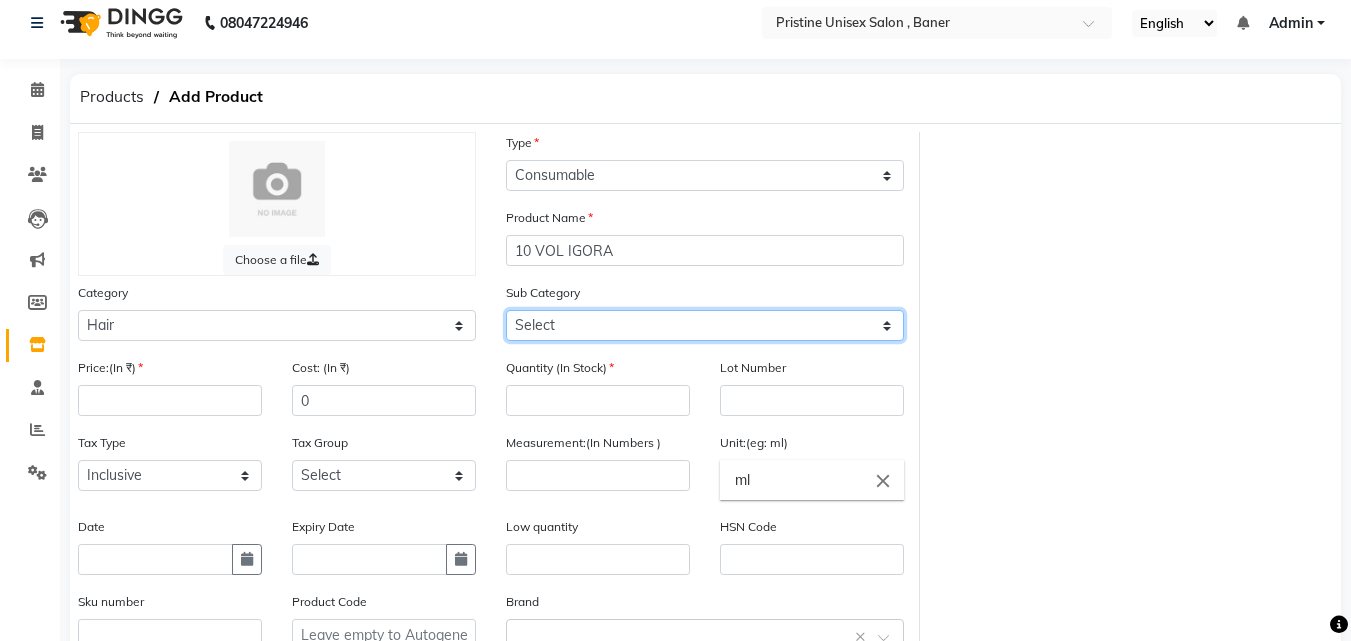 click on "Select Shampoo Conditioner Cream Mask Oil Serum Color Appliances Treatment Styling Kit & Combo Other" 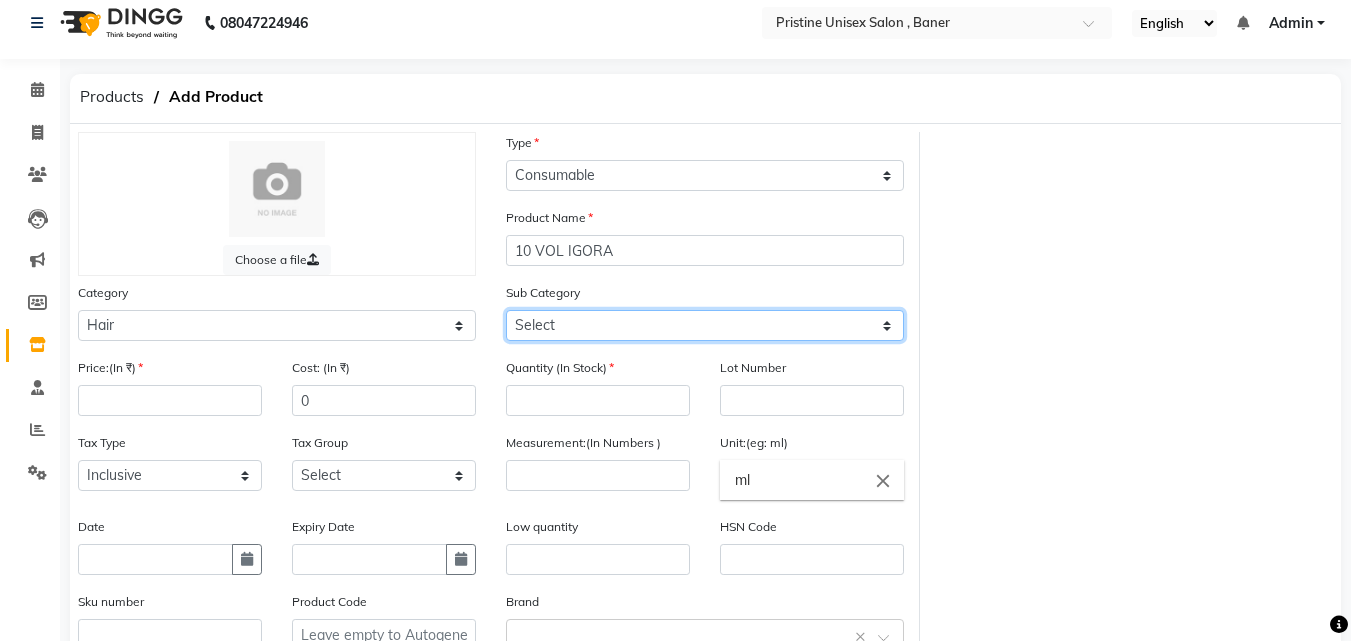 select on "1100101112" 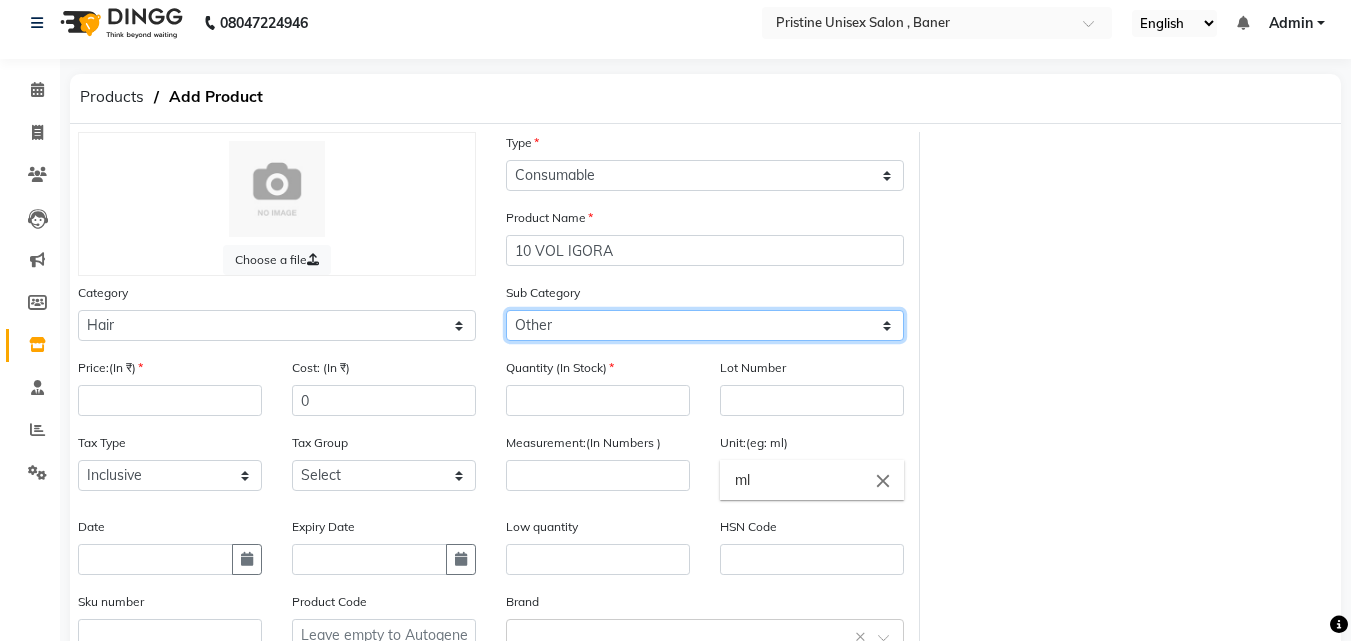 click on "Select Shampoo Conditioner Cream Mask Oil Serum Color Appliances Treatment Styling Kit & Combo Other" 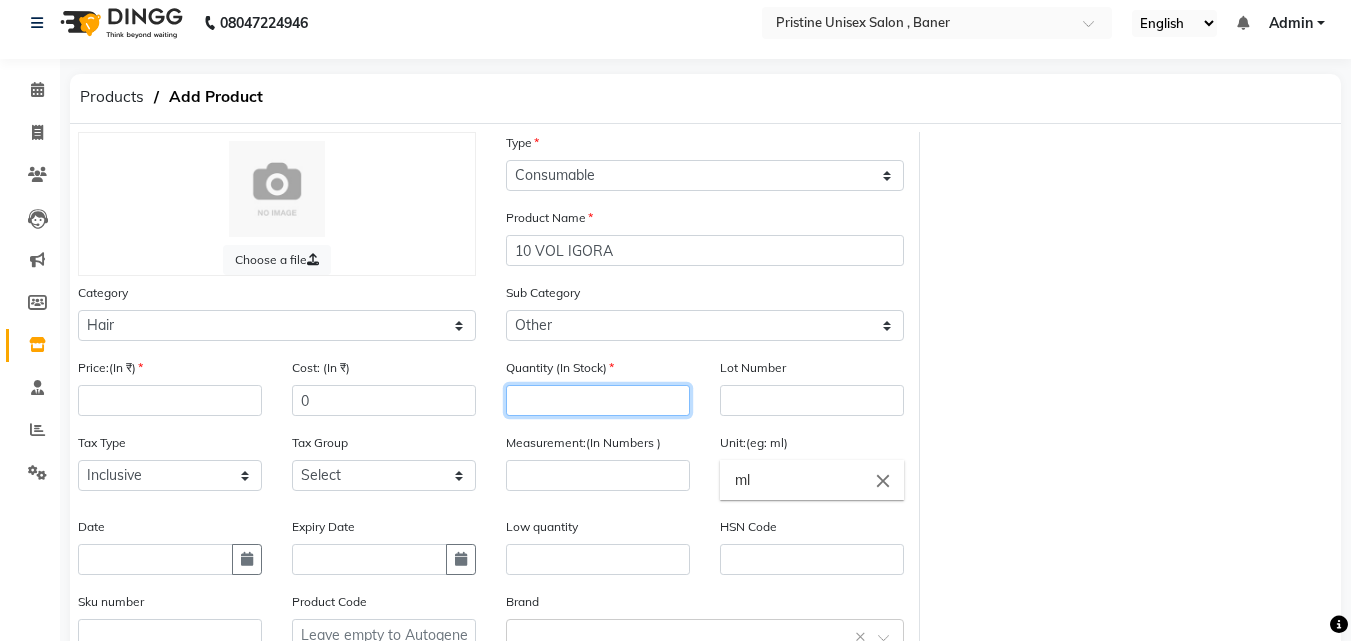 click 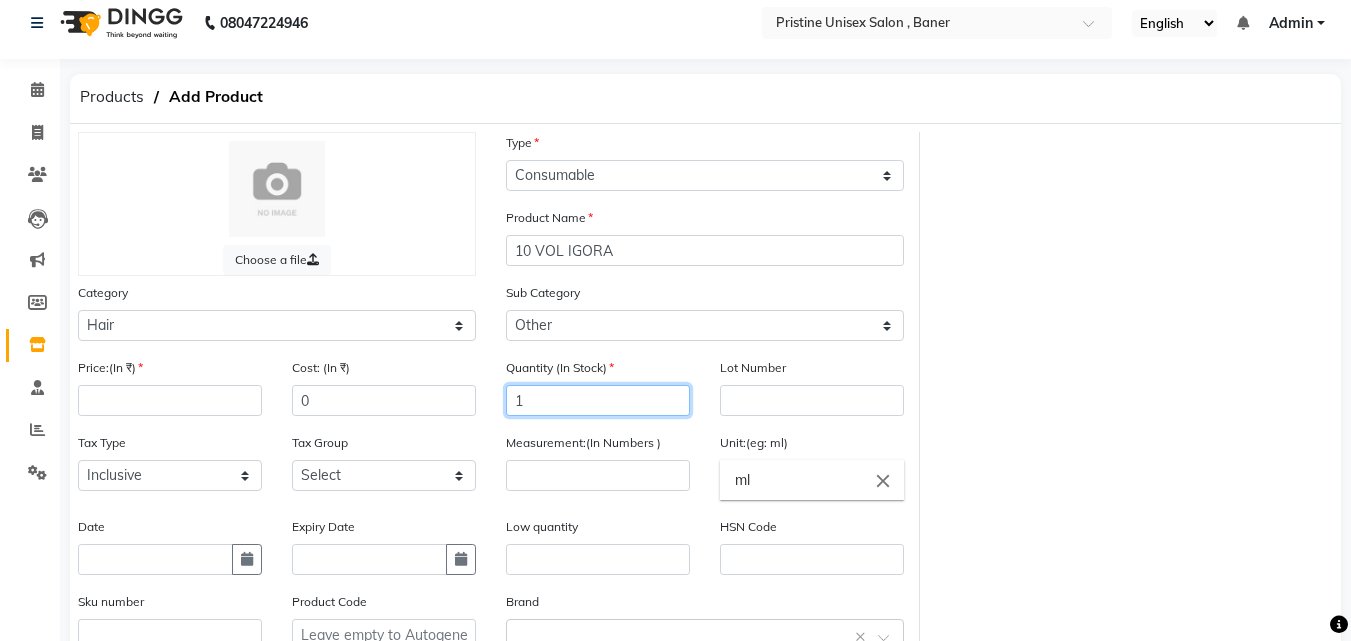 type on "1" 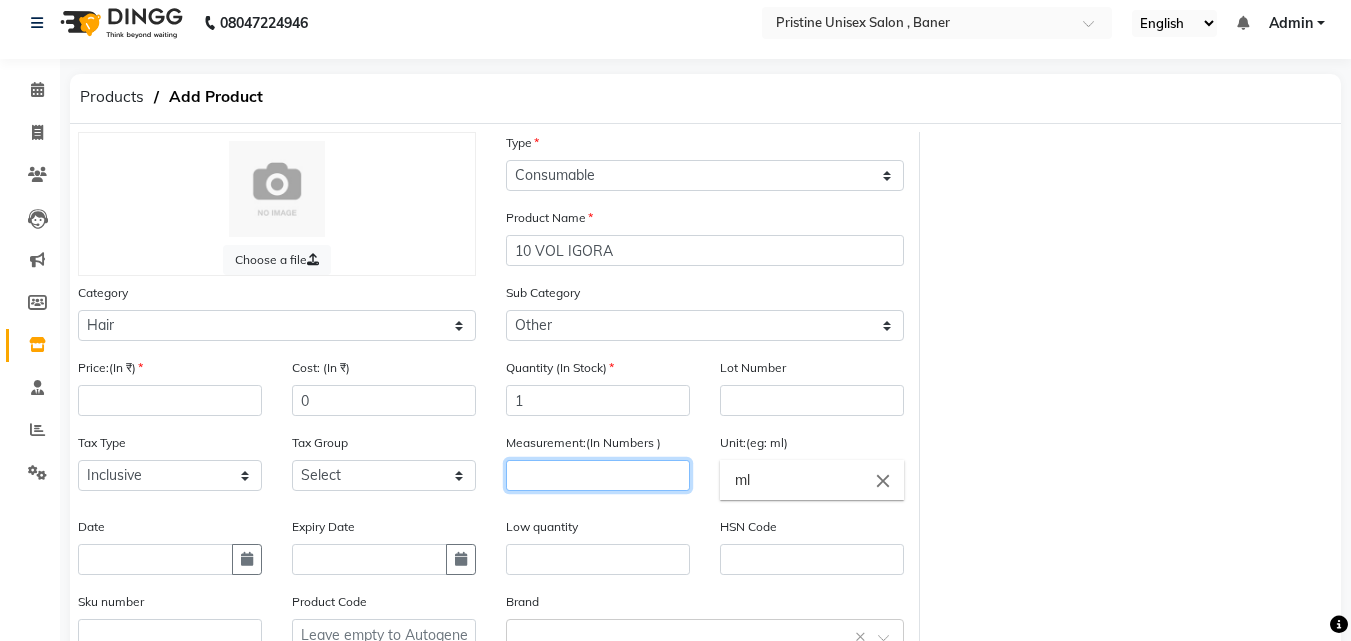 click 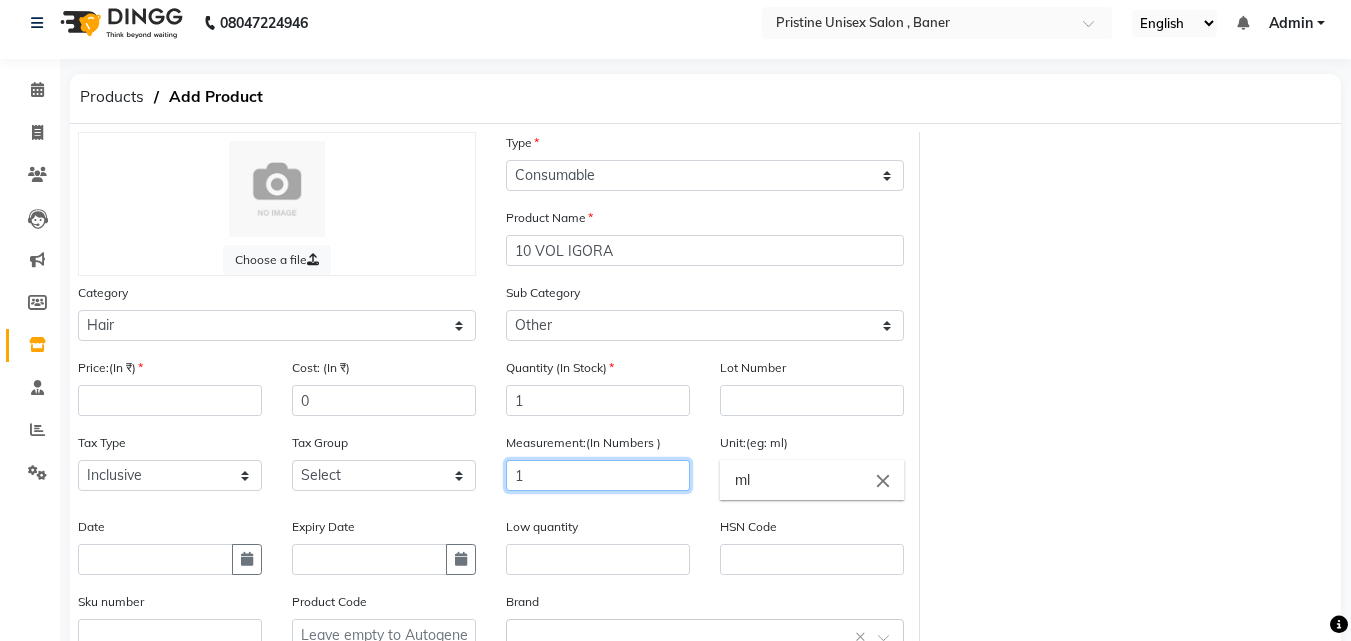 type on "1" 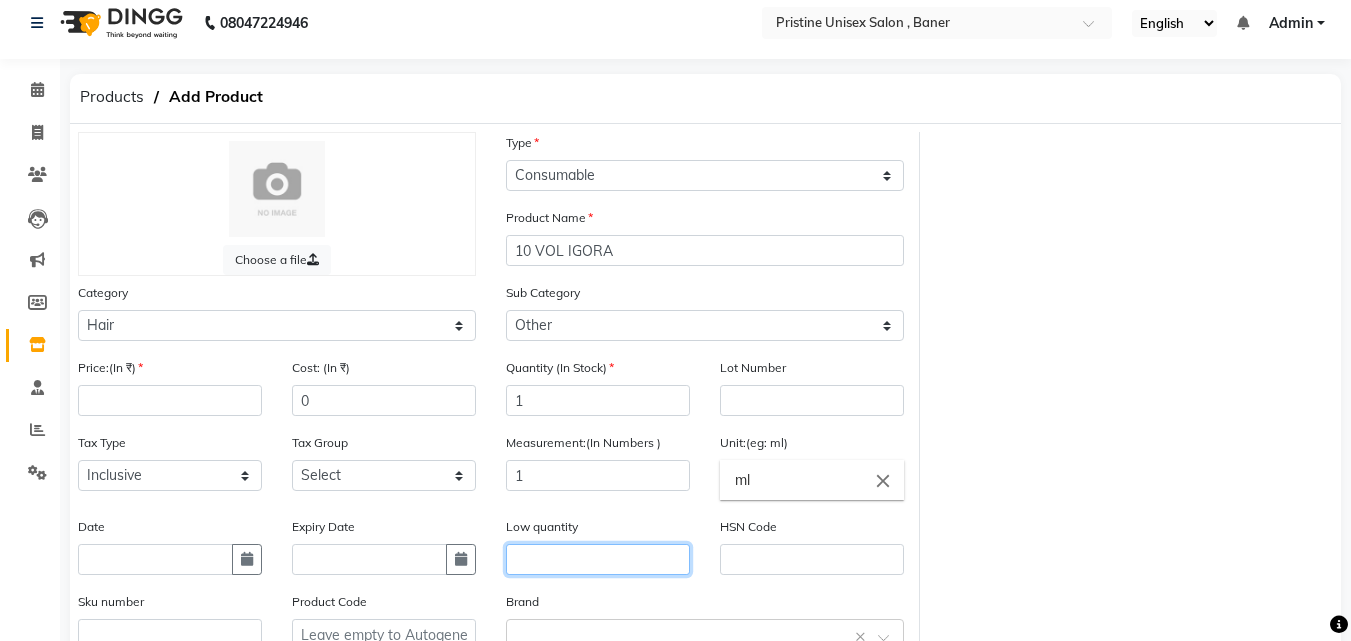 click 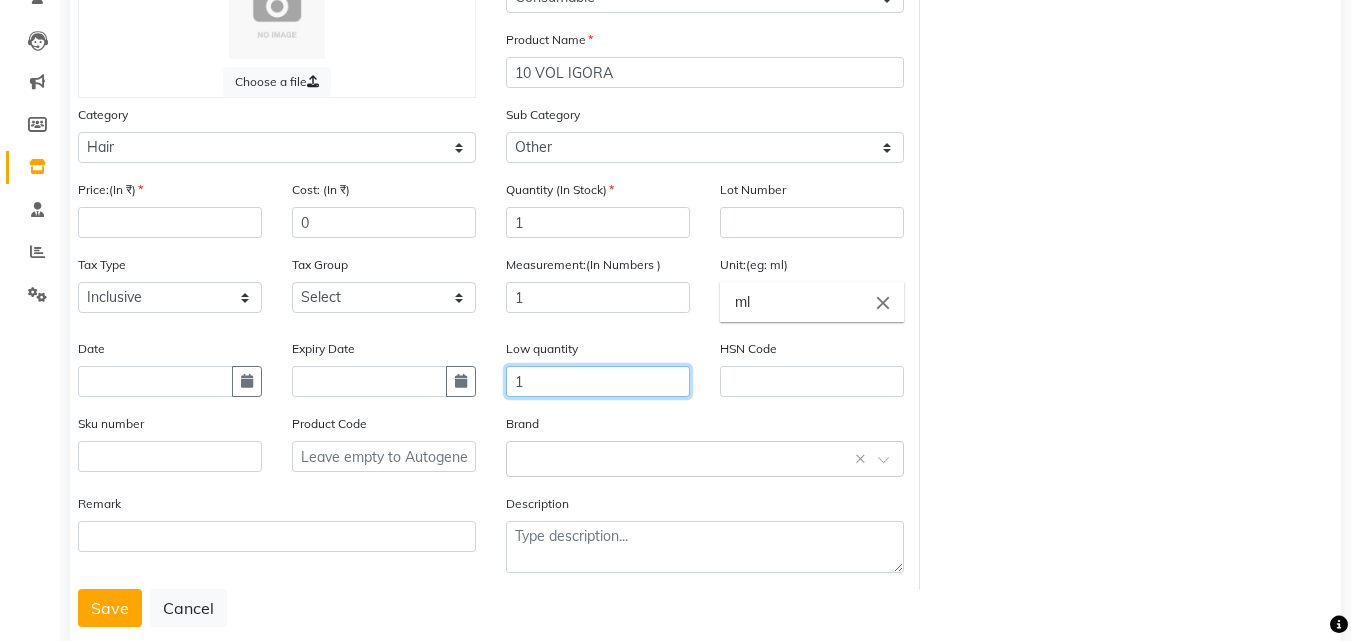scroll, scrollTop: 213, scrollLeft: 0, axis: vertical 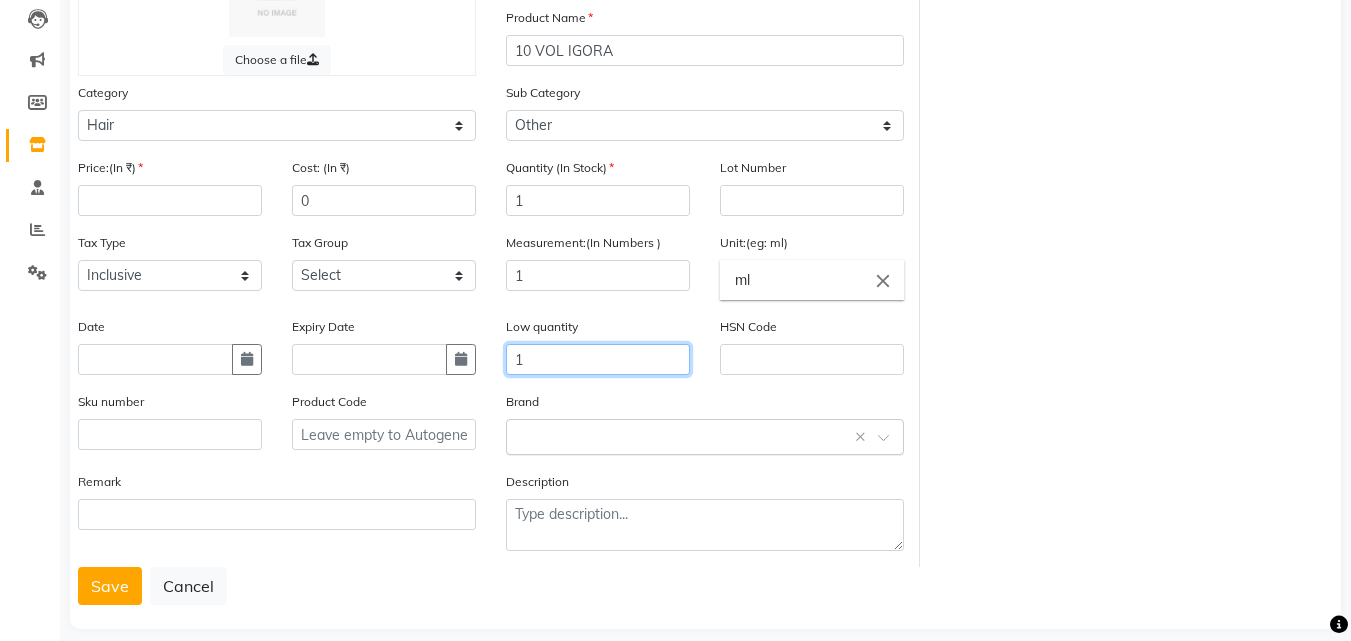 type on "1" 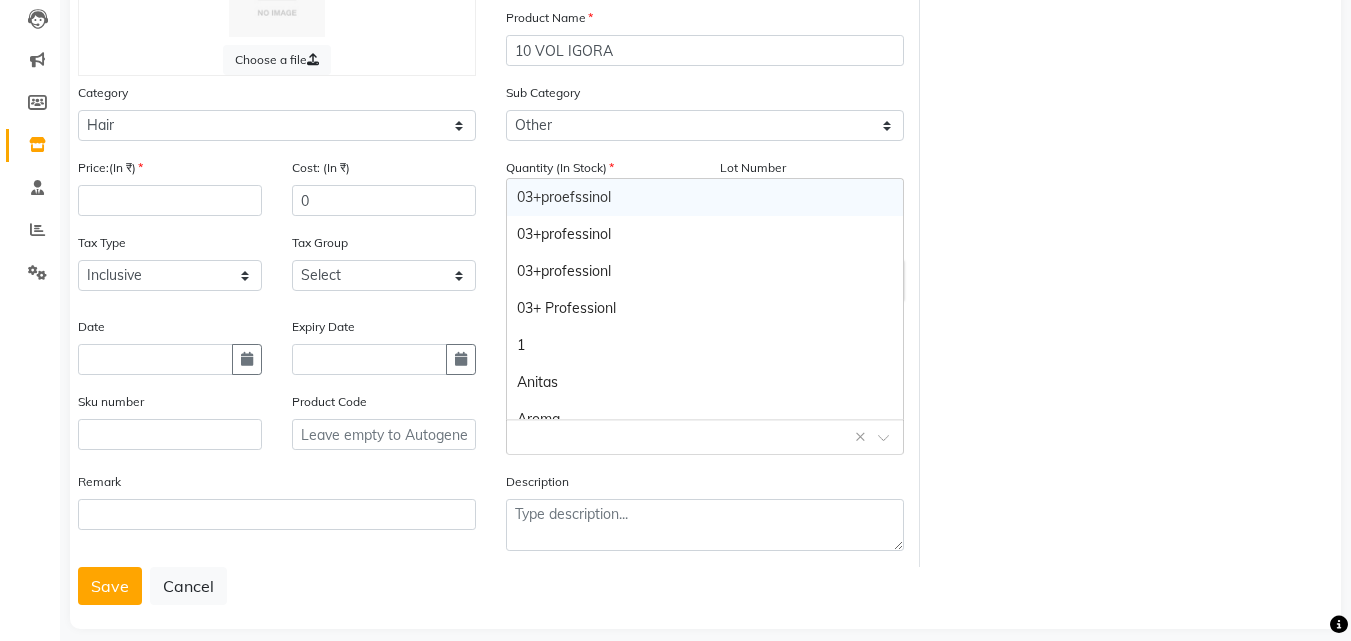 click 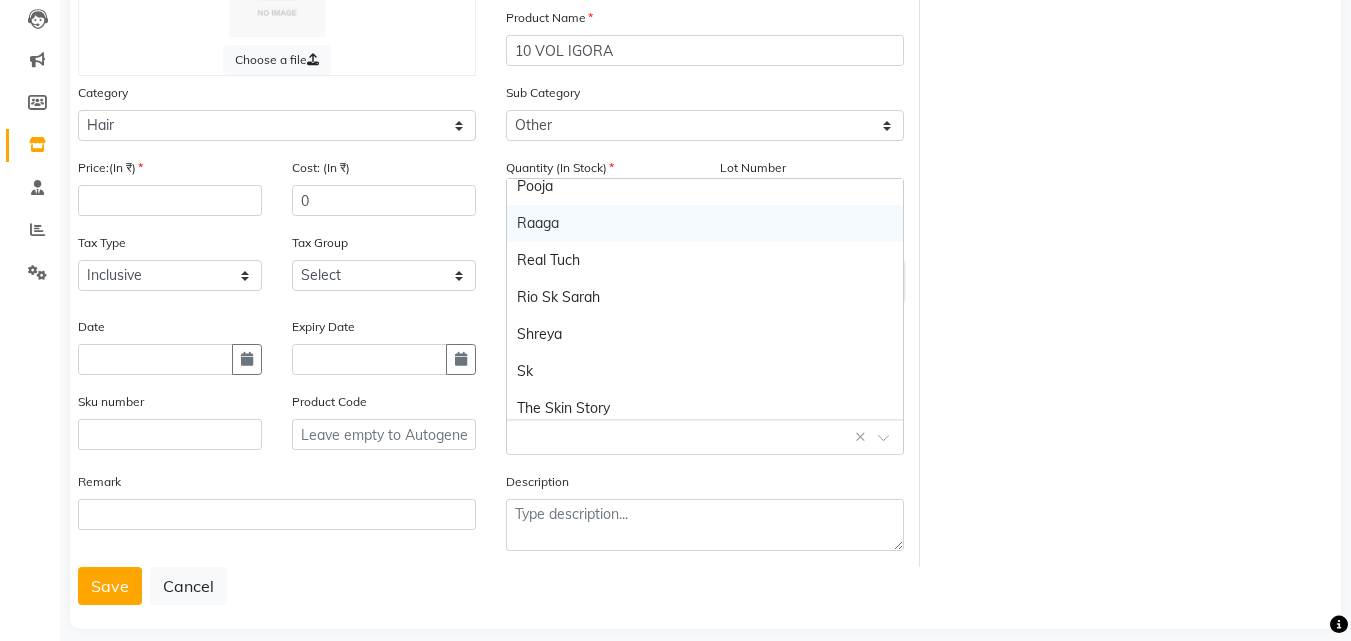 scroll, scrollTop: 833, scrollLeft: 0, axis: vertical 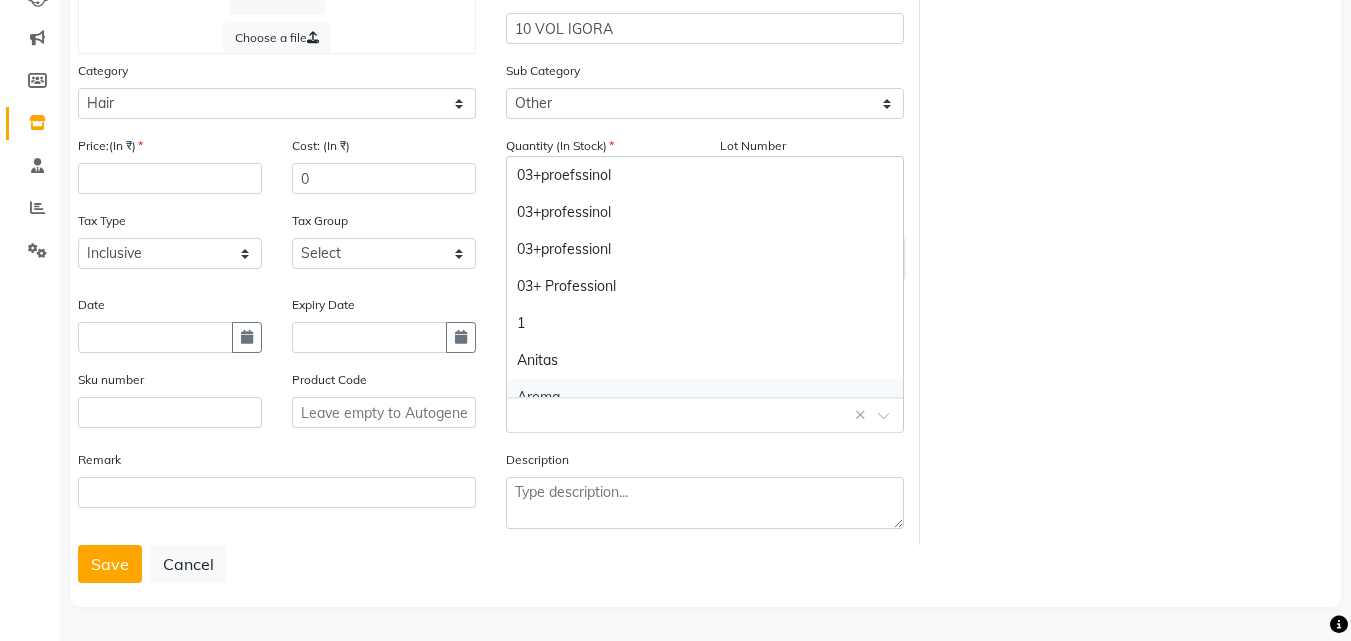 click 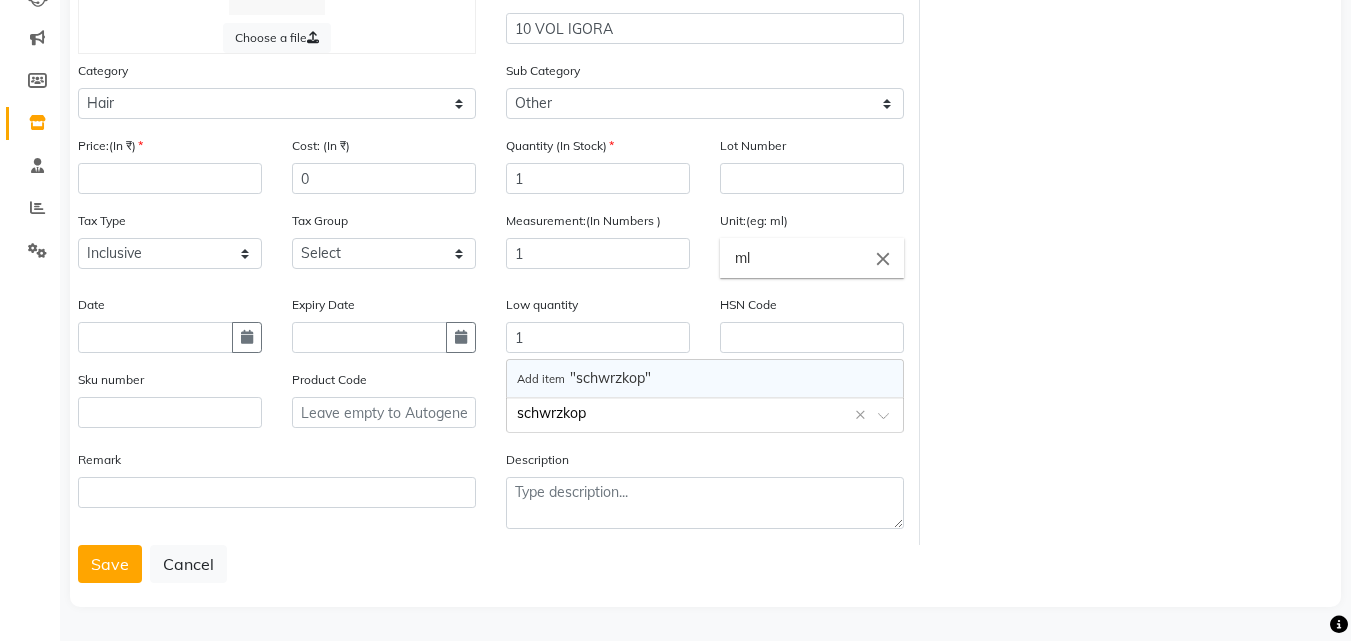 type on "schwrzkopf" 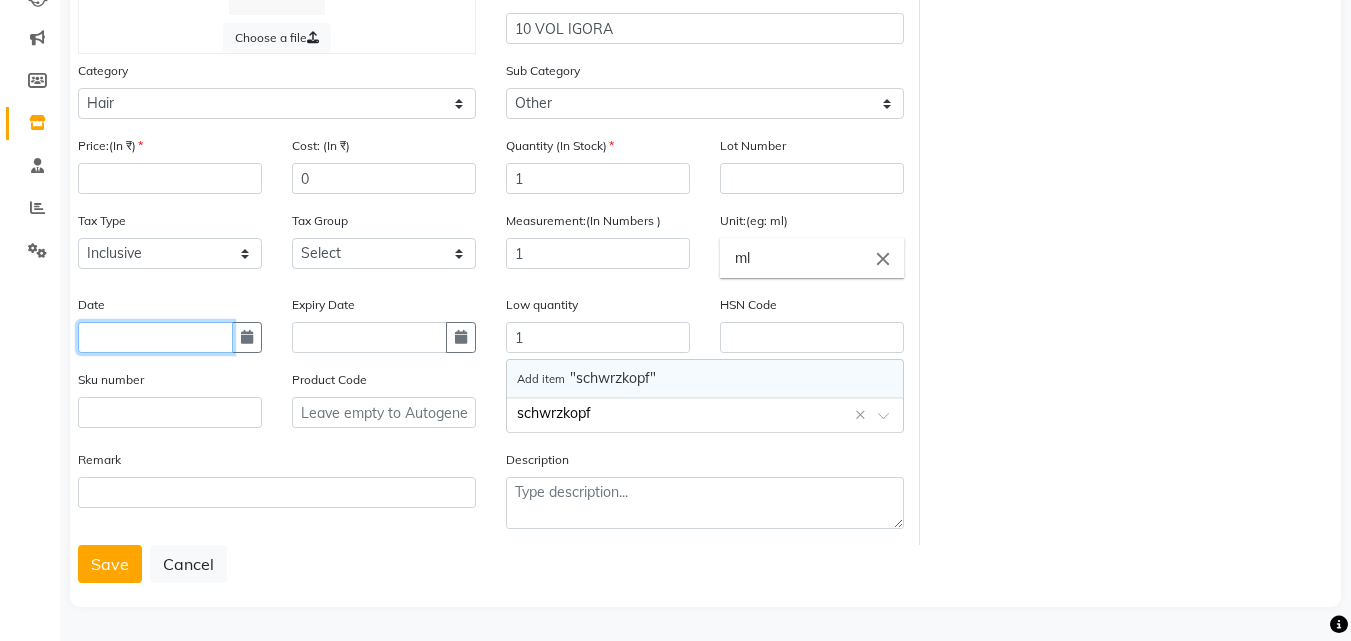 type 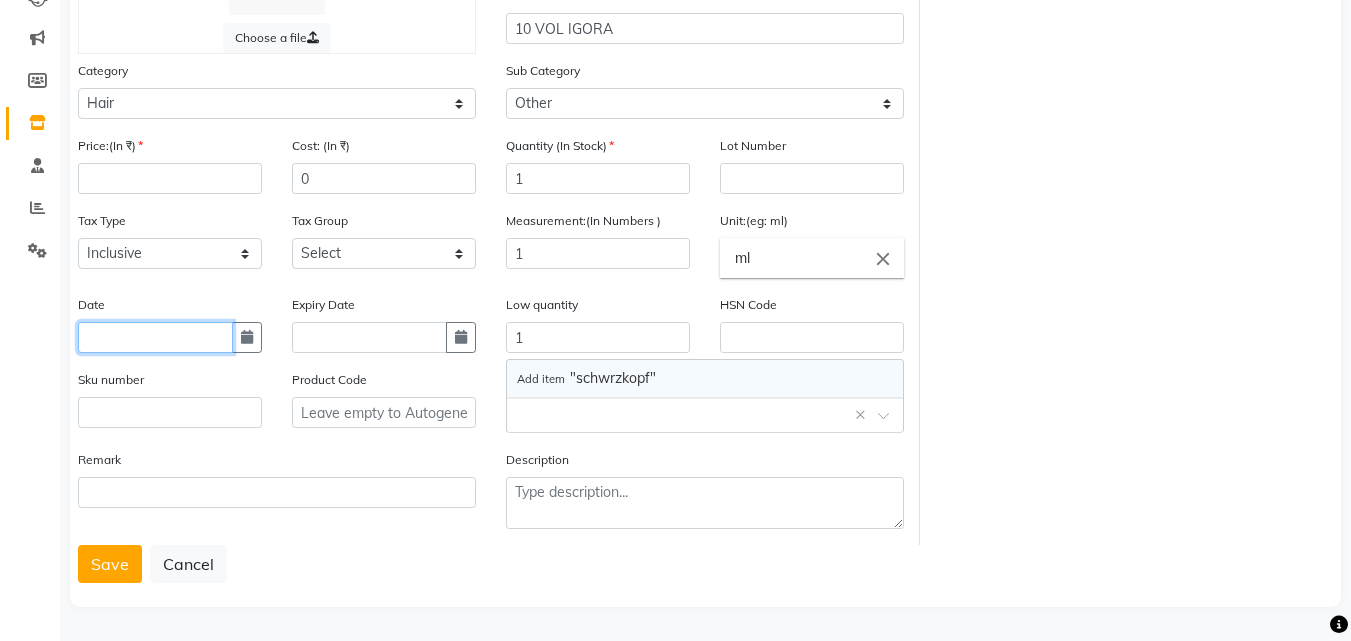 click 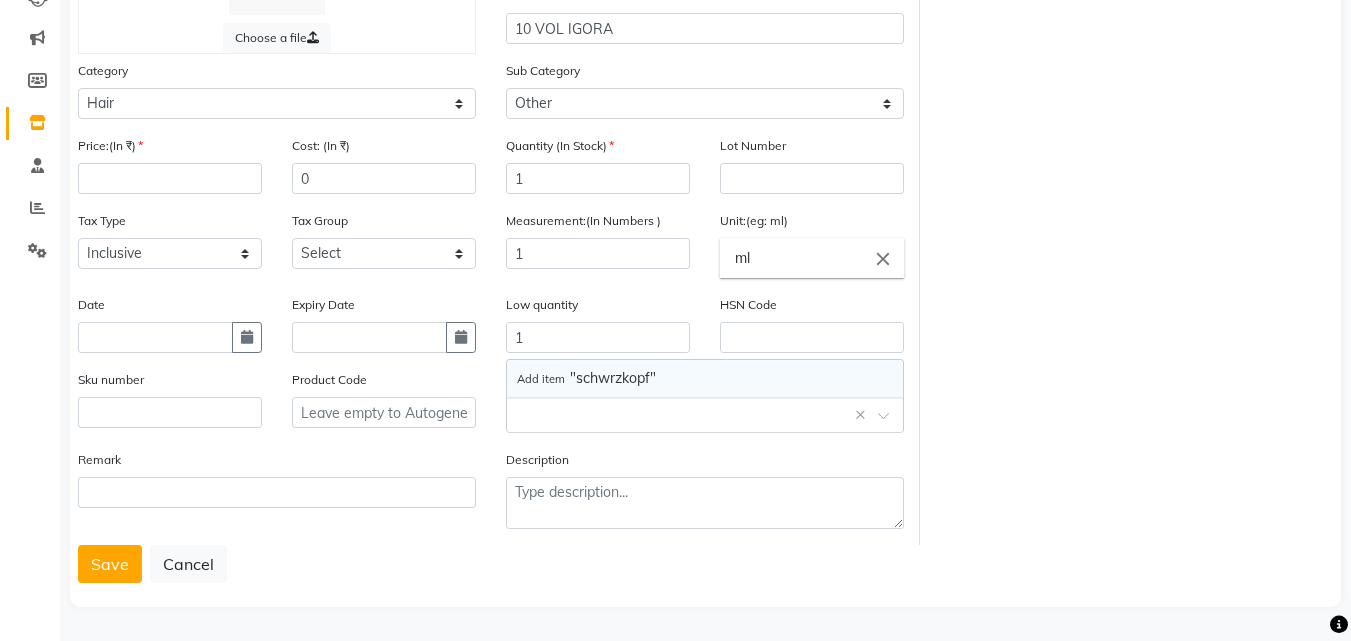 select on "8" 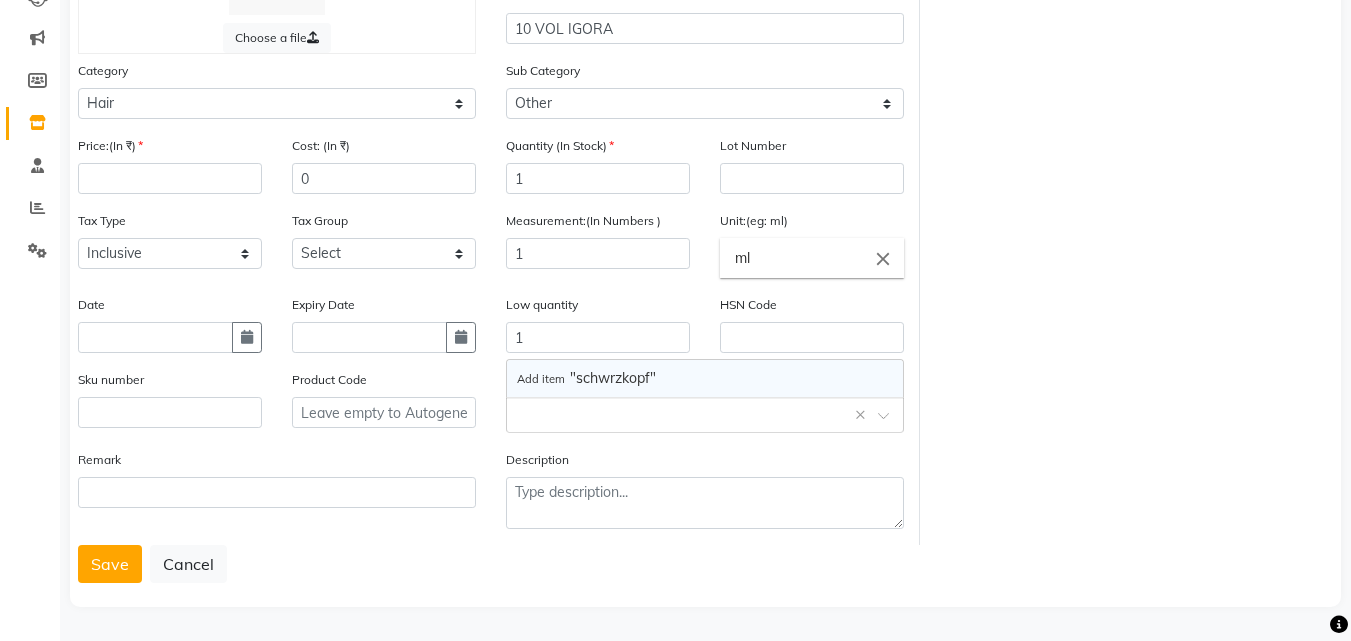 select on "2025" 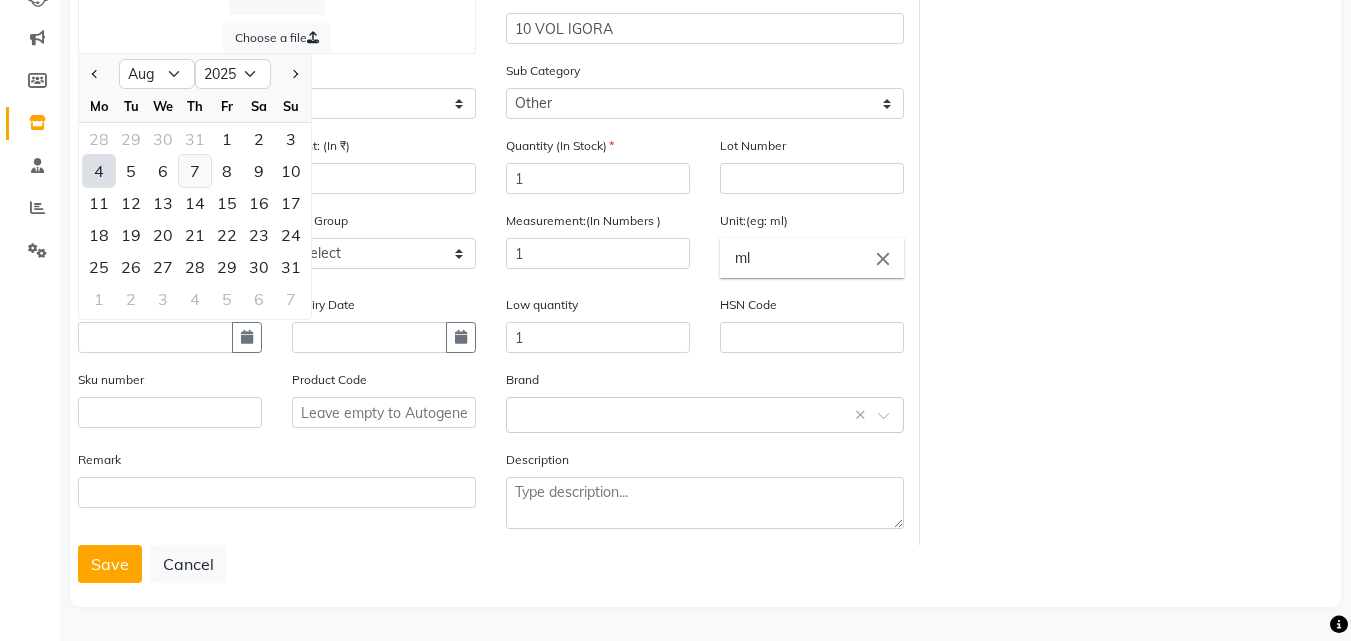 click on "7" 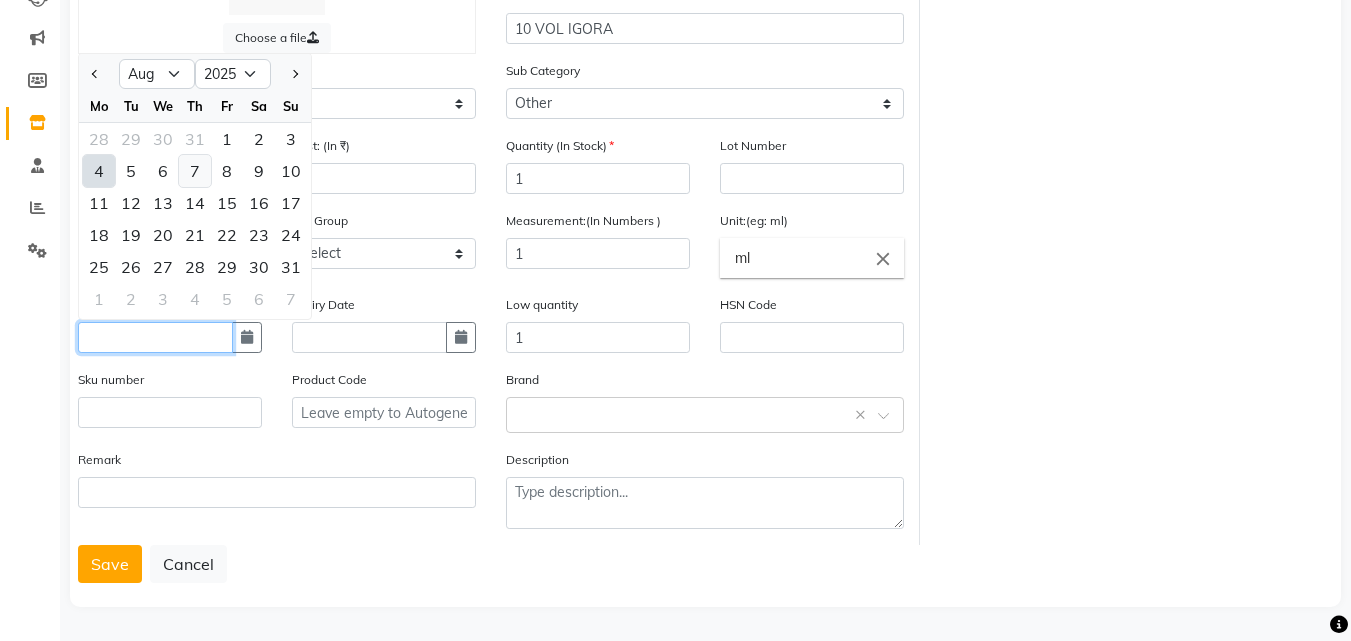 type on "07-08-2025" 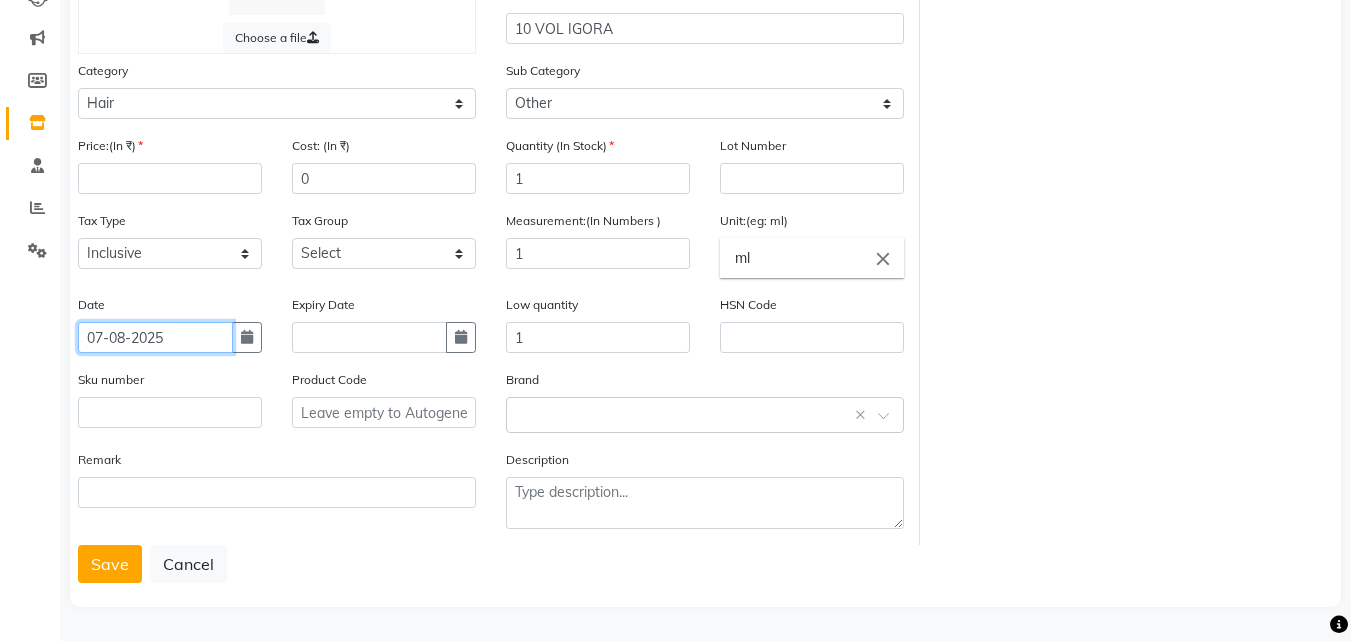 click on "07-08-2025" 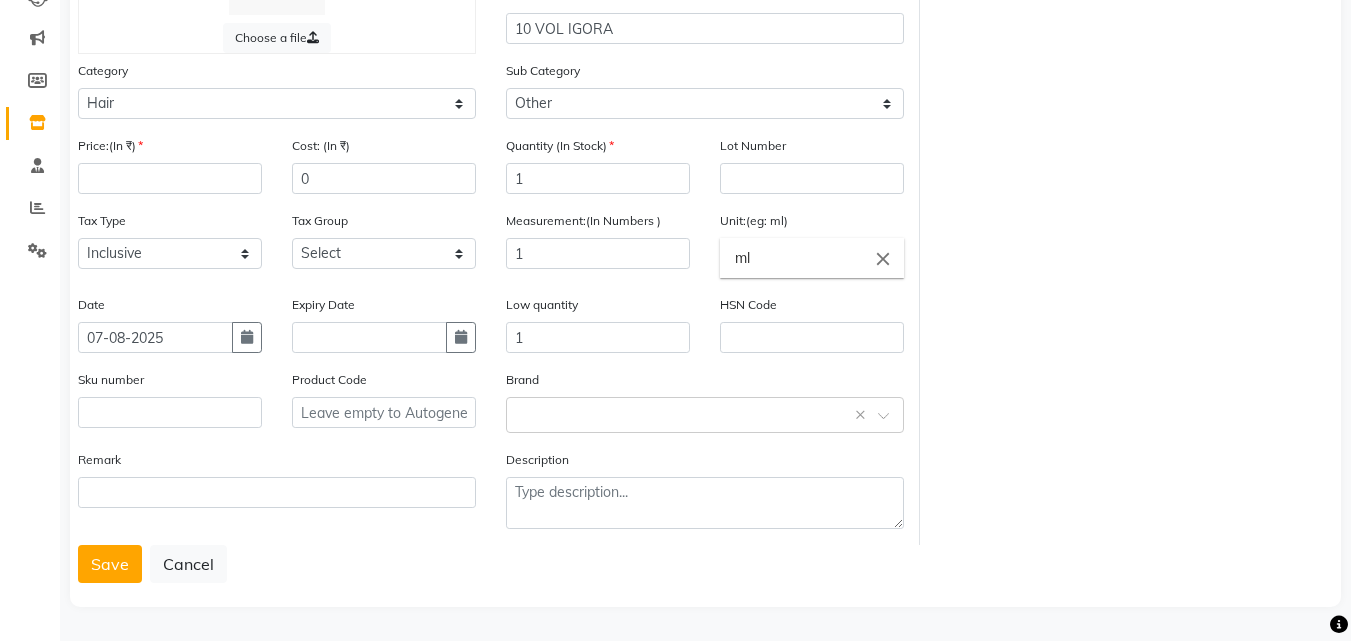 select on "8" 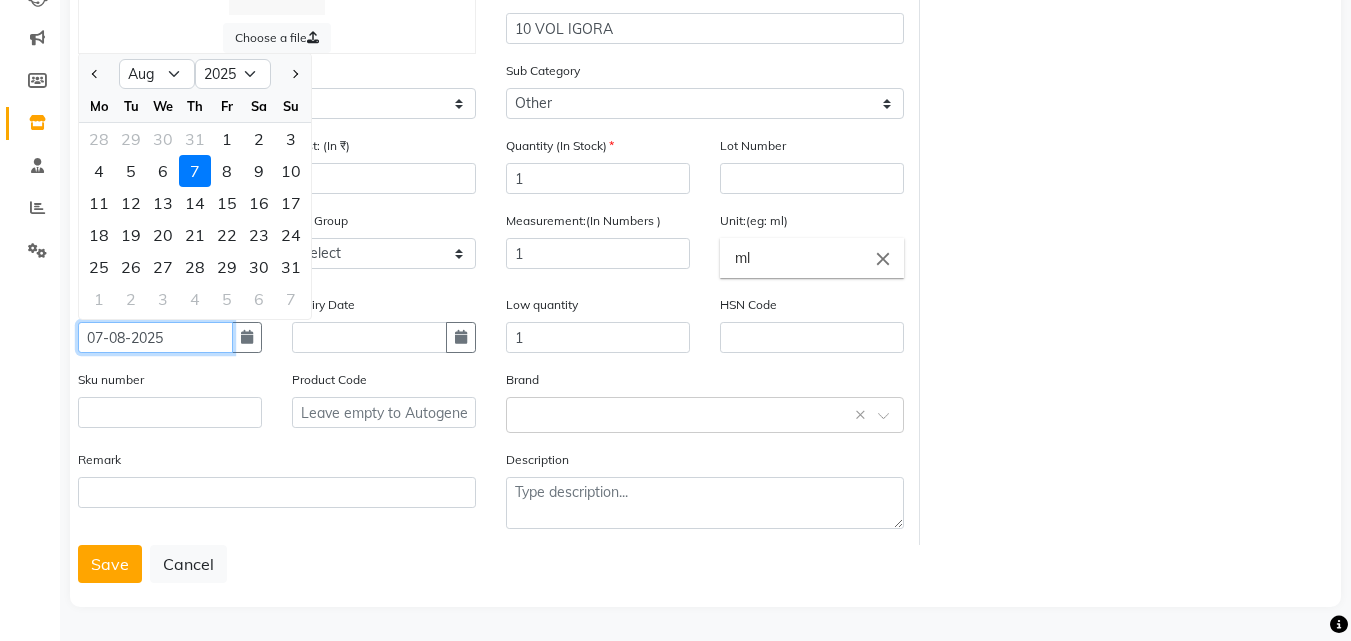 click on "07-08-2025" 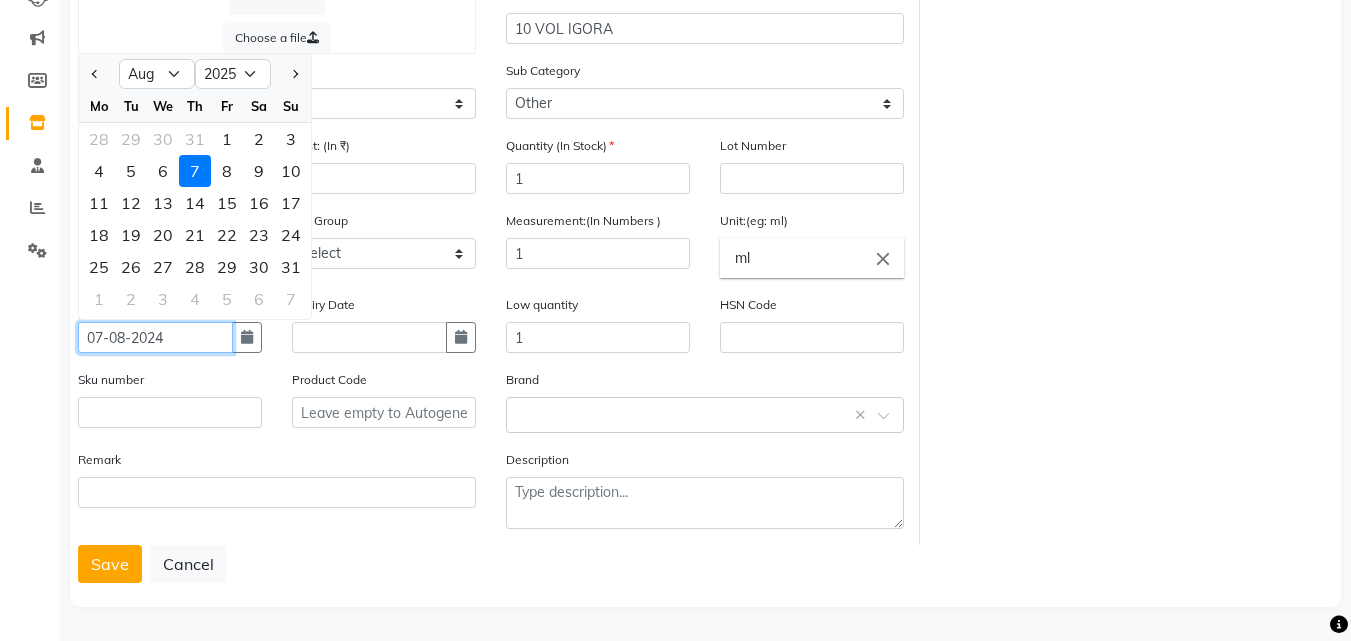 type on "07-08-2024" 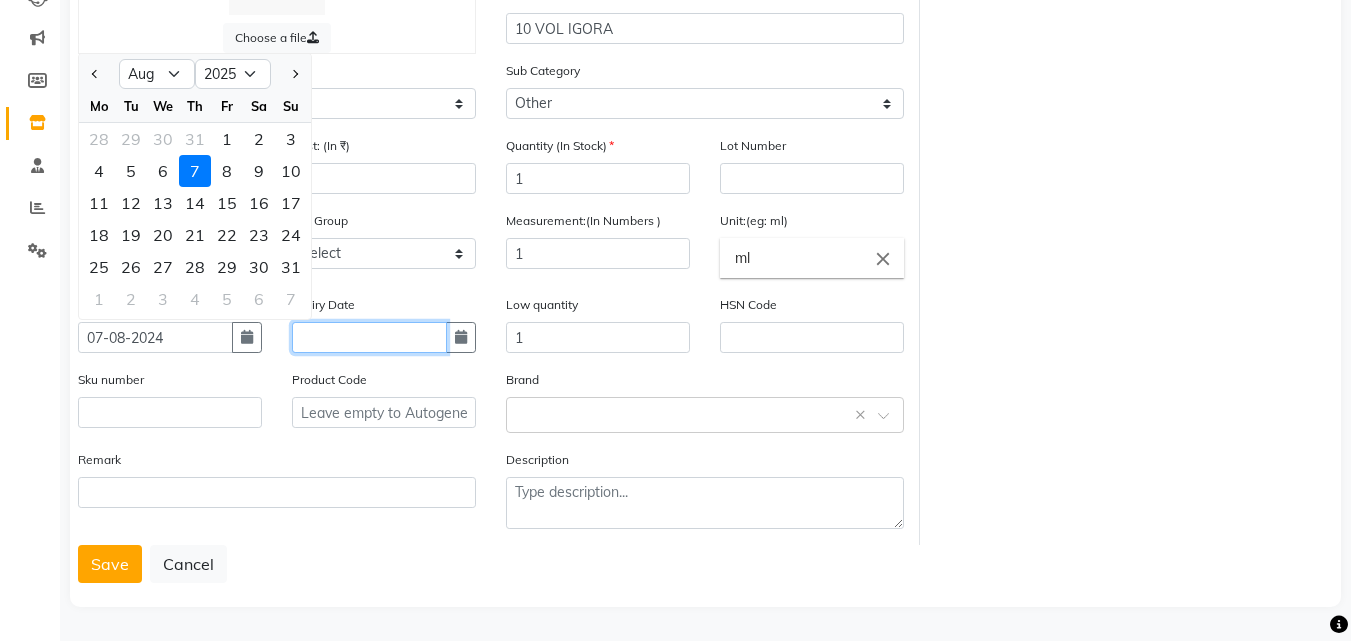 click 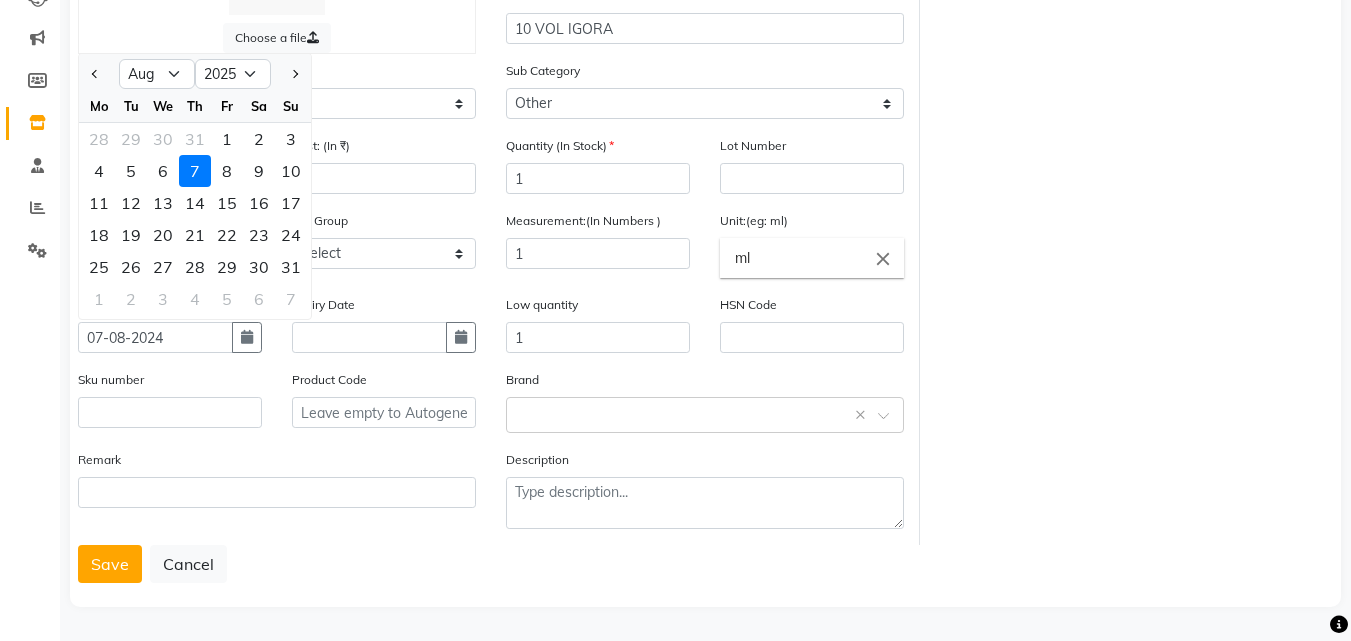select on "8" 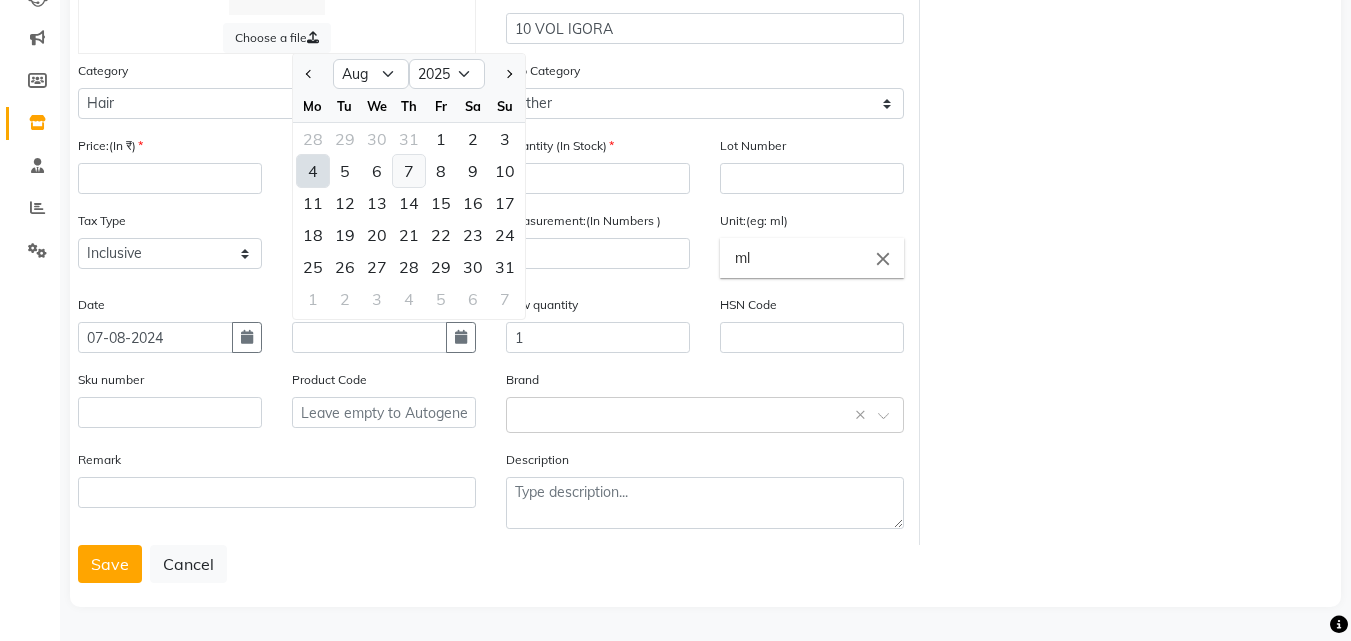 click on "7" 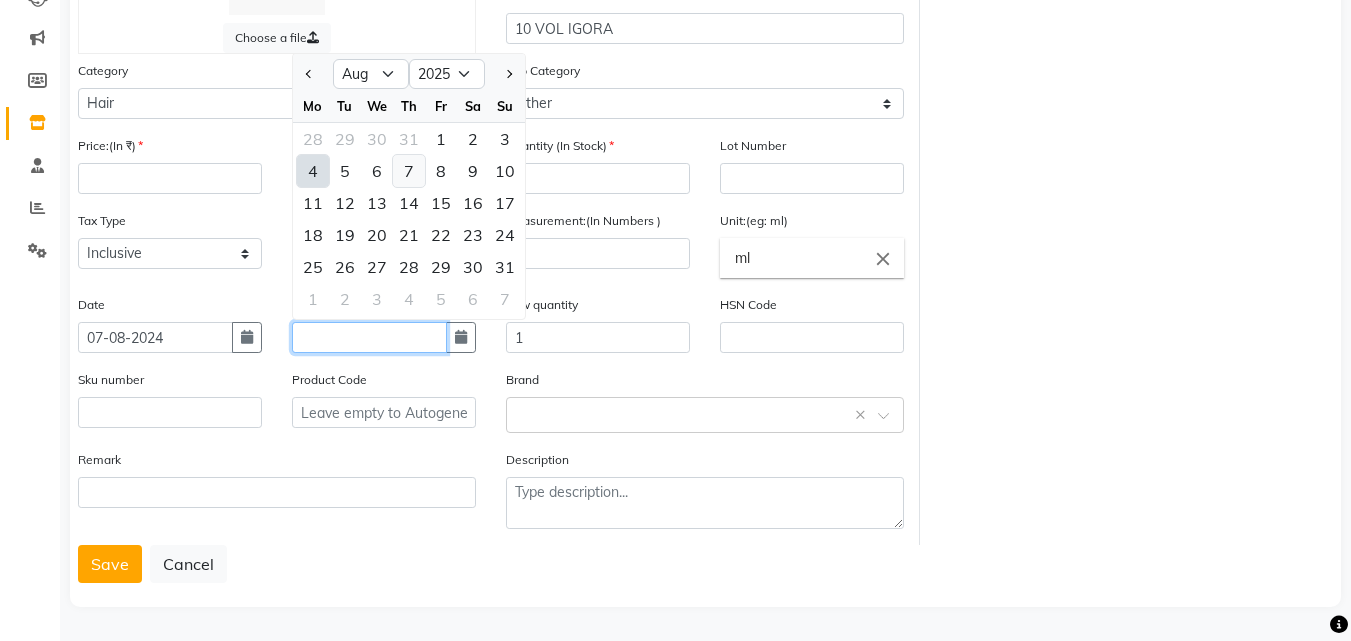type on "07-08-2025" 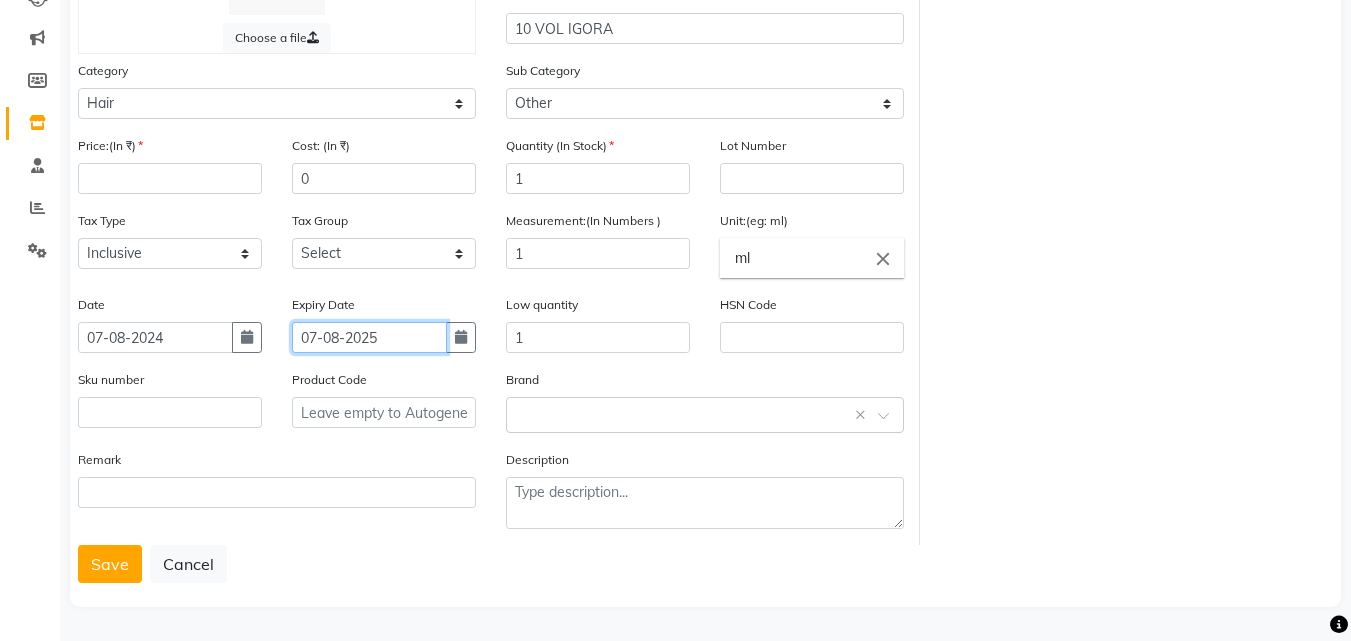 click on "07-08-2025" 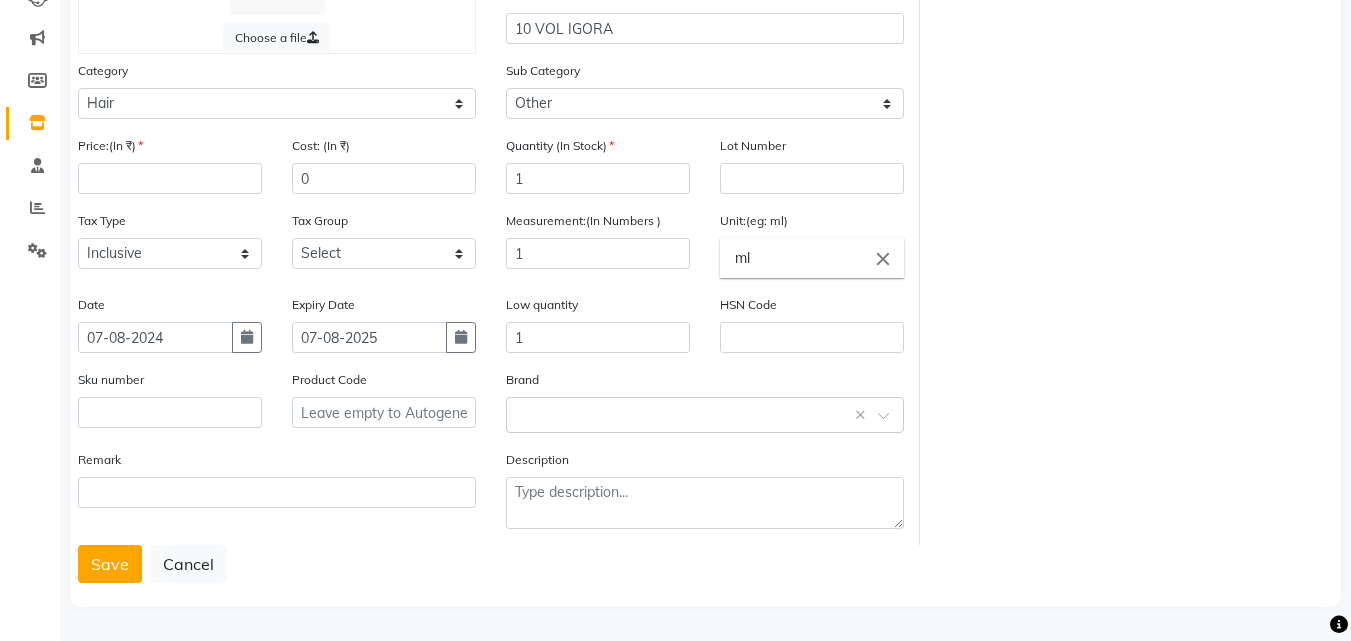 select on "8" 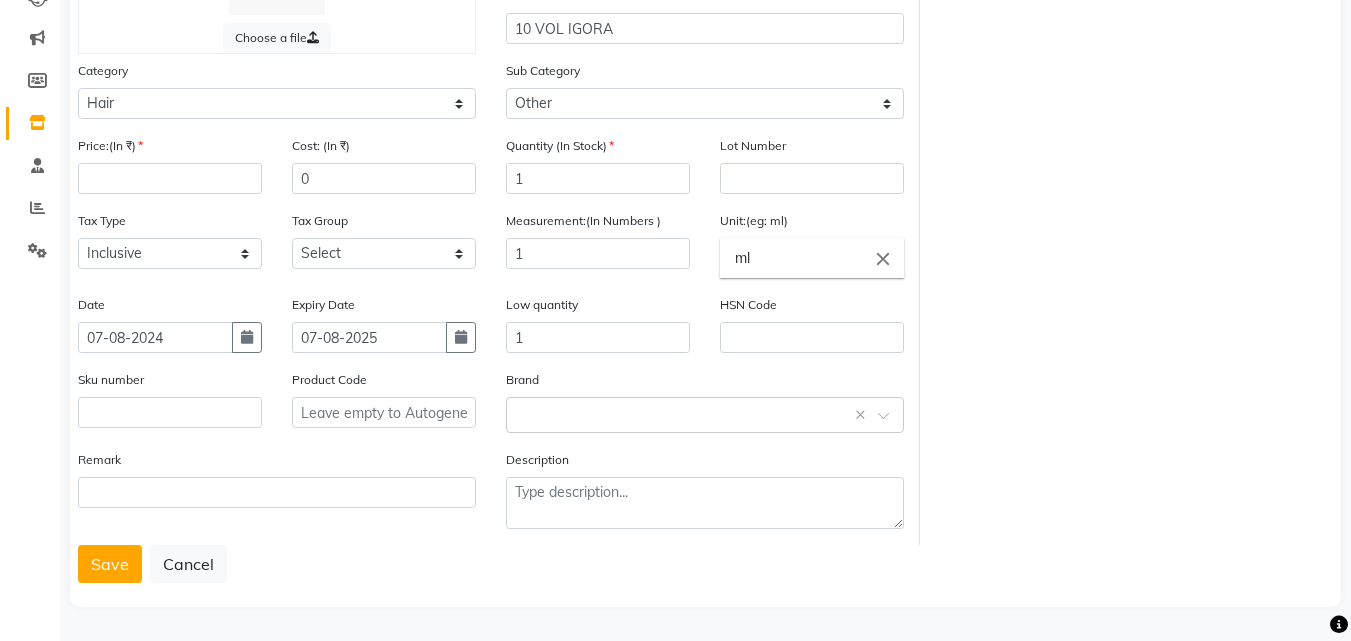 select on "2025" 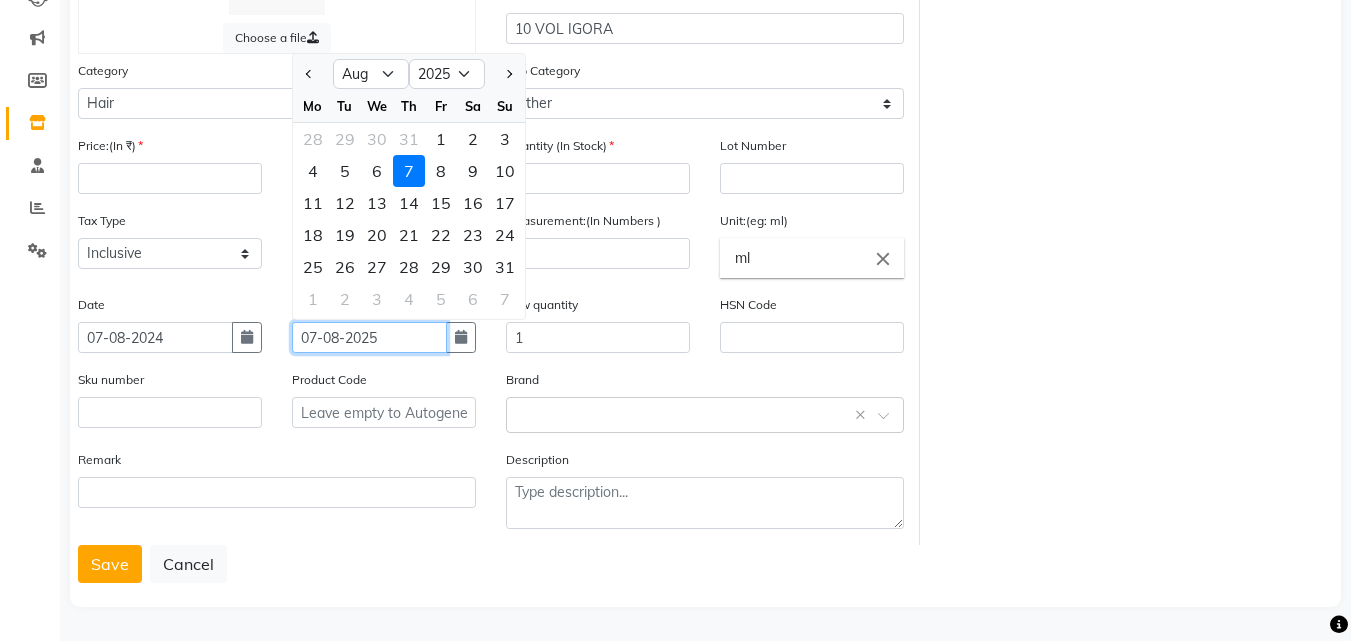 click on "07-08-2025" 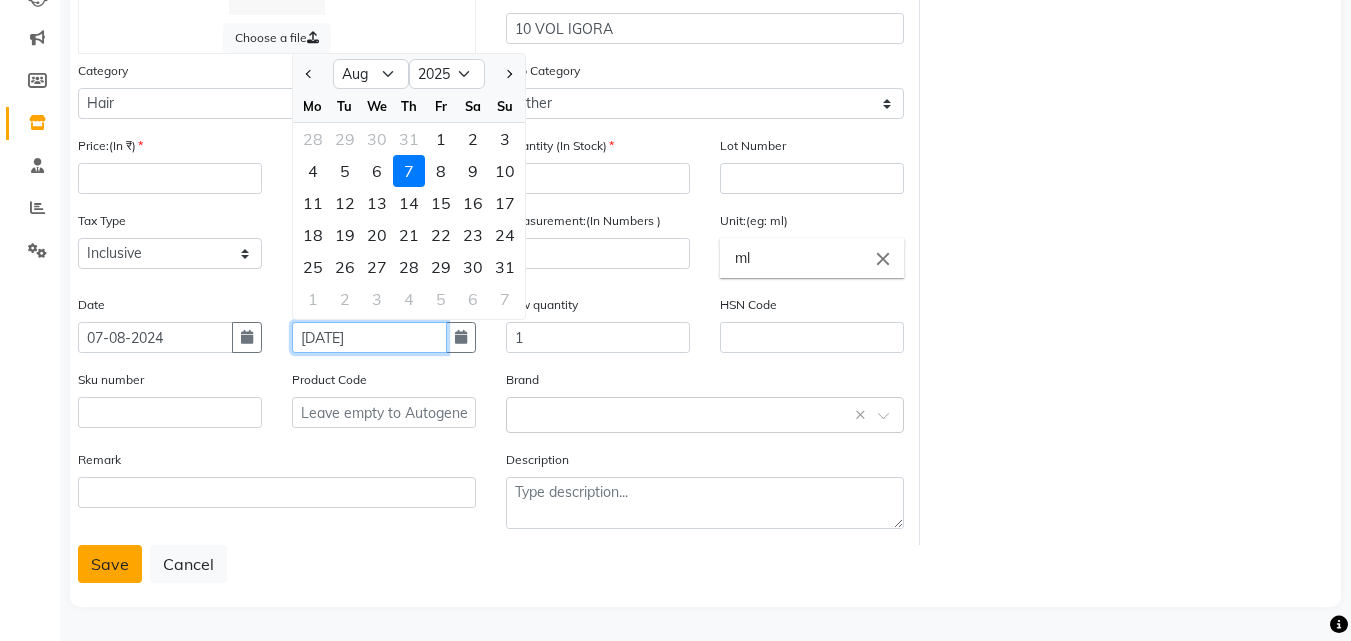 type on "[DATE]" 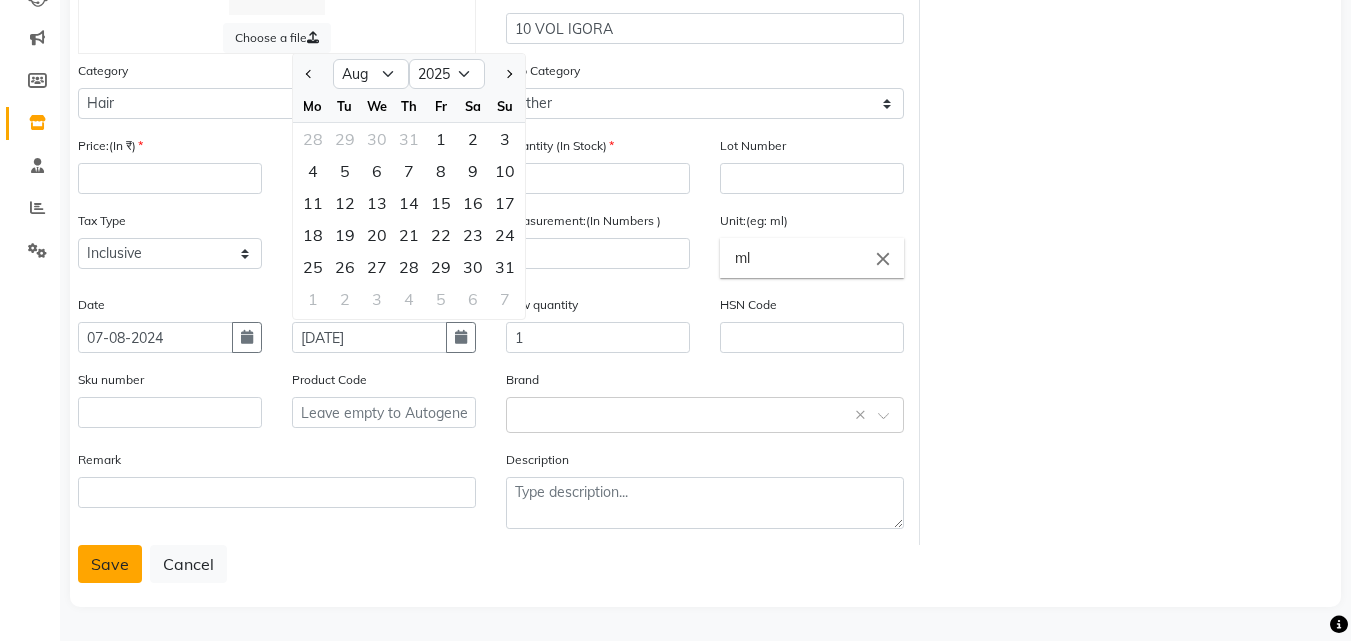 click on "Save" 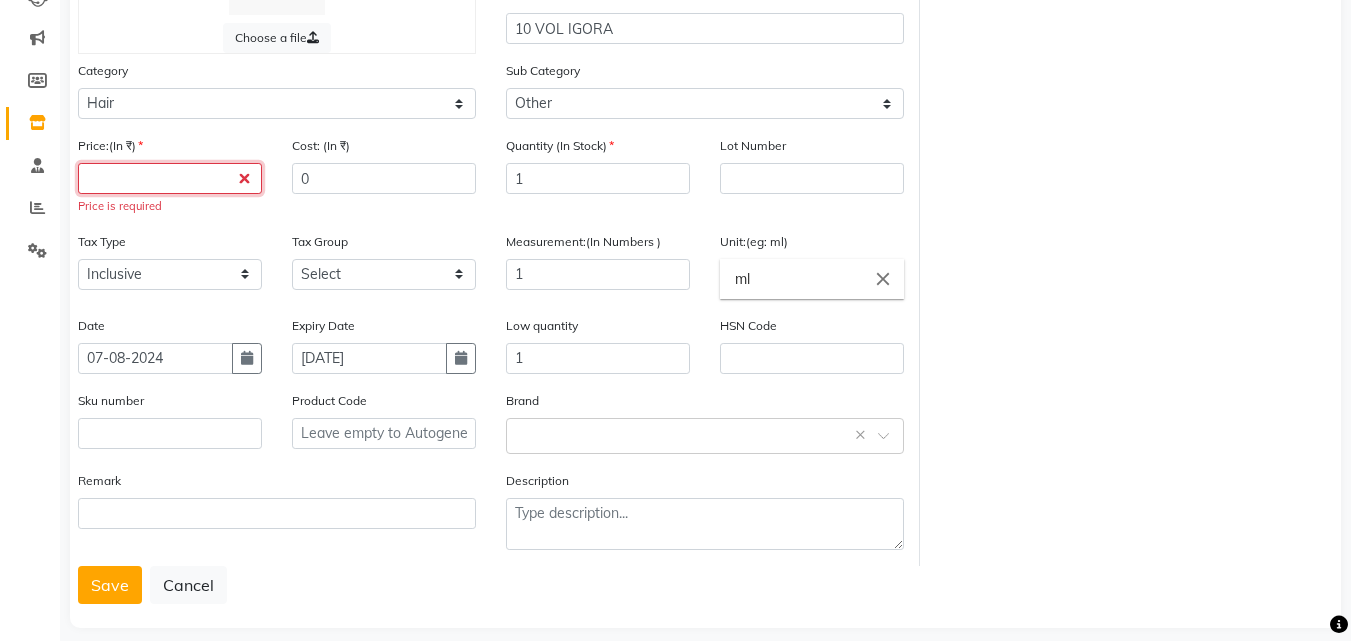 click 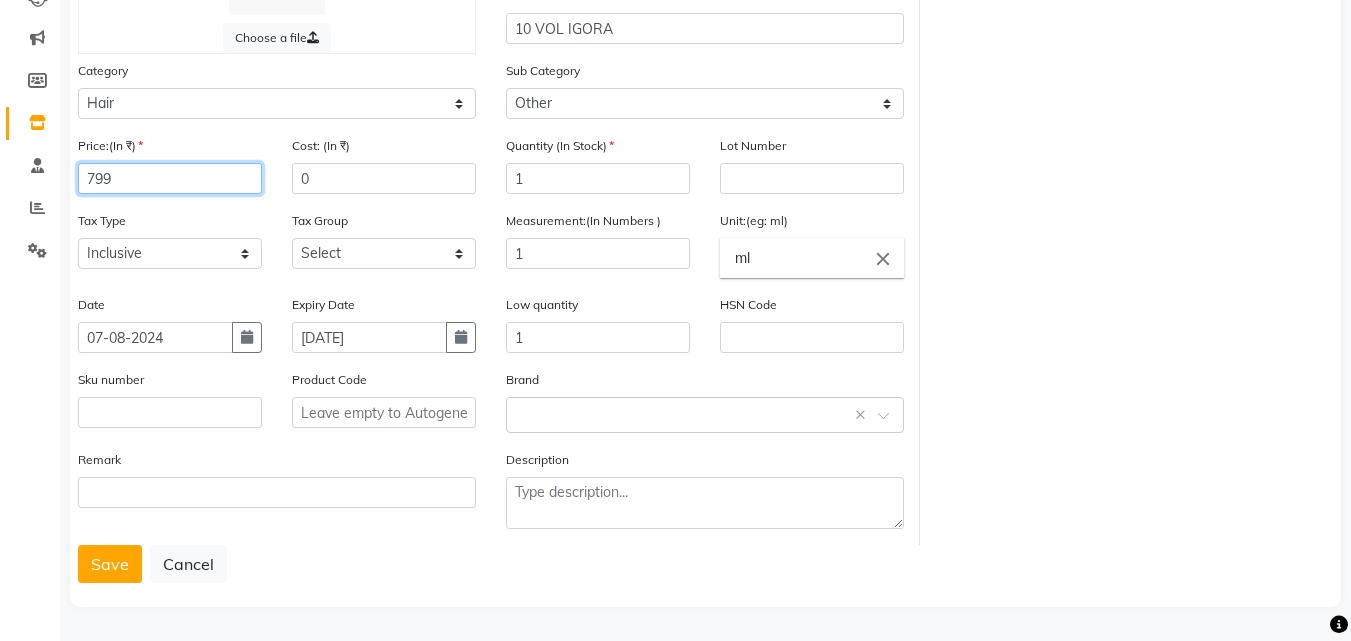 type on "799" 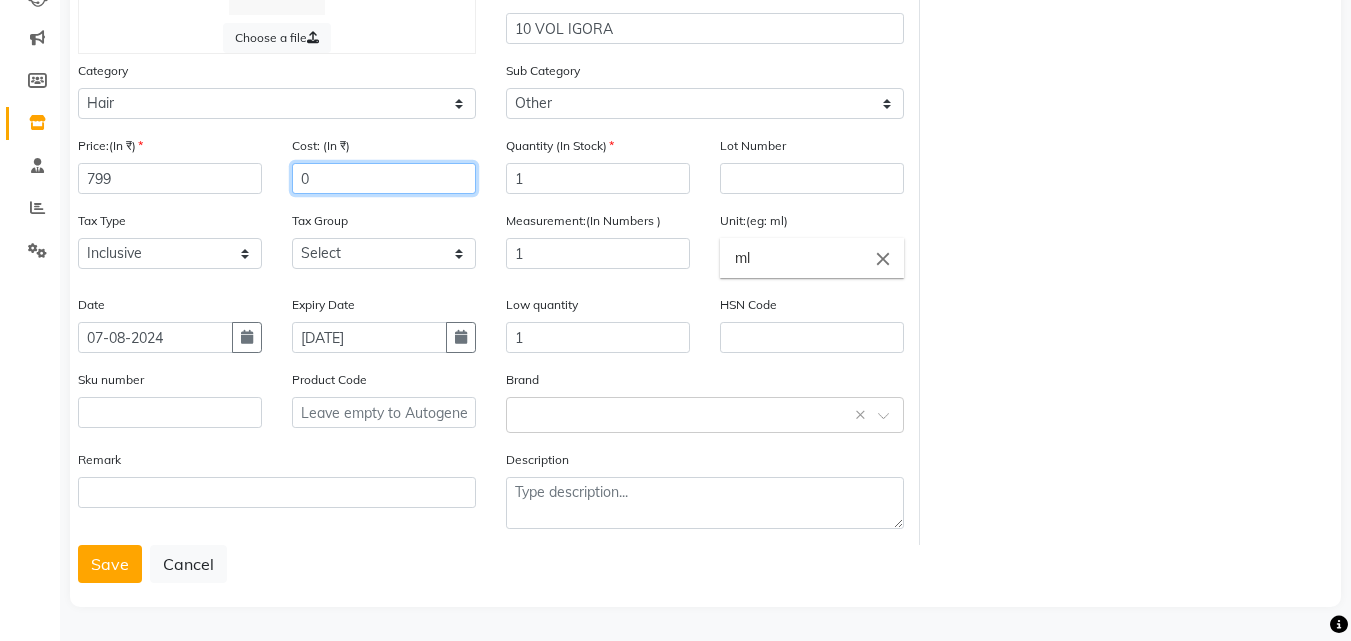 click on "0" 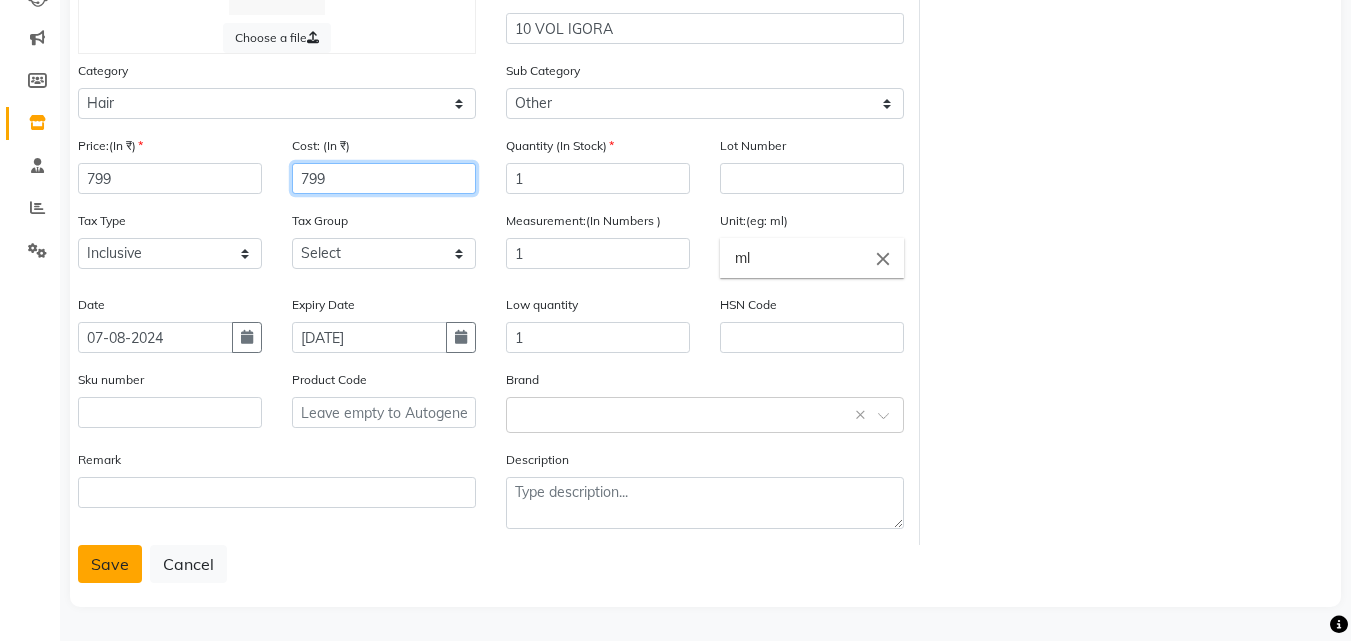 type on "799" 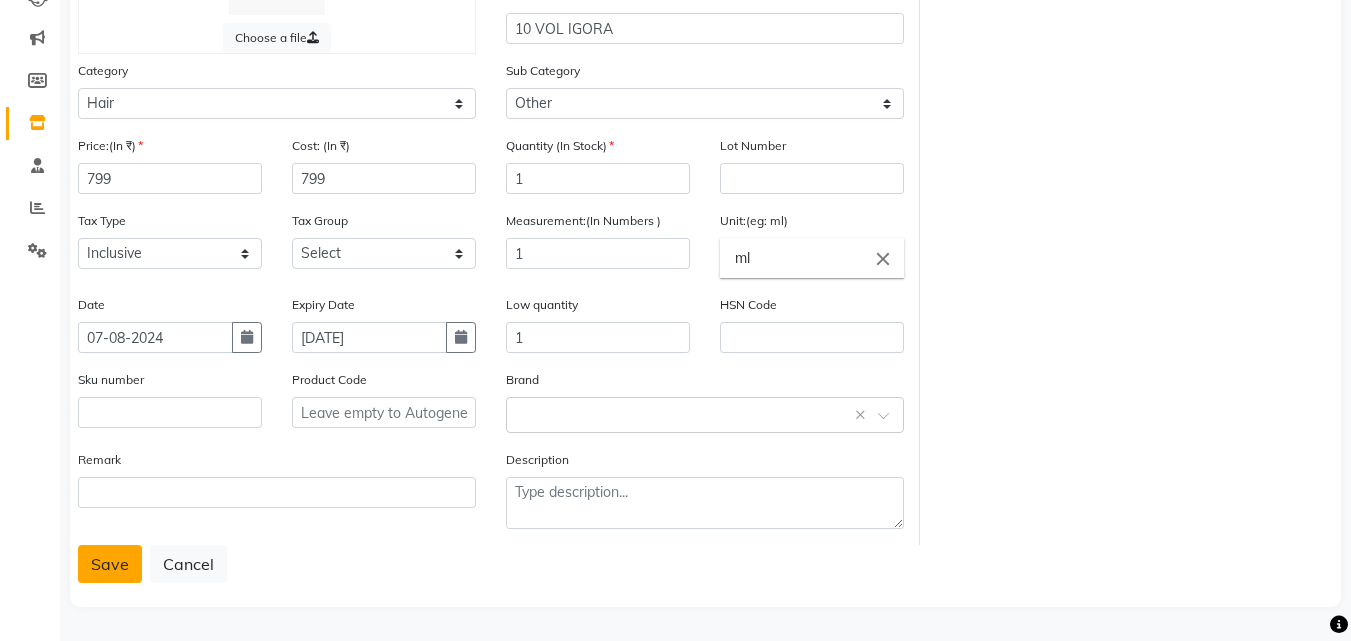 click on "Save" 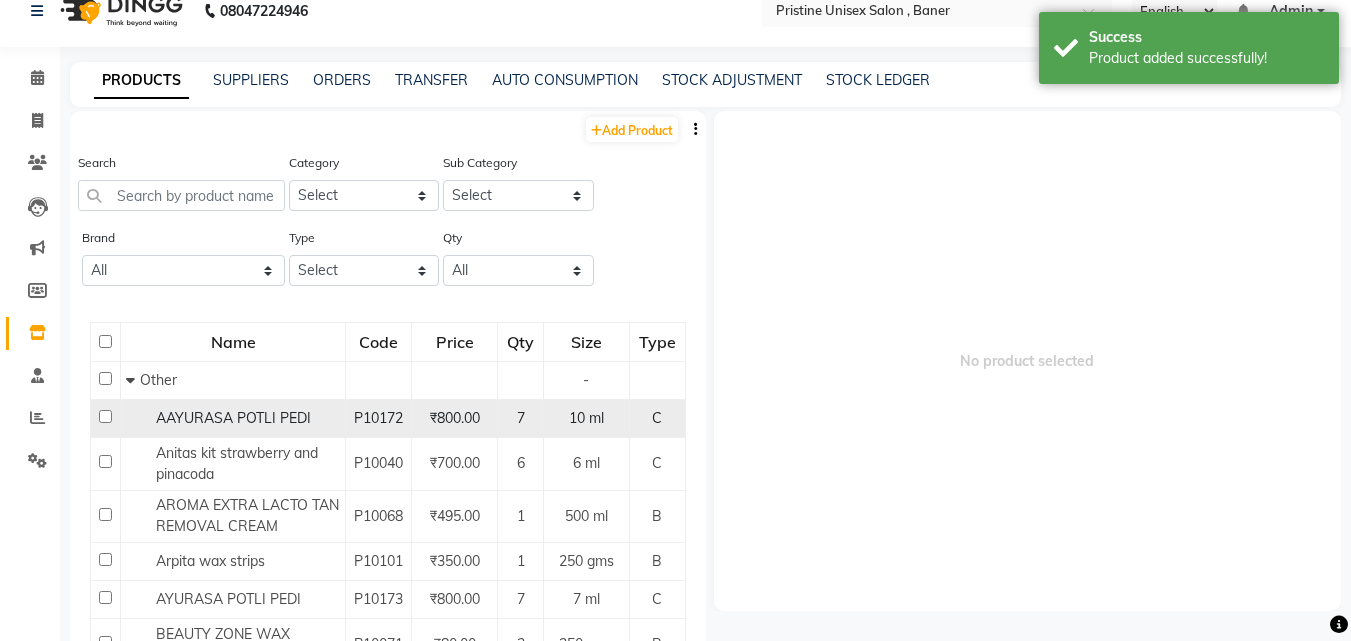 scroll, scrollTop: 13, scrollLeft: 0, axis: vertical 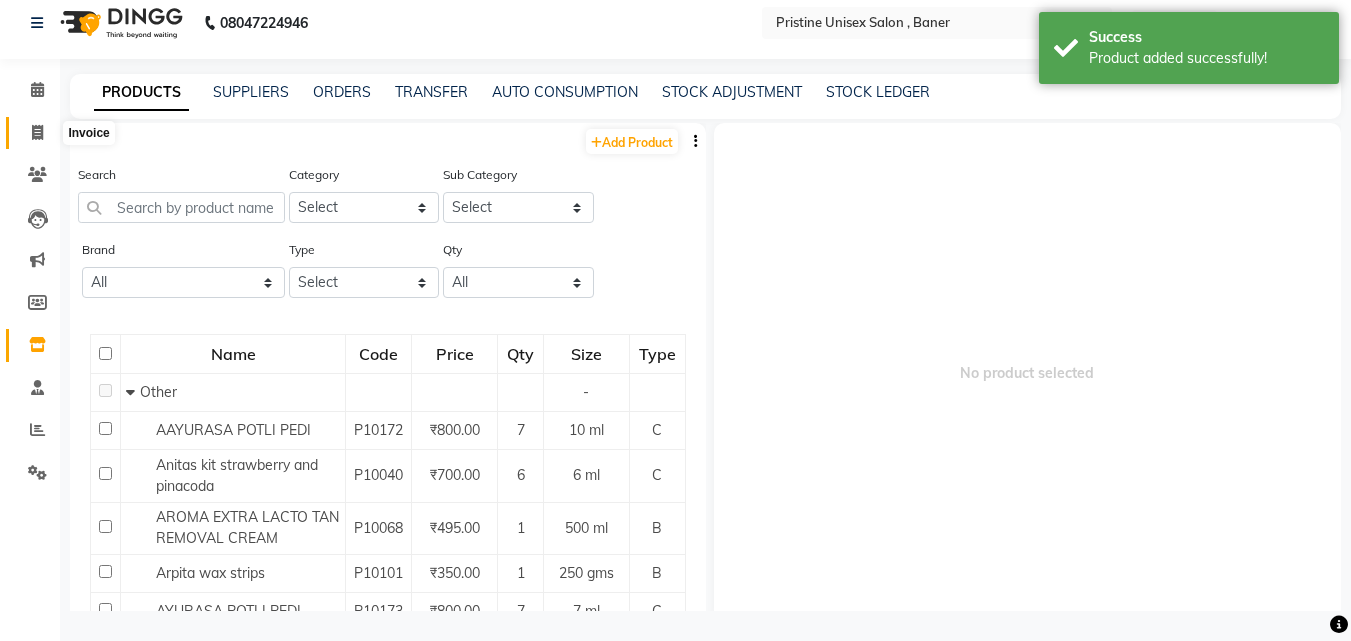 click 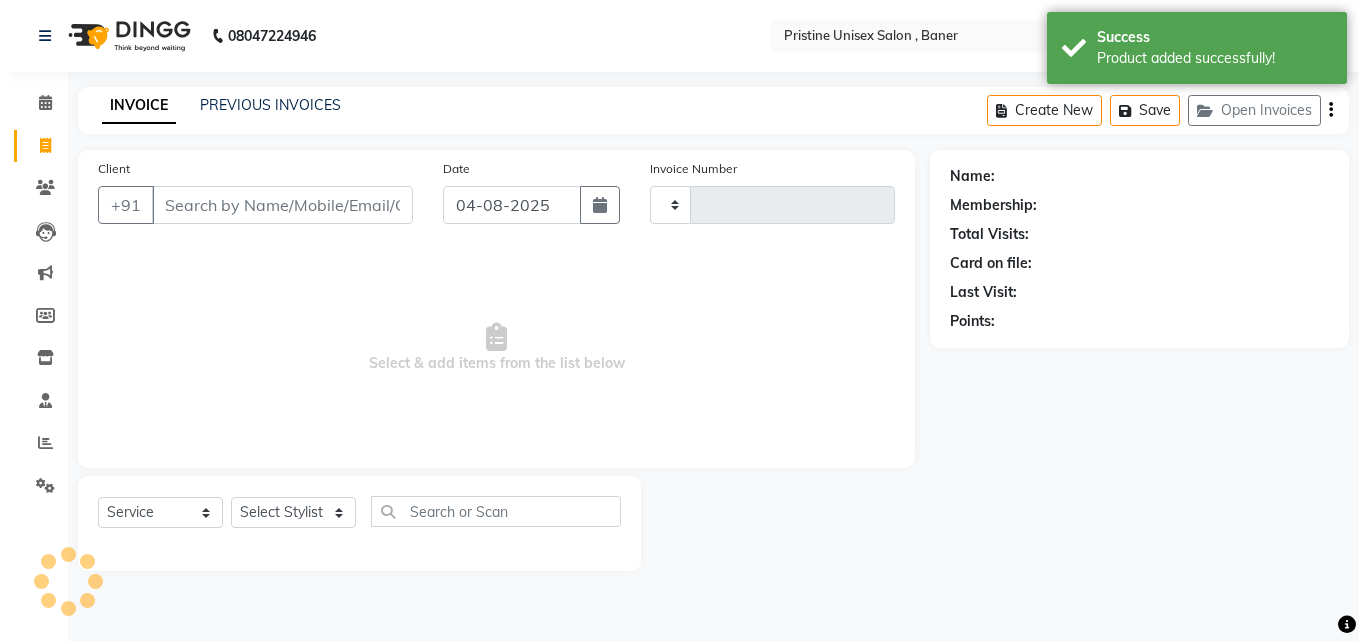scroll, scrollTop: 0, scrollLeft: 0, axis: both 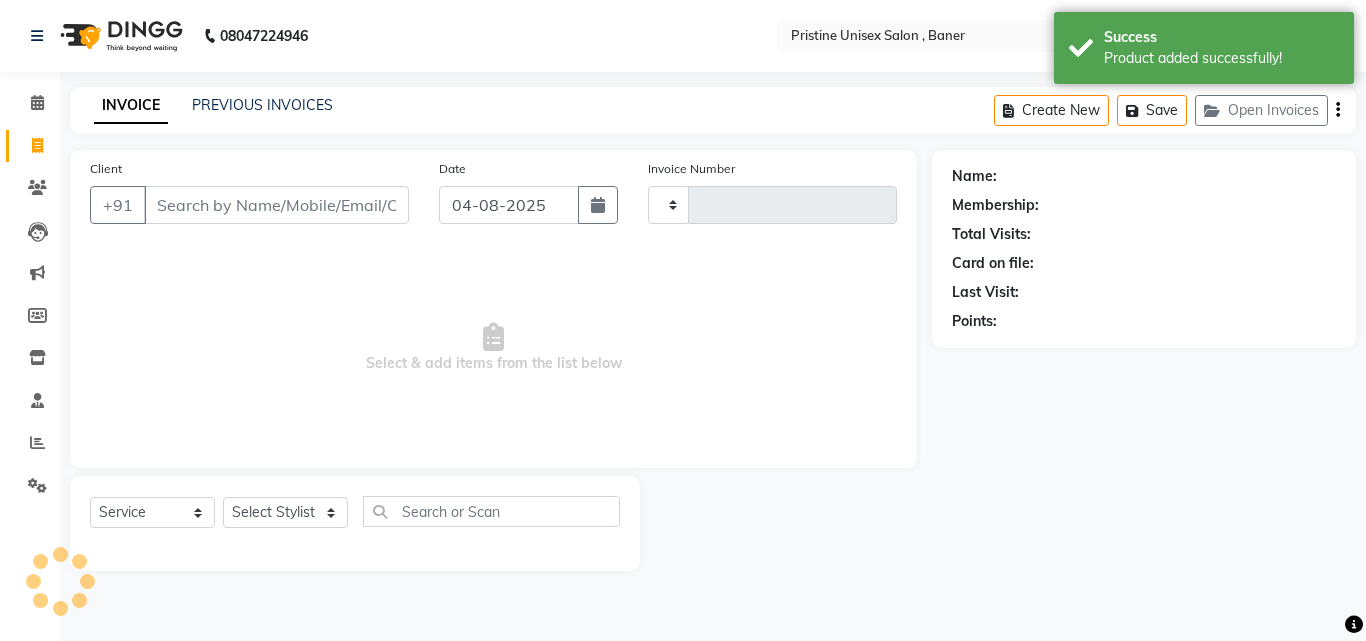 type on "0795" 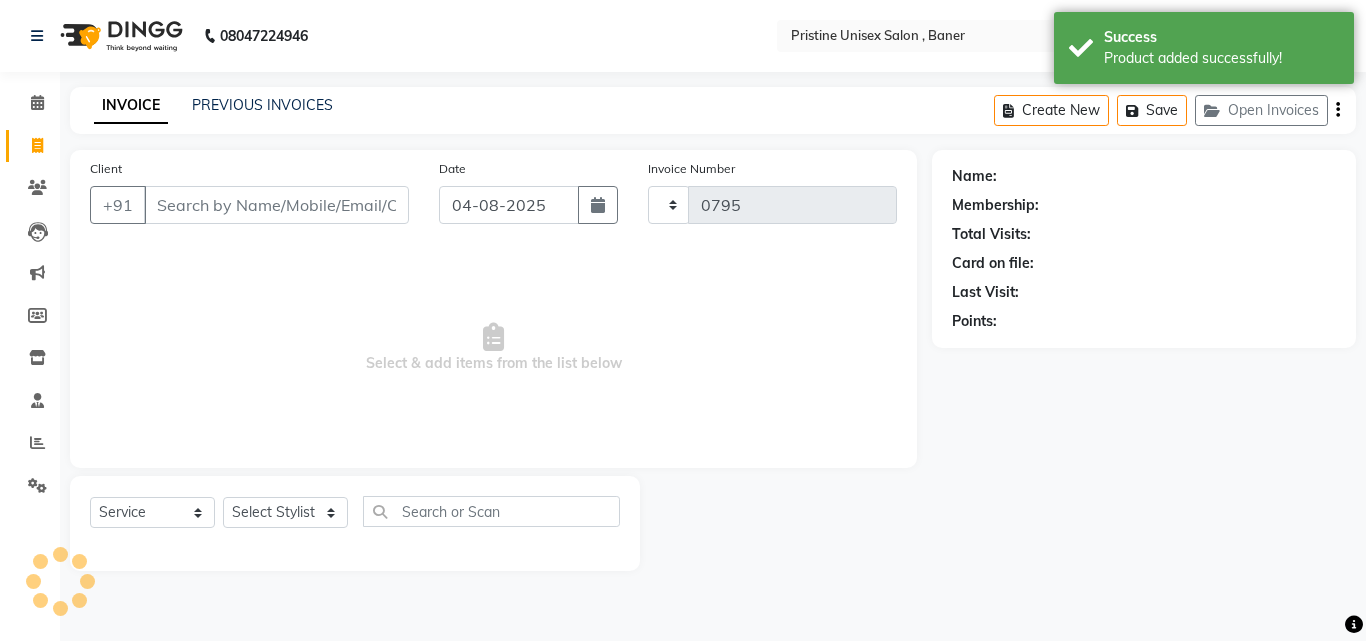 select on "6610" 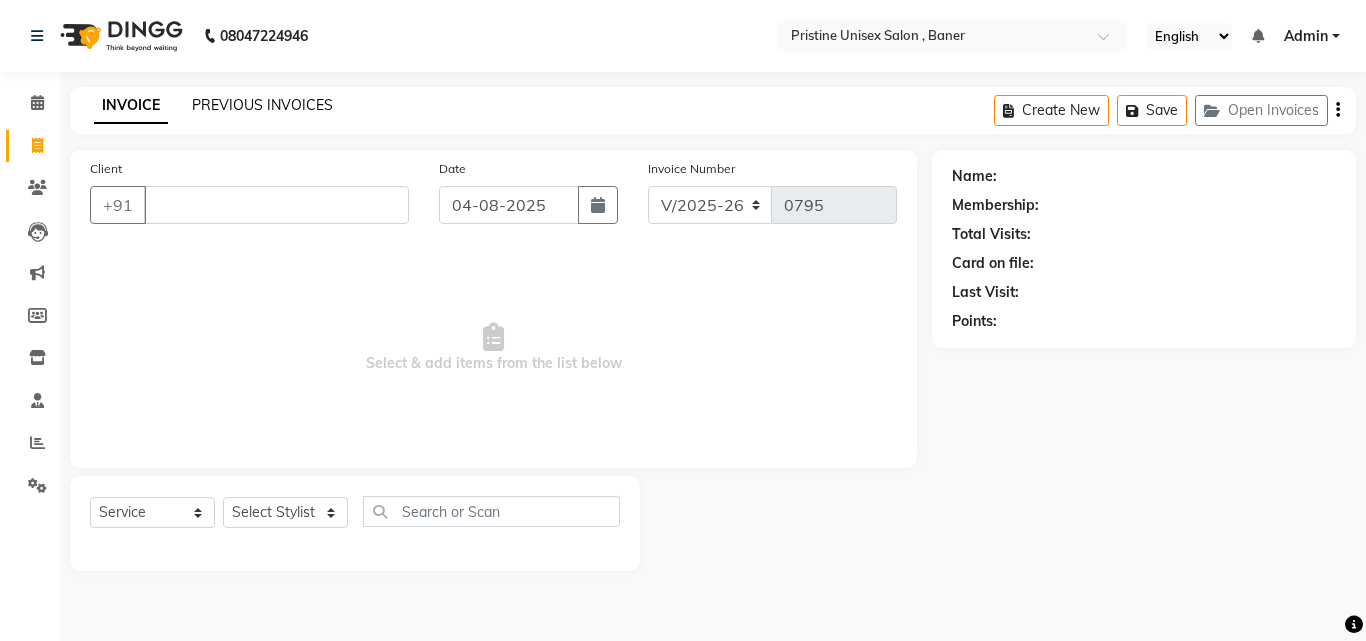 type 